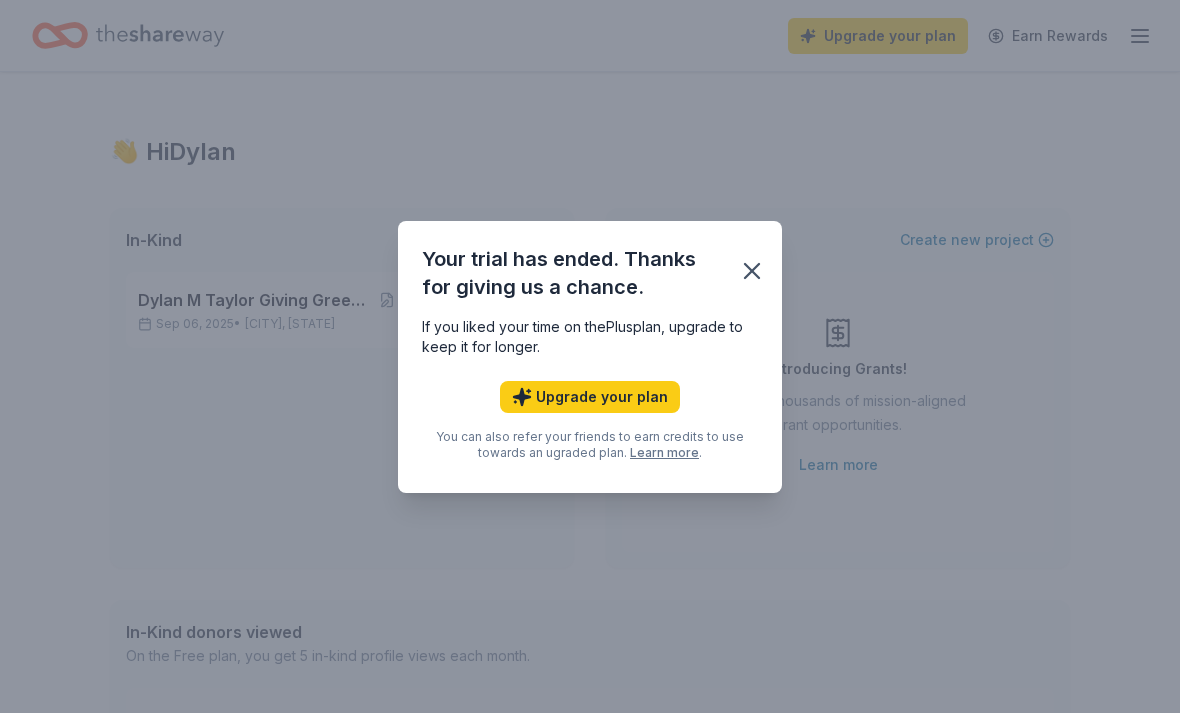 scroll, scrollTop: 0, scrollLeft: 0, axis: both 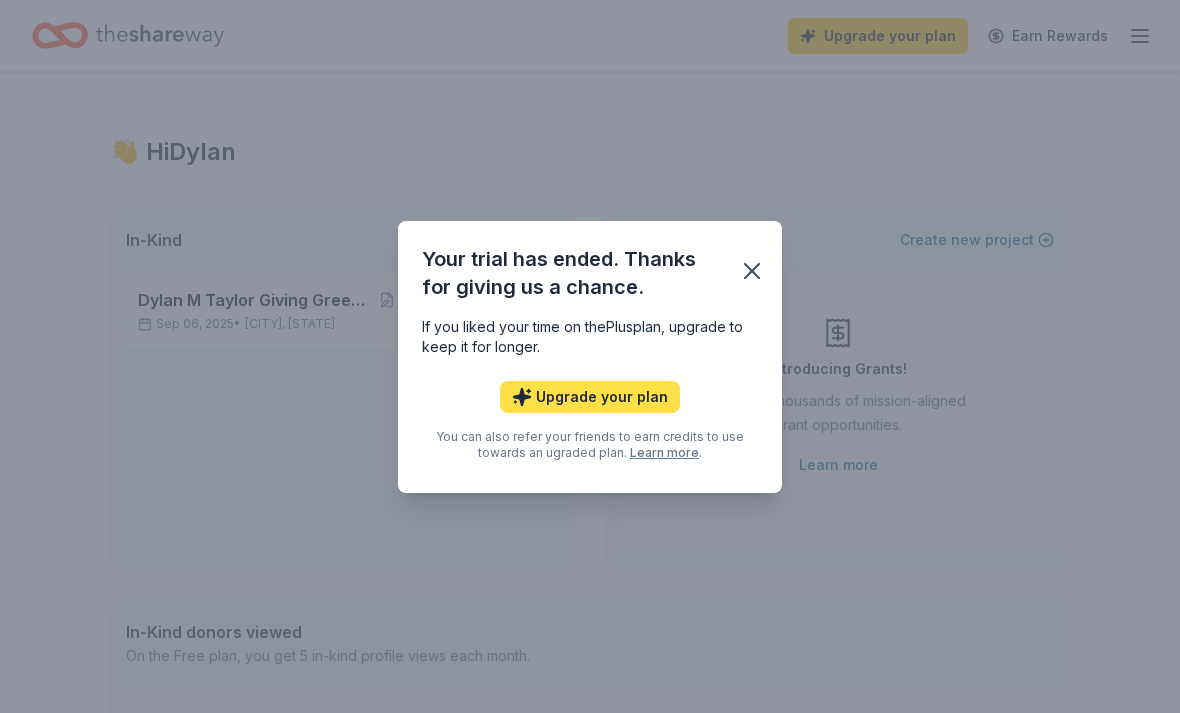 click on "Upgrade your plan" at bounding box center [590, 397] 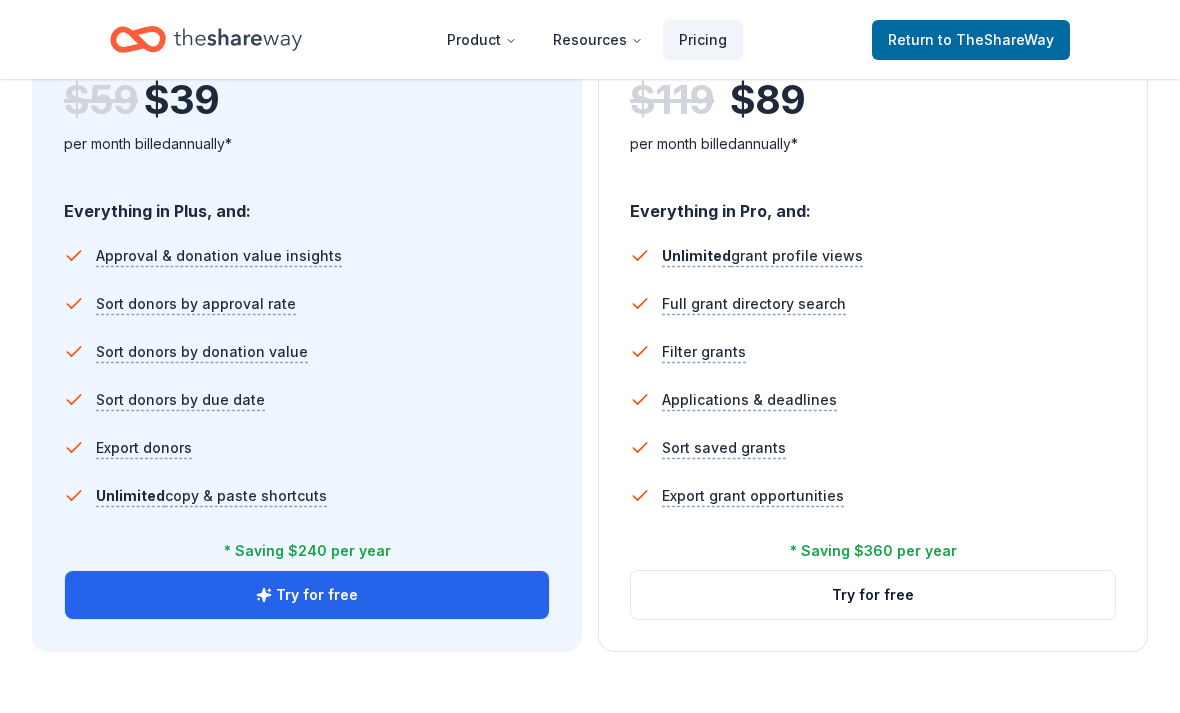 scroll, scrollTop: 1273, scrollLeft: 0, axis: vertical 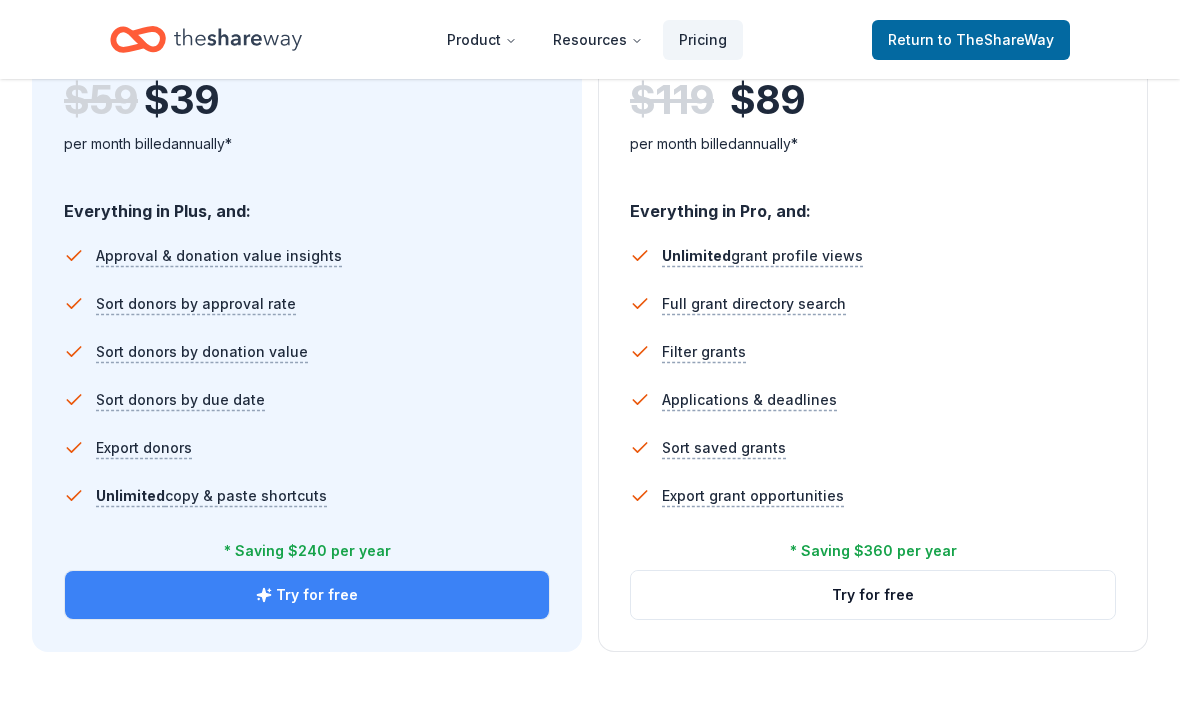 click on "Try for free" at bounding box center (307, 595) 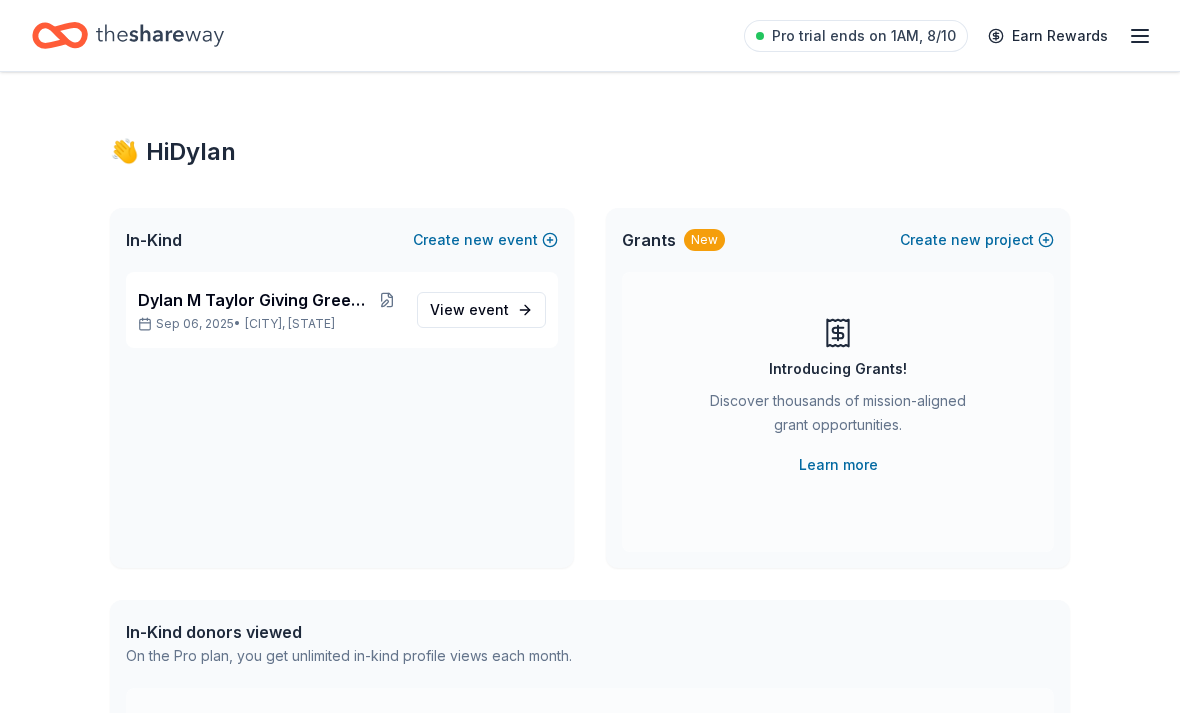 scroll, scrollTop: 0, scrollLeft: 0, axis: both 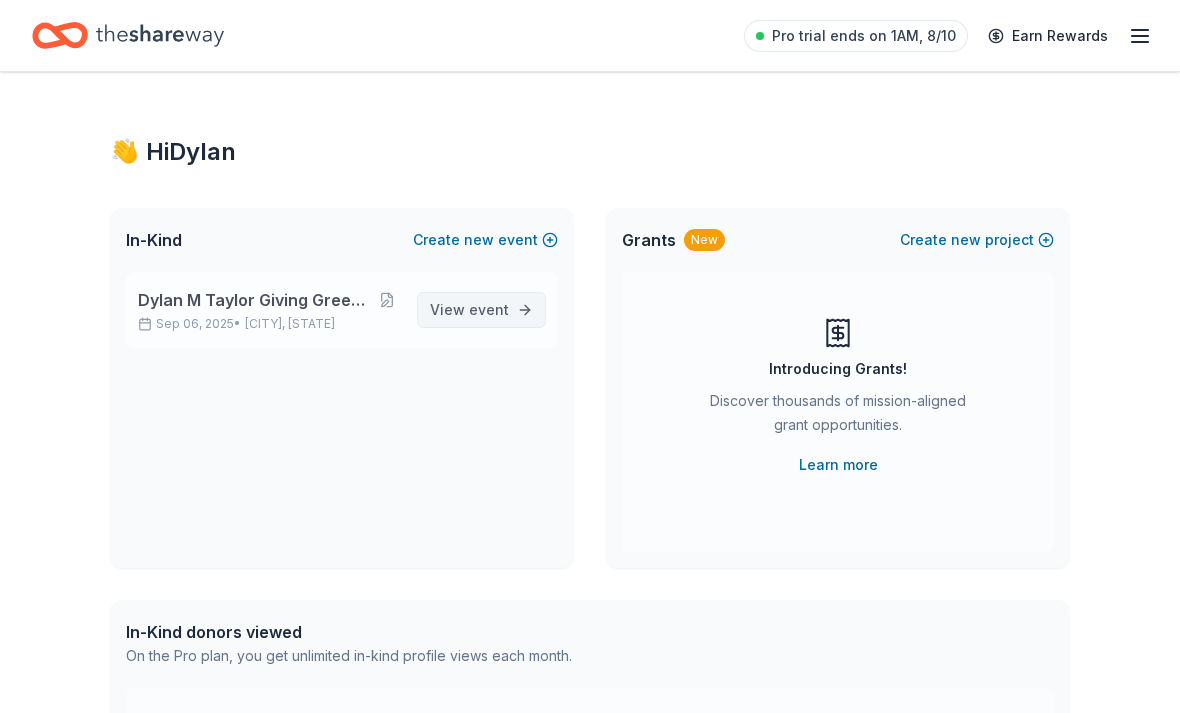 click on "event" at bounding box center [489, 309] 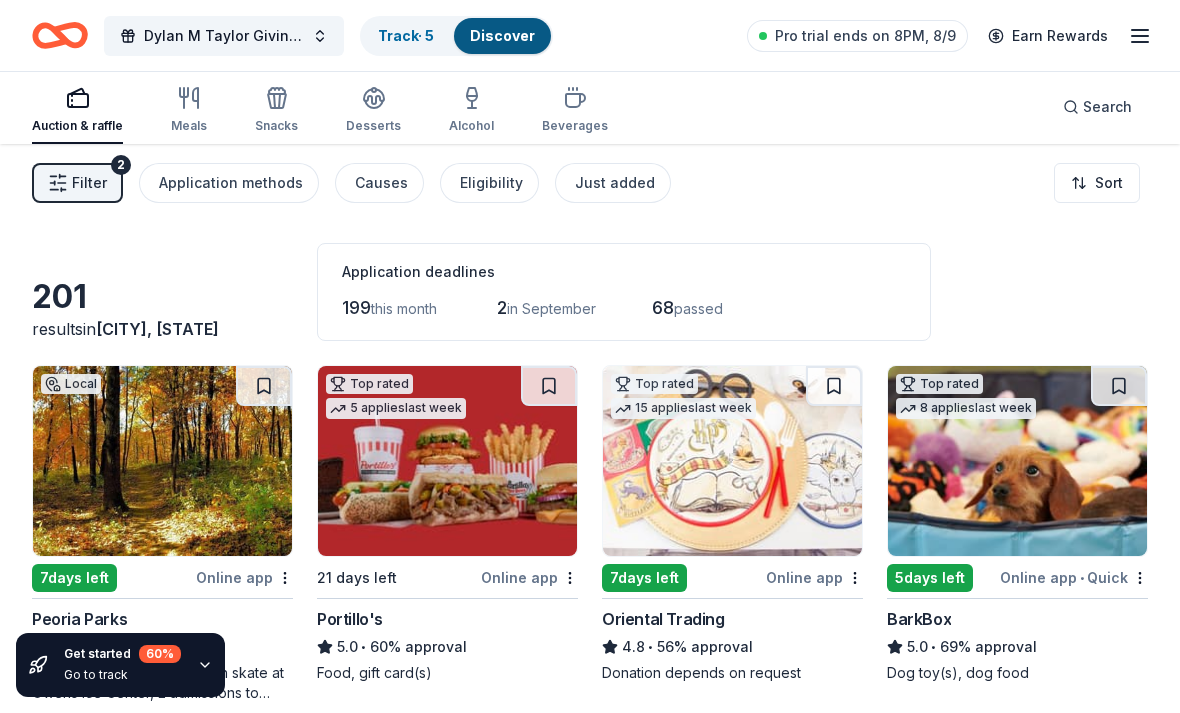 scroll, scrollTop: 0, scrollLeft: 0, axis: both 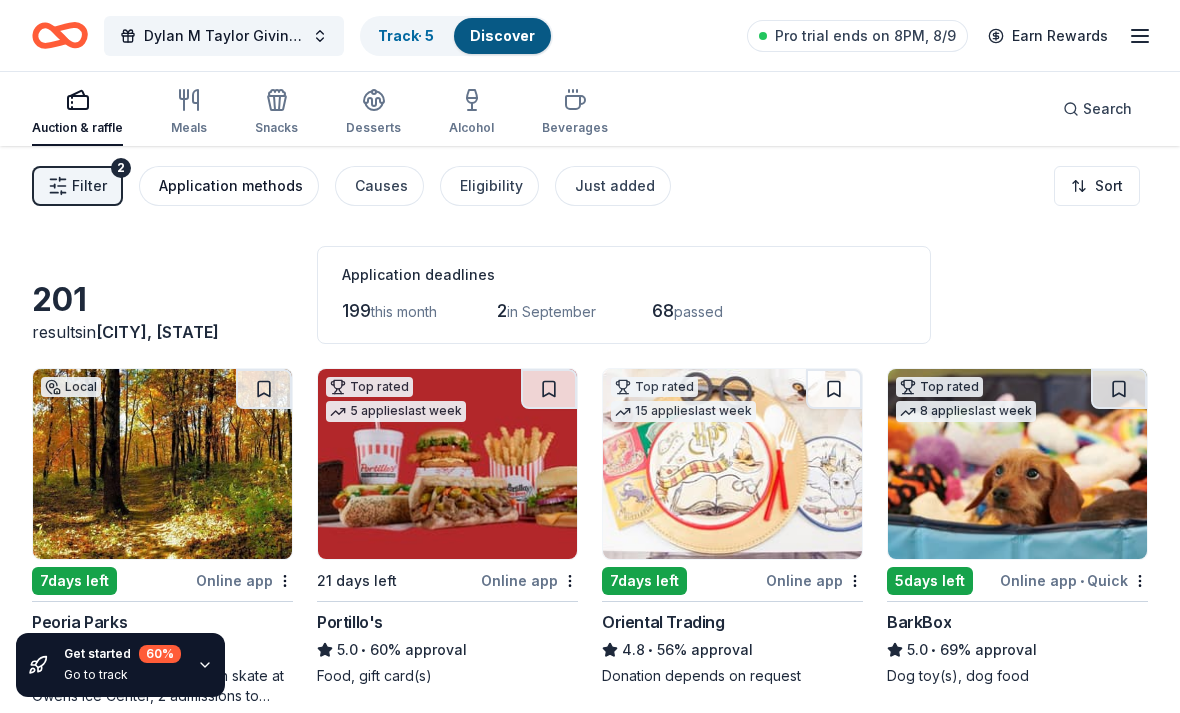 click on "Application methods" at bounding box center [231, 186] 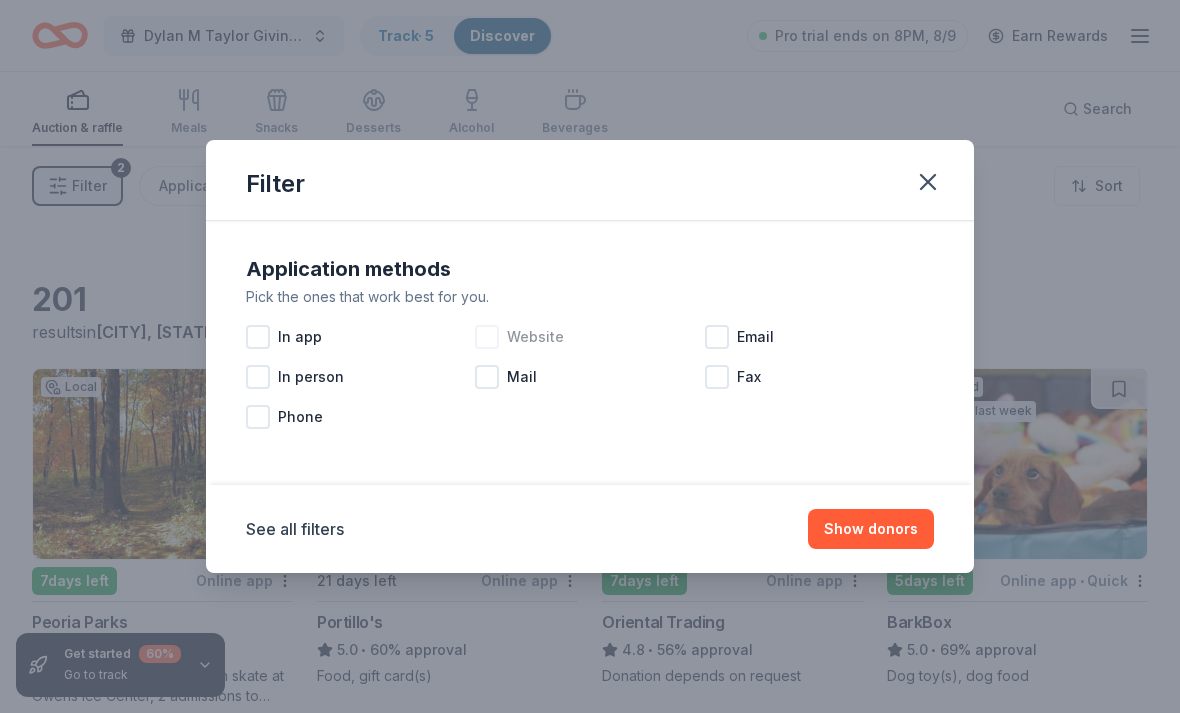 click at bounding box center (487, 337) 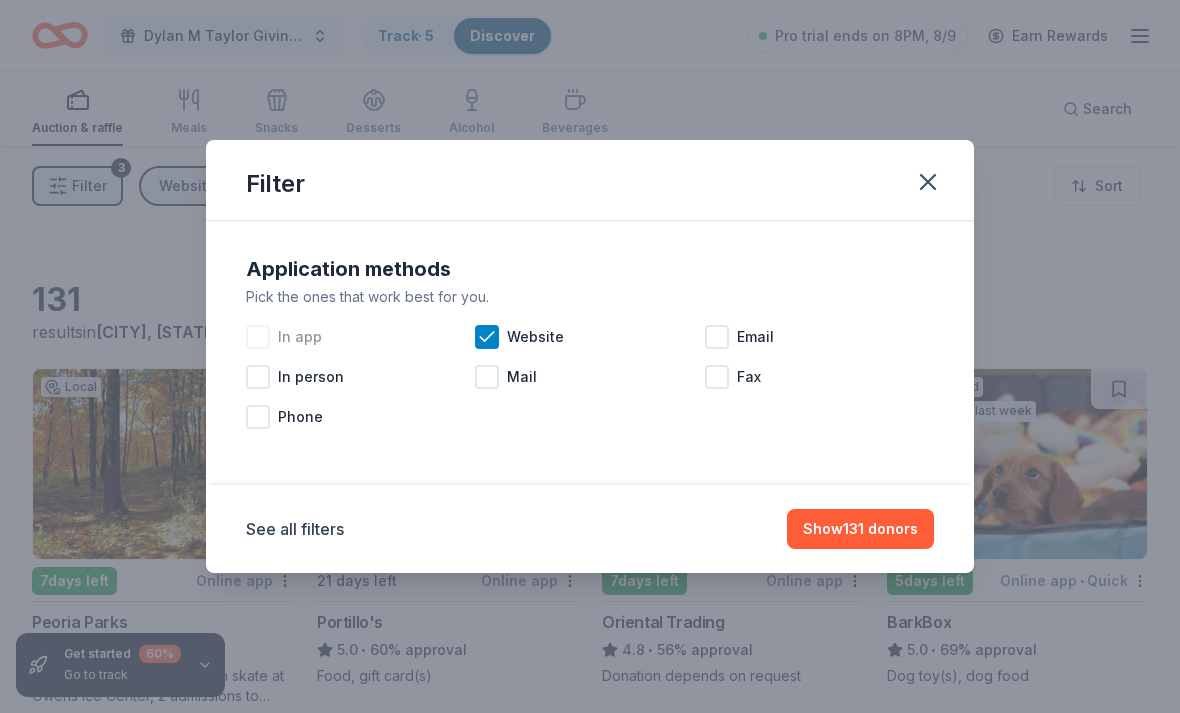 click at bounding box center (258, 337) 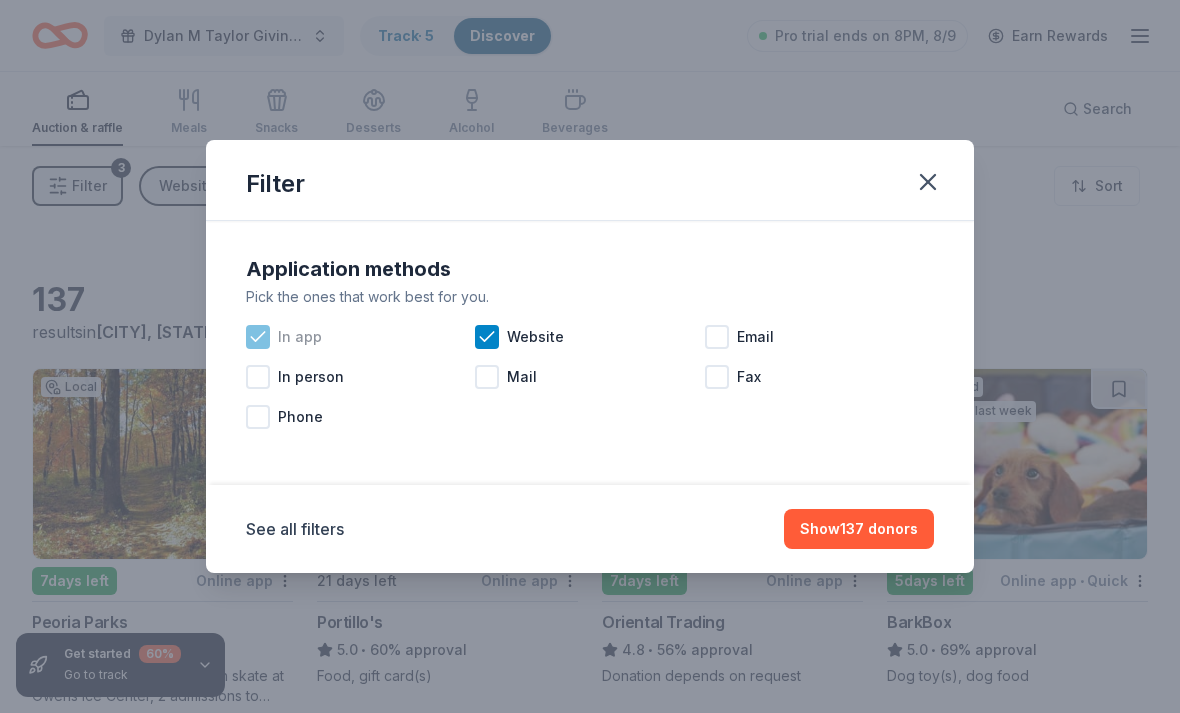 click 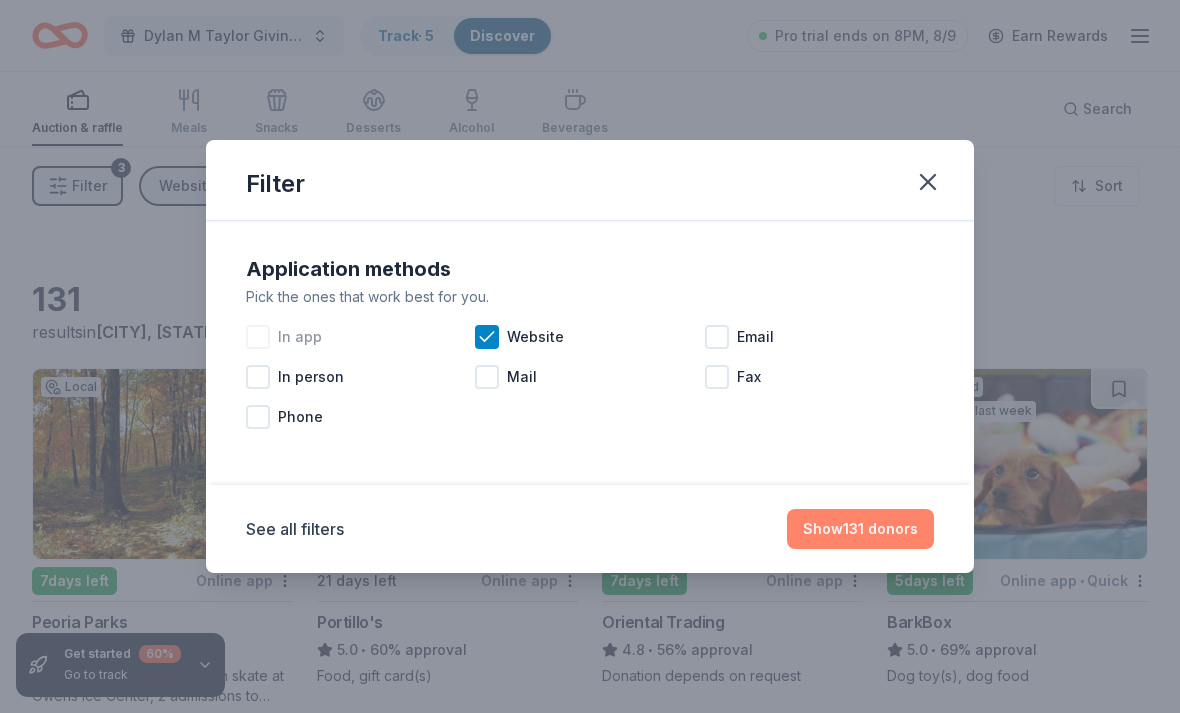 click on "Show  131   donors" at bounding box center (860, 529) 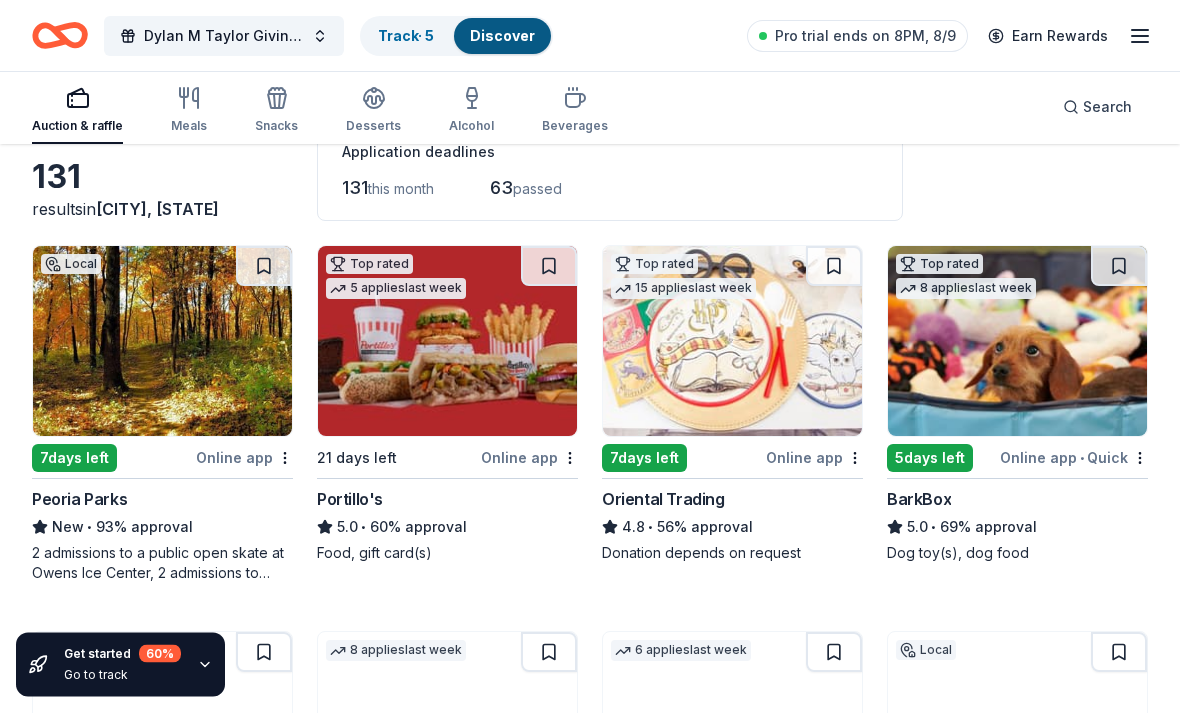 scroll, scrollTop: 121, scrollLeft: 0, axis: vertical 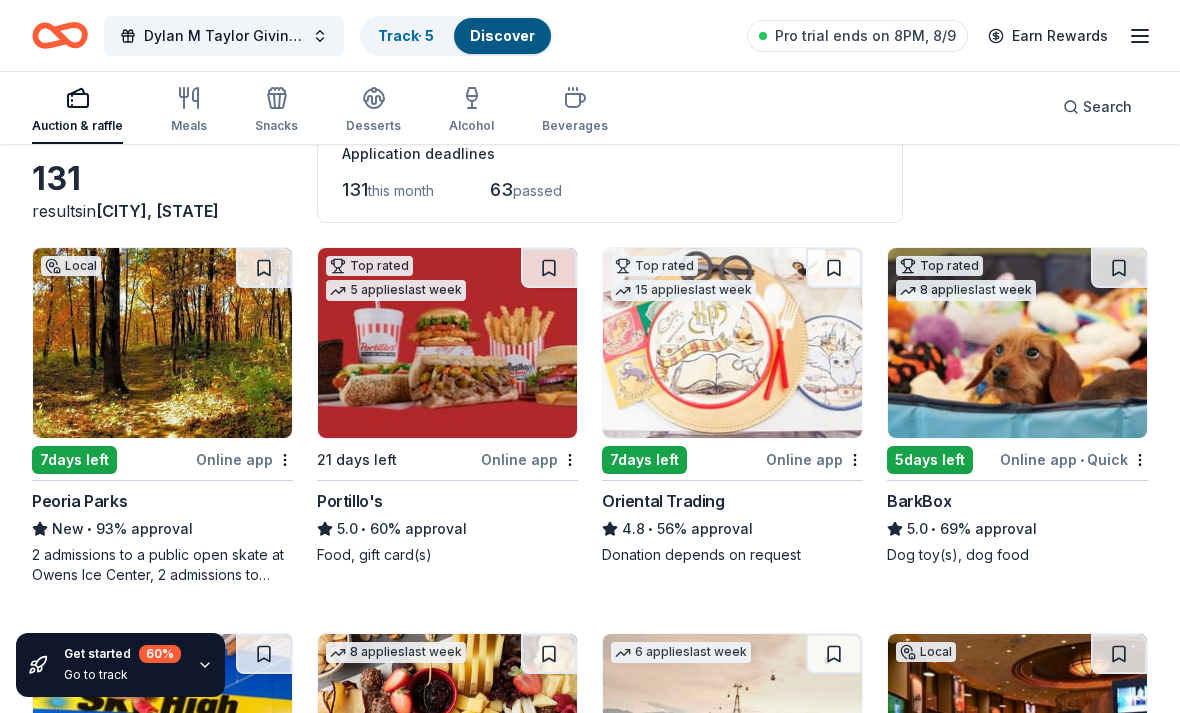 click at bounding box center (732, 343) 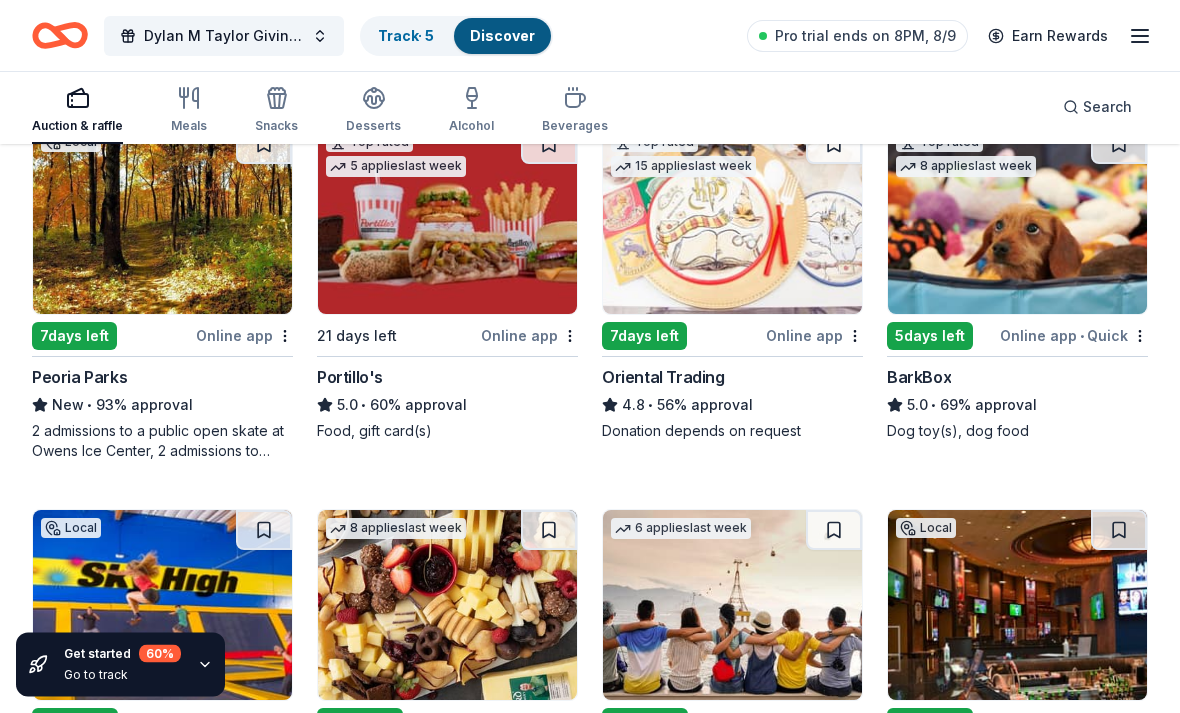 scroll, scrollTop: 247, scrollLeft: 0, axis: vertical 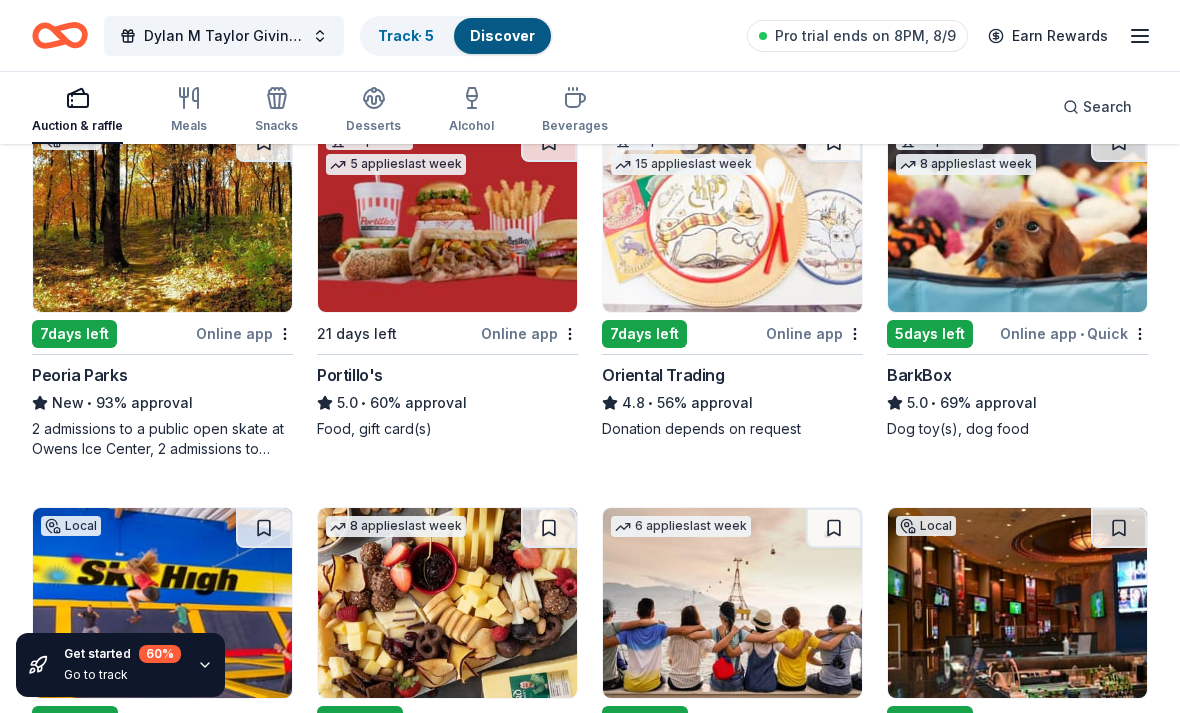 click on "Online app" at bounding box center (529, 333) 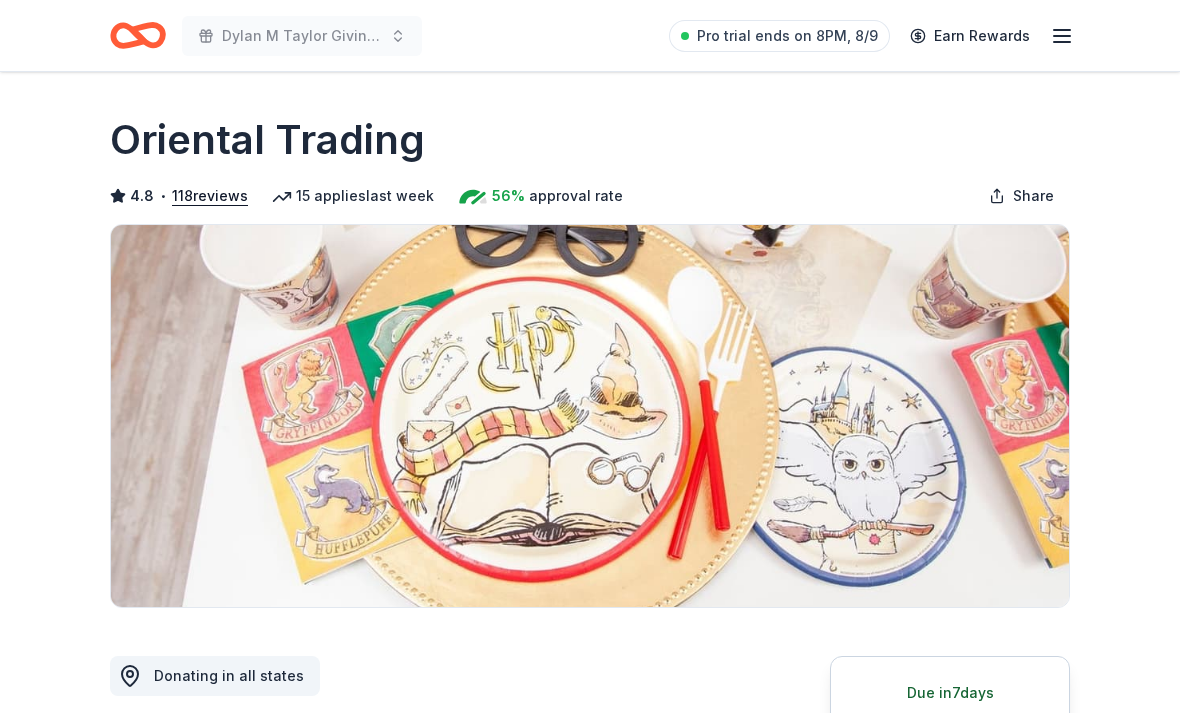 scroll, scrollTop: 0, scrollLeft: 0, axis: both 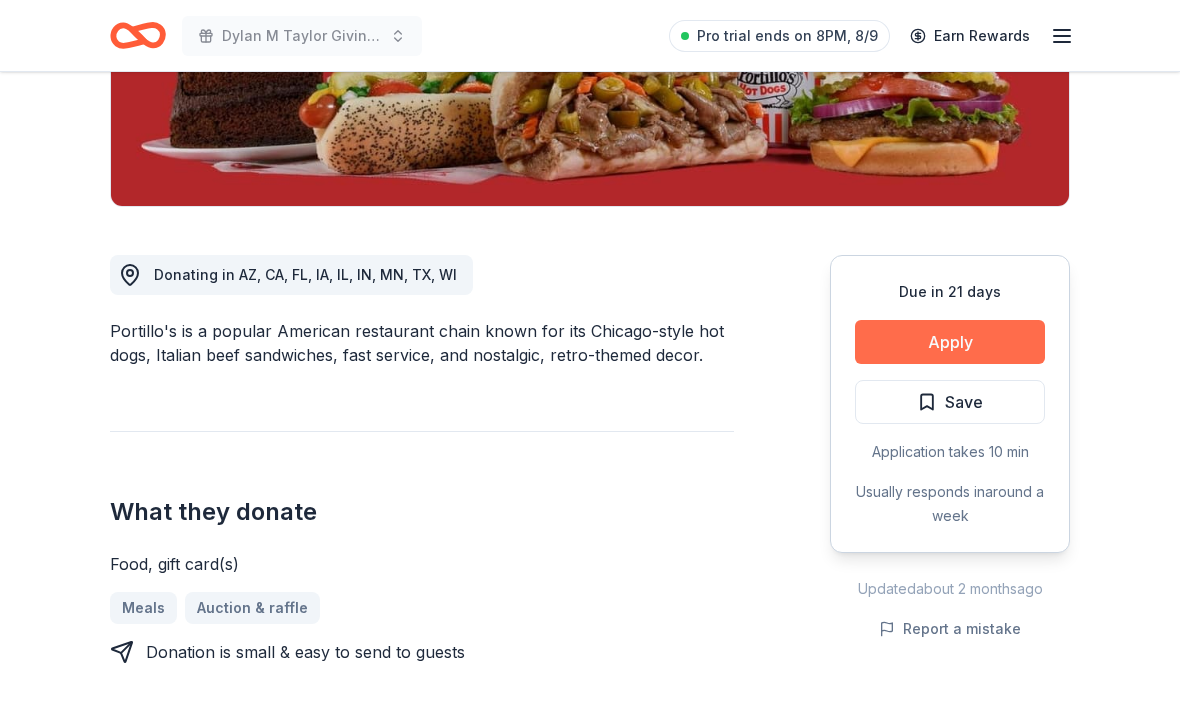 click on "Apply" at bounding box center (950, 342) 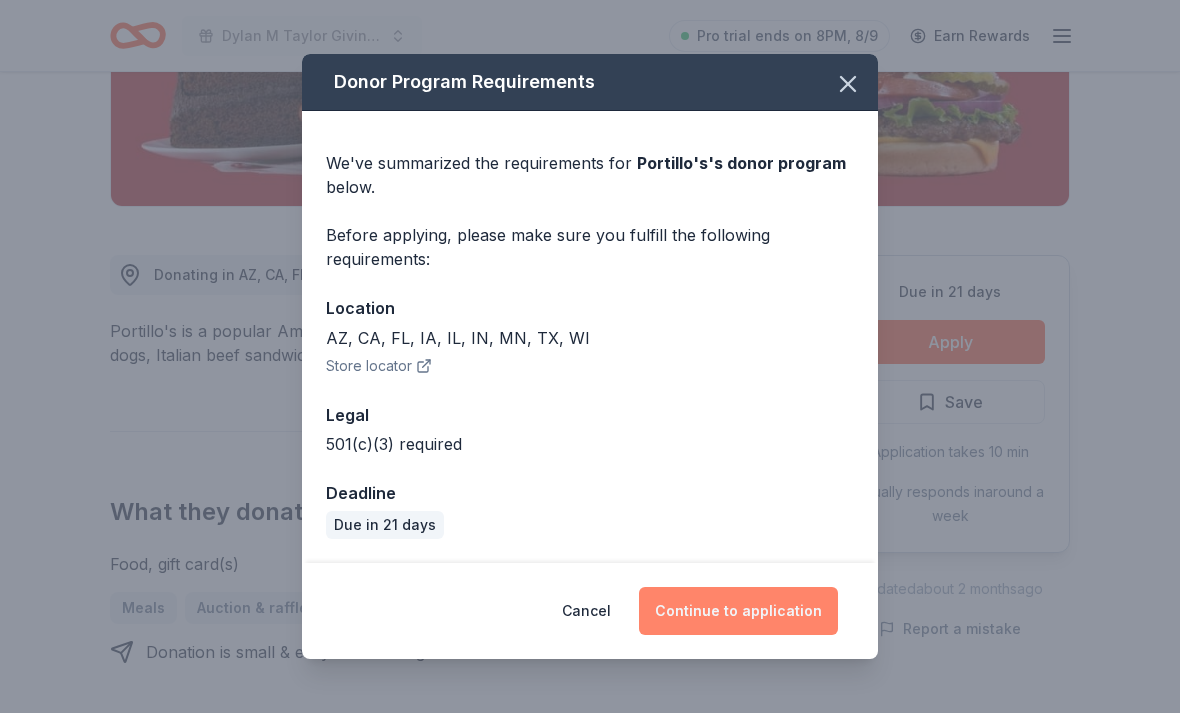 click on "Continue to application" at bounding box center [738, 611] 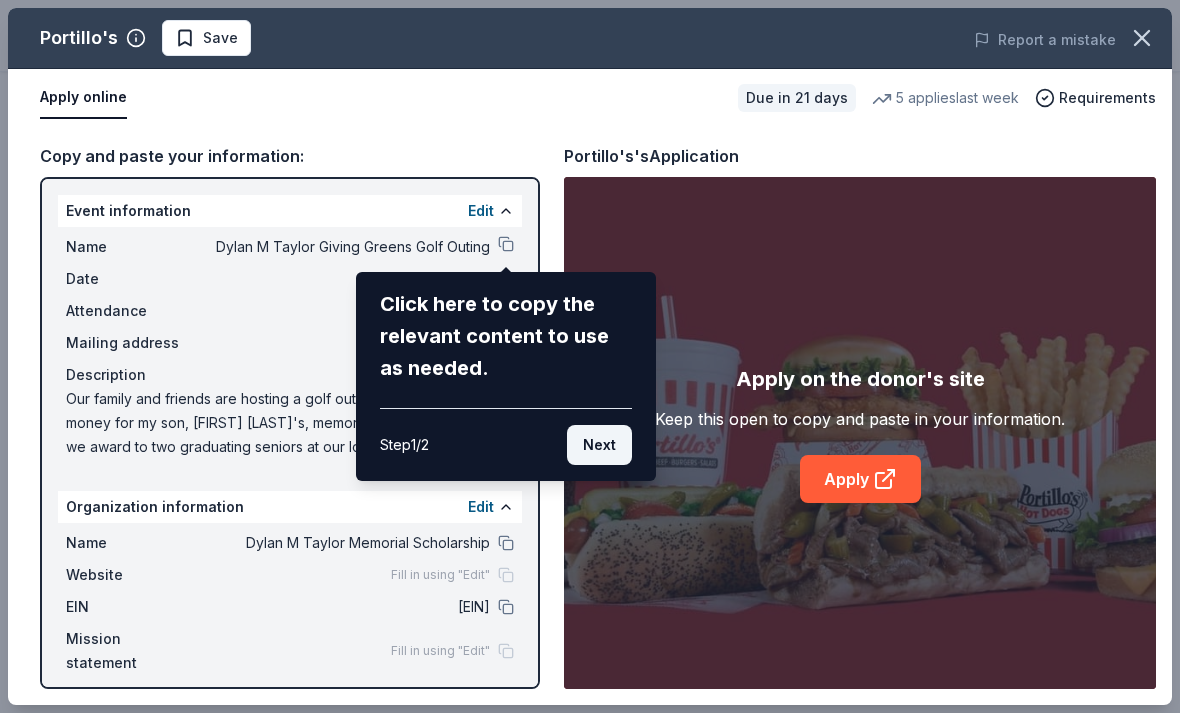 click on "Next" at bounding box center [599, 445] 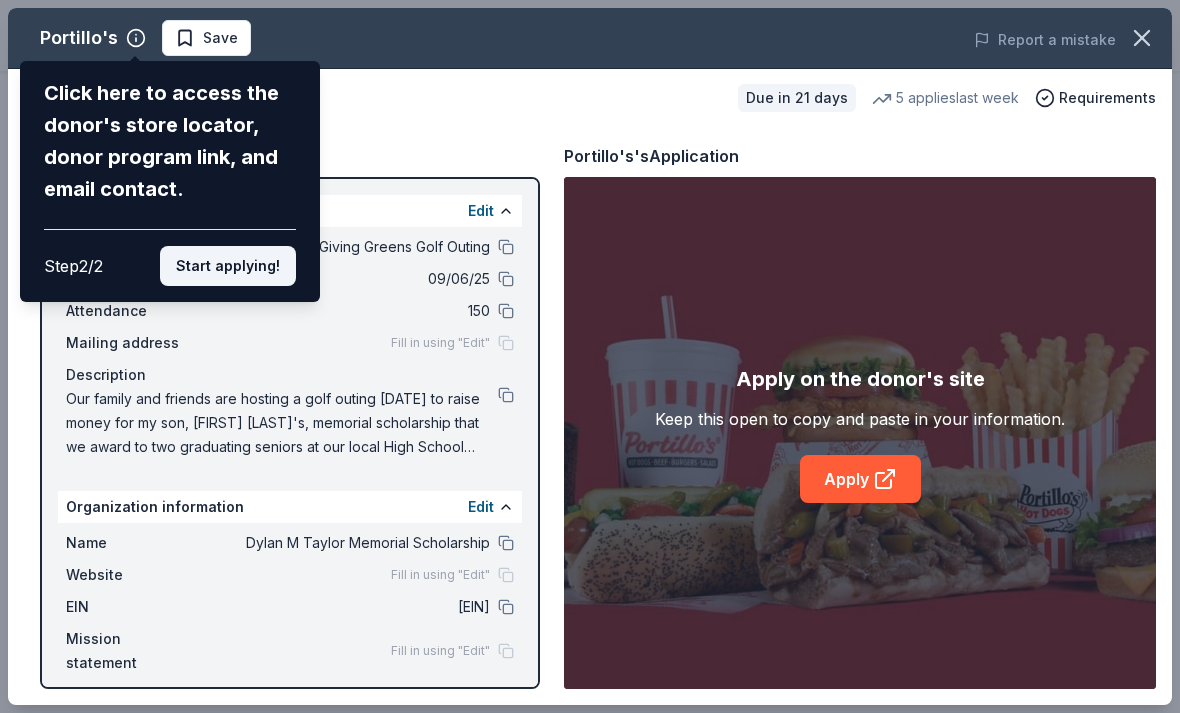 click on "Start applying!" at bounding box center (228, 266) 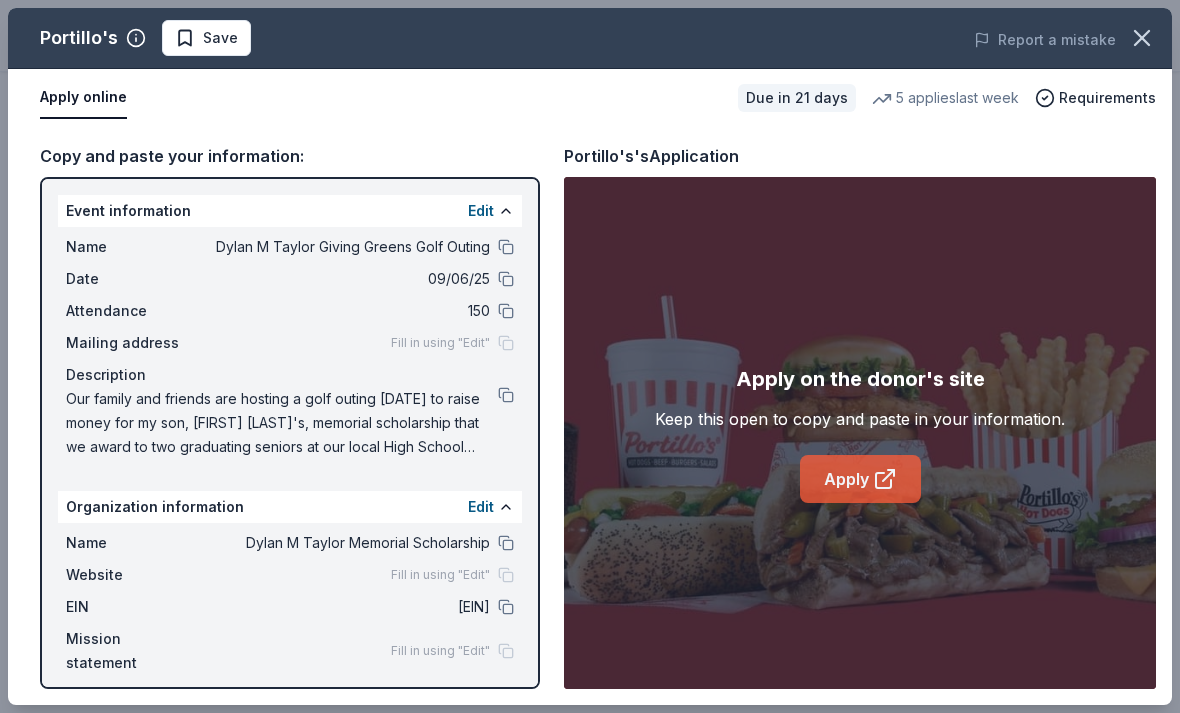 click on "Apply" at bounding box center (860, 479) 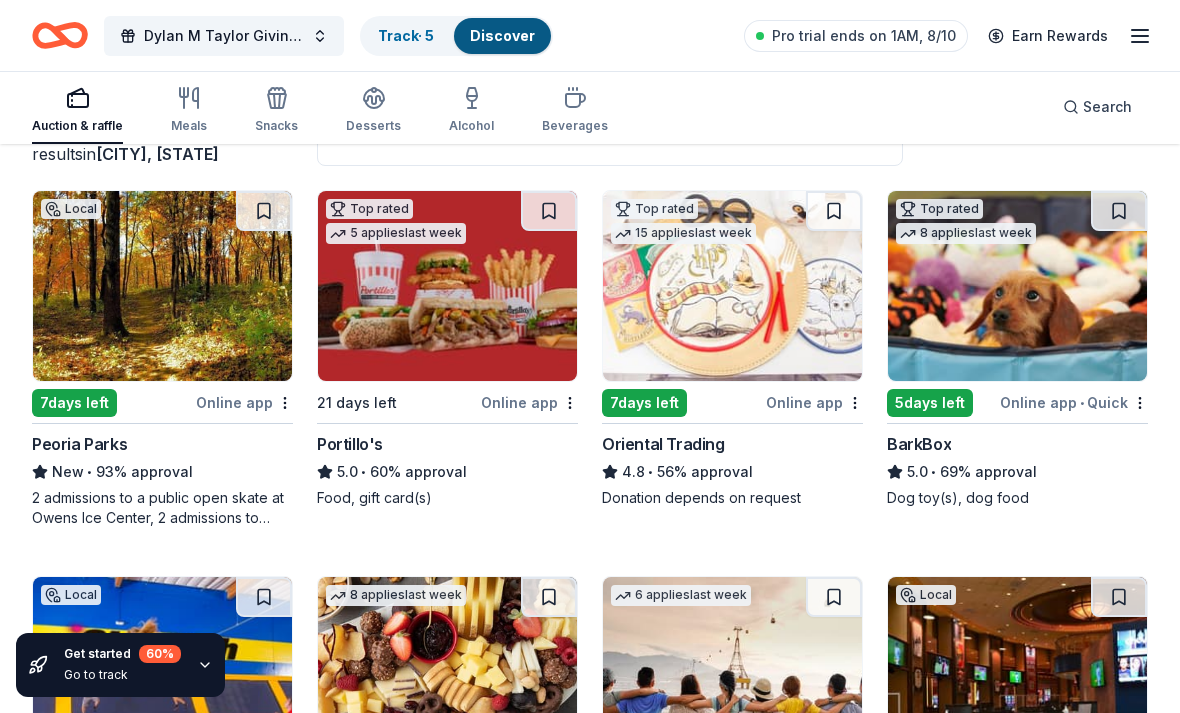 scroll, scrollTop: 159, scrollLeft: 0, axis: vertical 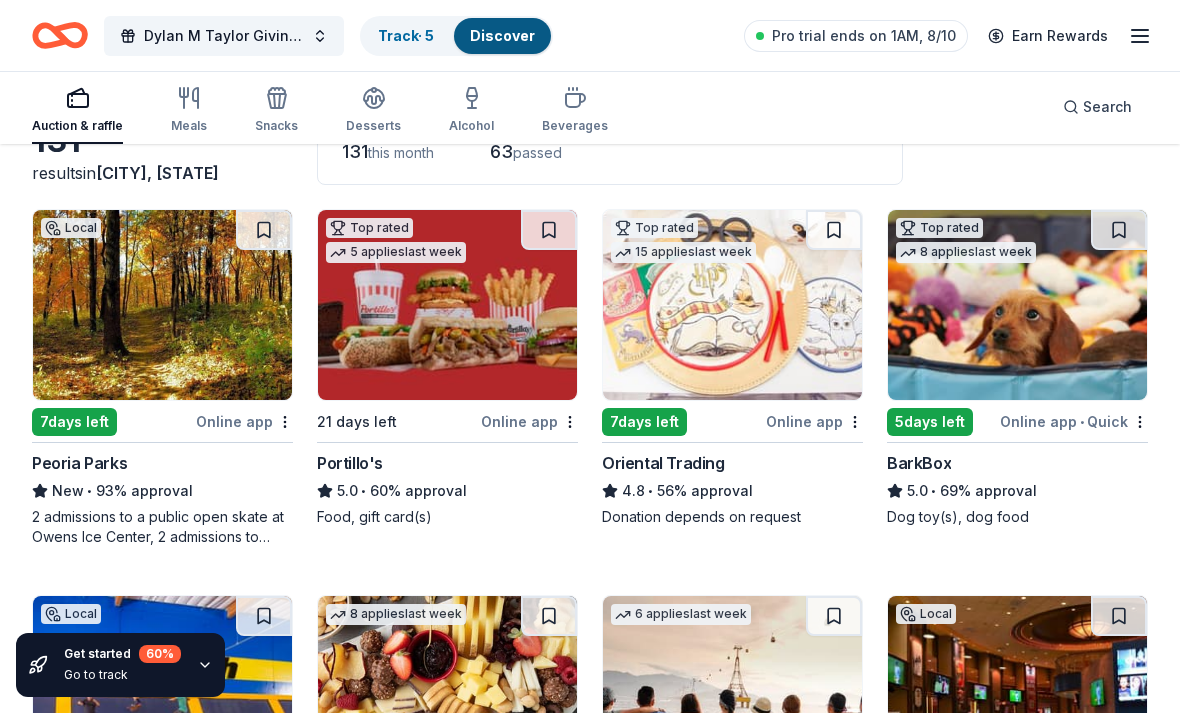 click at bounding box center [1017, 305] 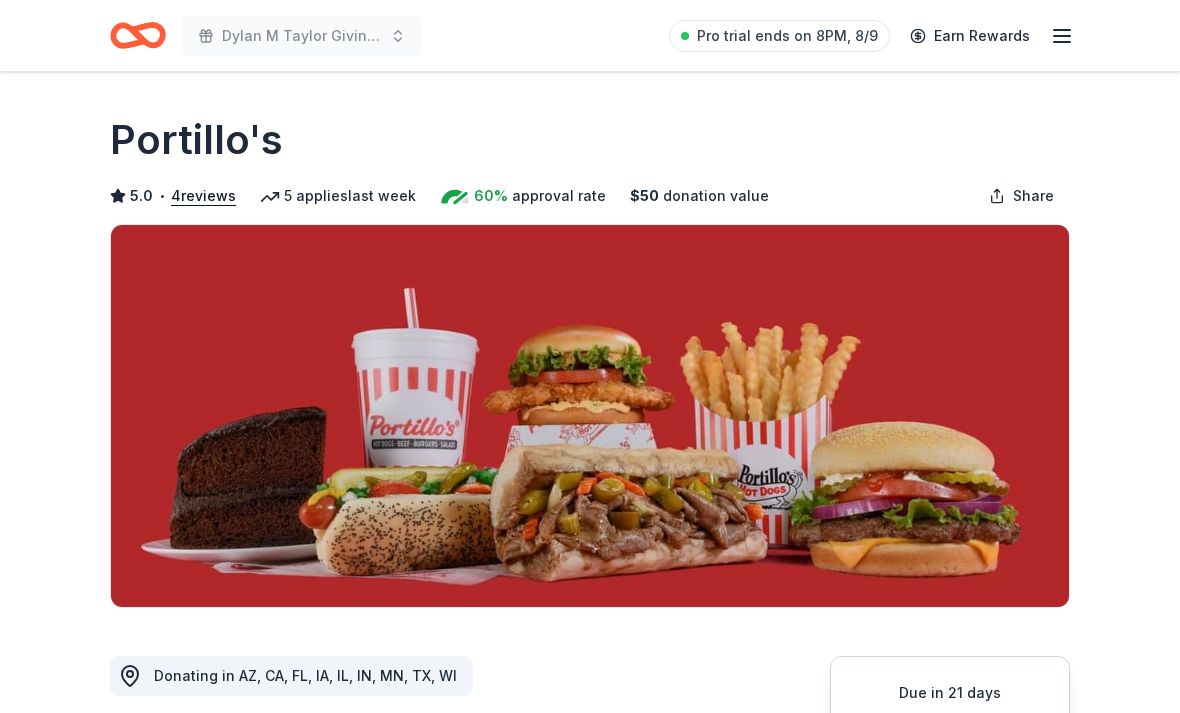 scroll, scrollTop: 0, scrollLeft: 0, axis: both 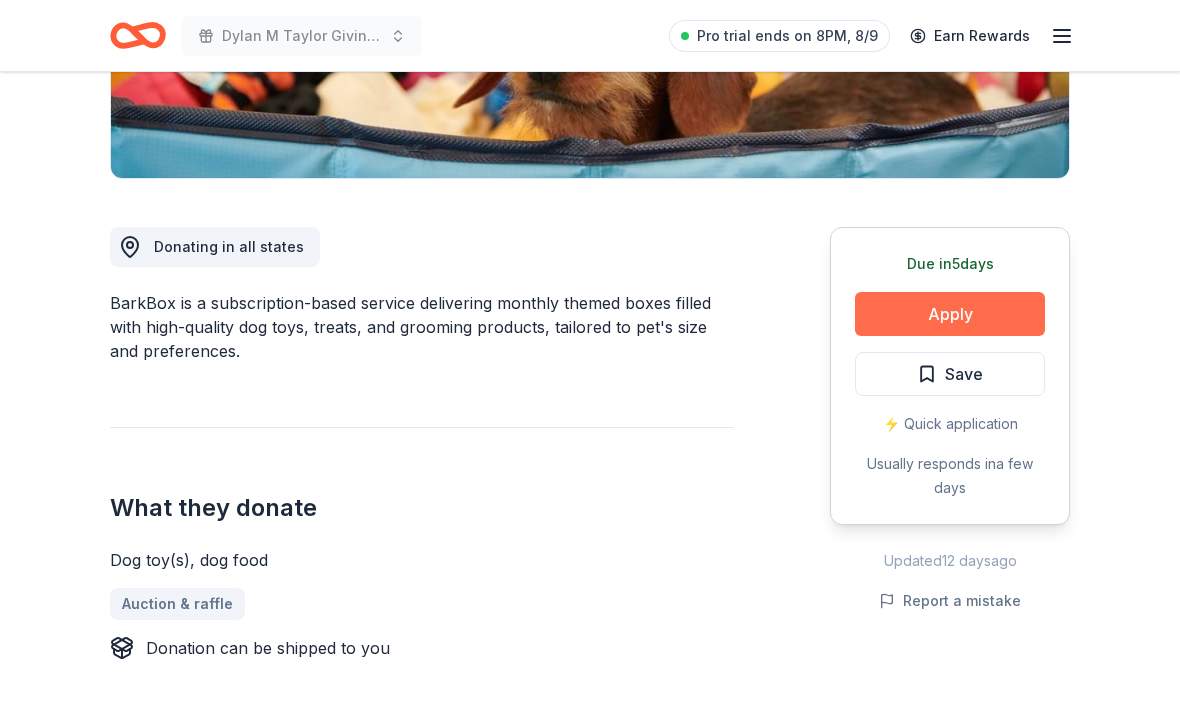 click on "Apply" at bounding box center (950, 314) 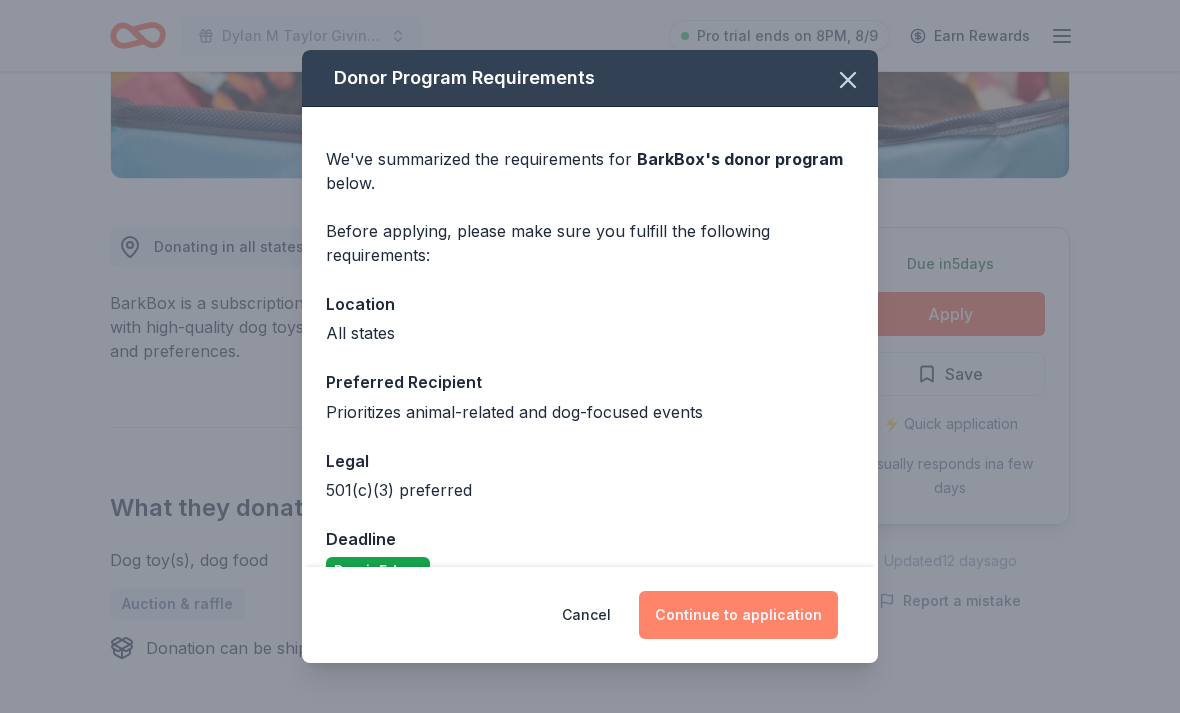 click on "Continue to application" at bounding box center [738, 615] 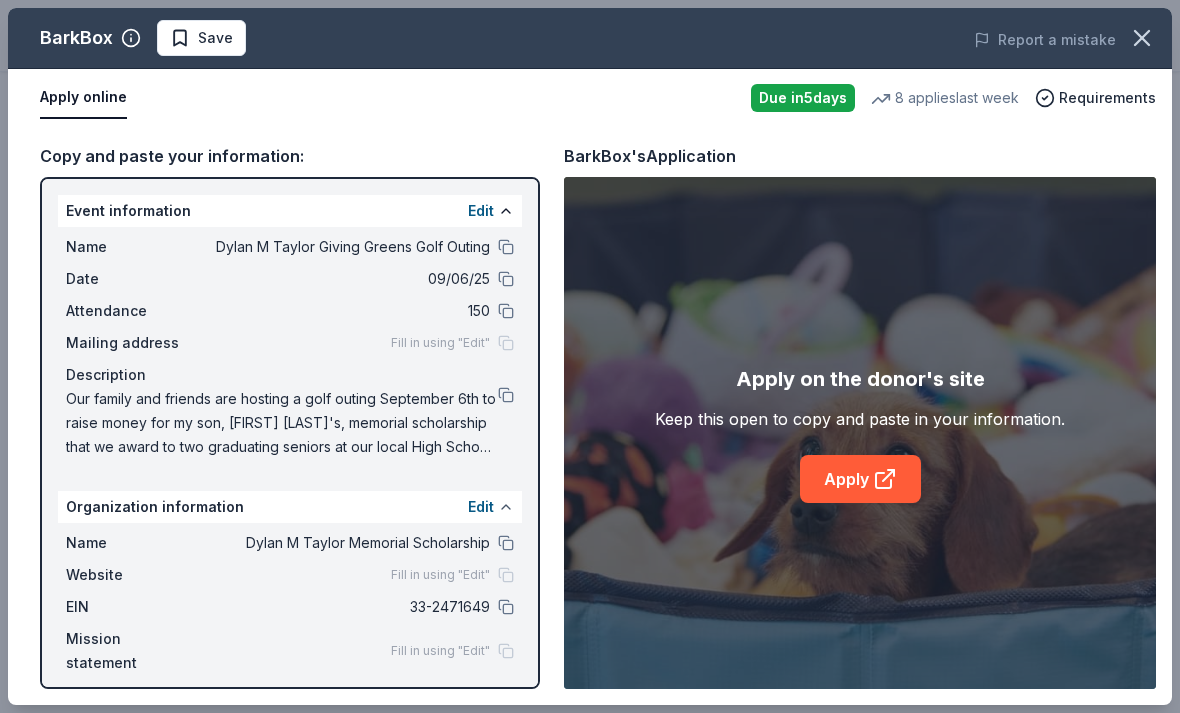 click at bounding box center [506, 507] 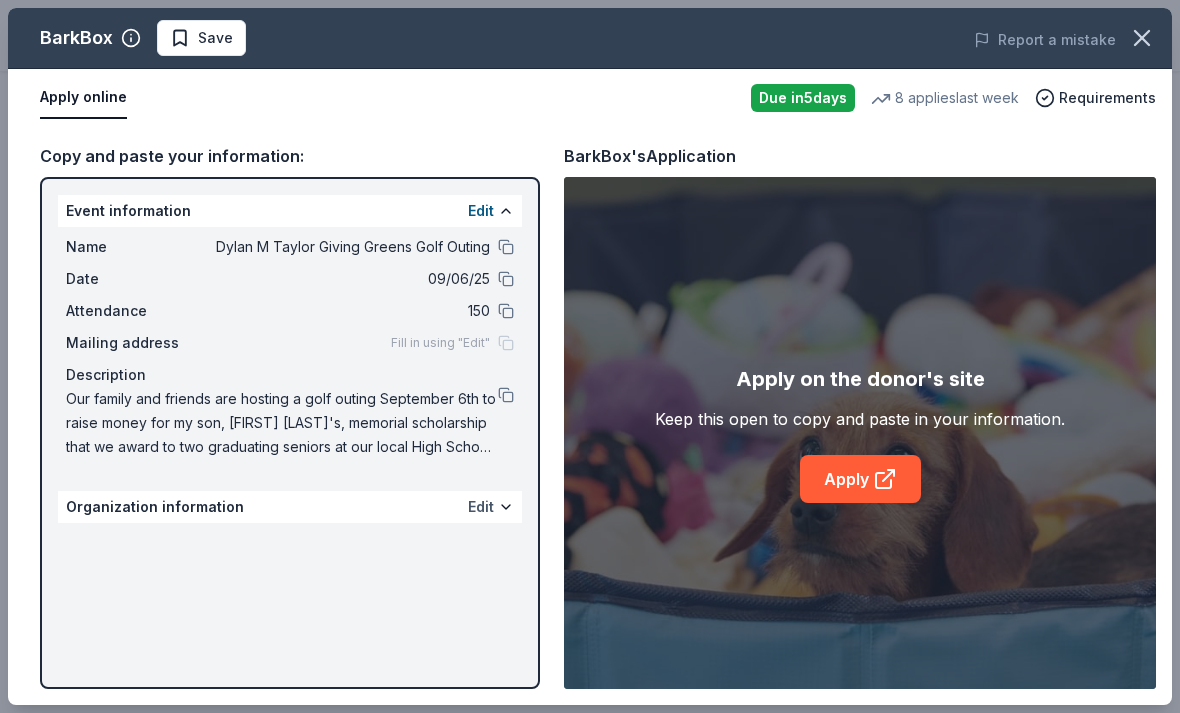 click on "Edit" at bounding box center [481, 507] 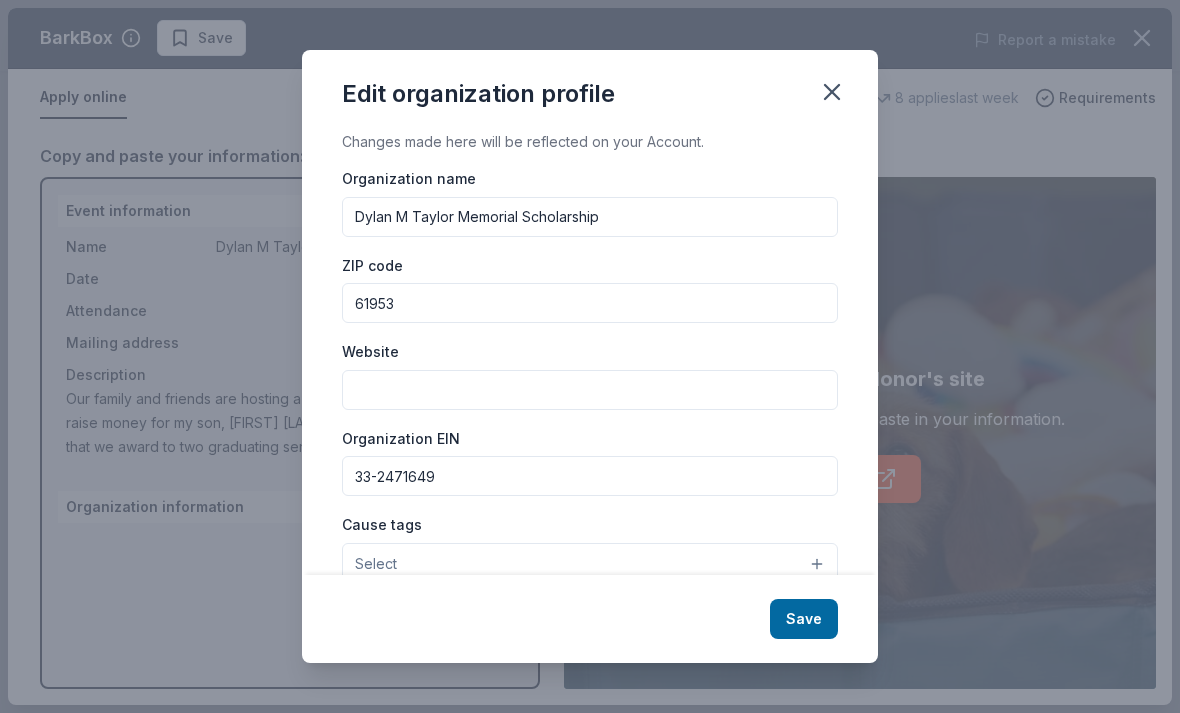 click on "Select" at bounding box center (590, 564) 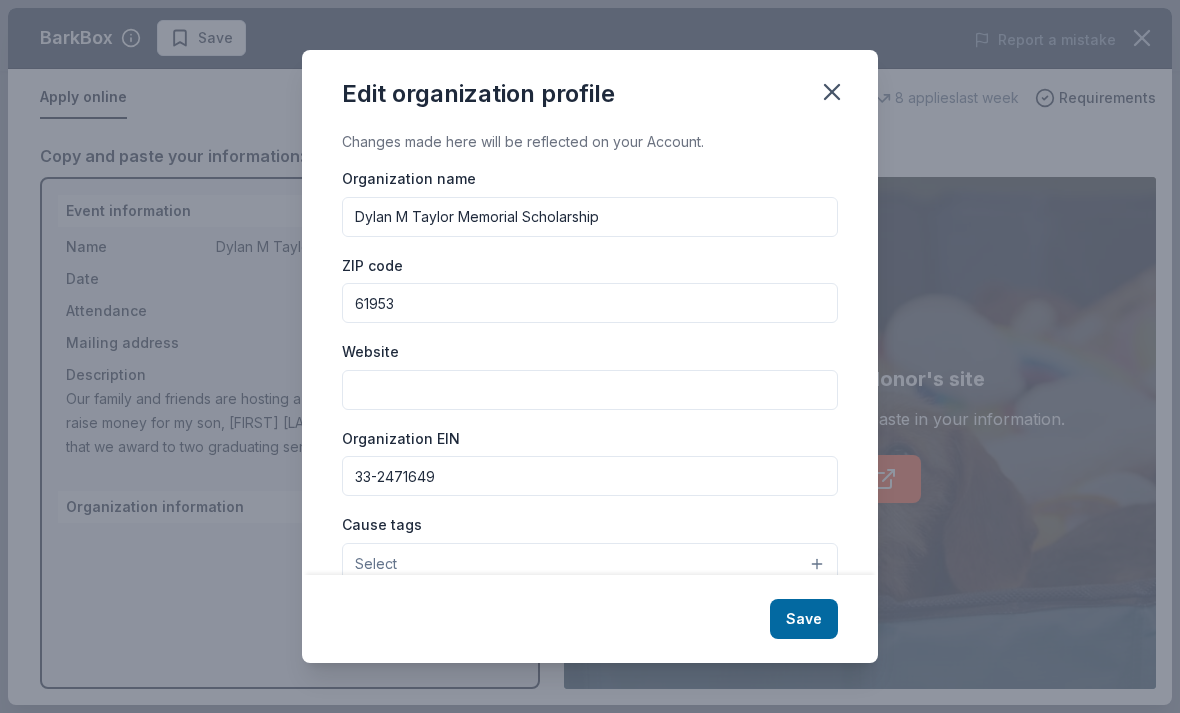 click on "Select" at bounding box center [590, 564] 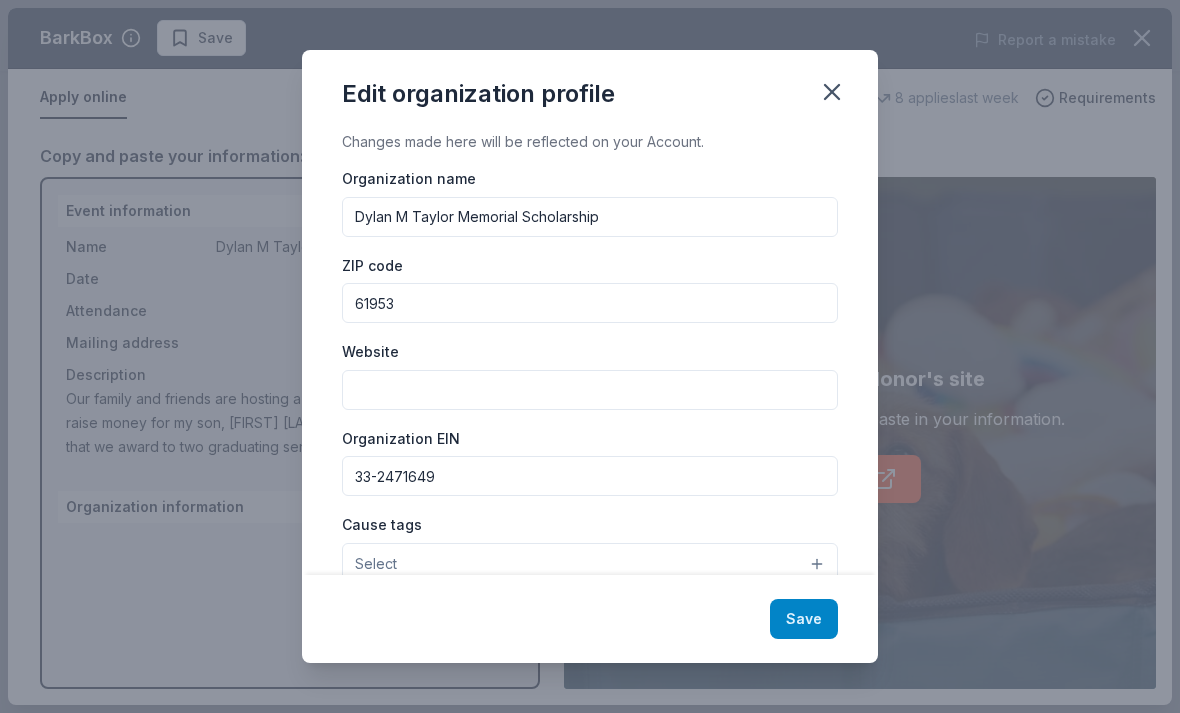 click on "Save" at bounding box center (804, 619) 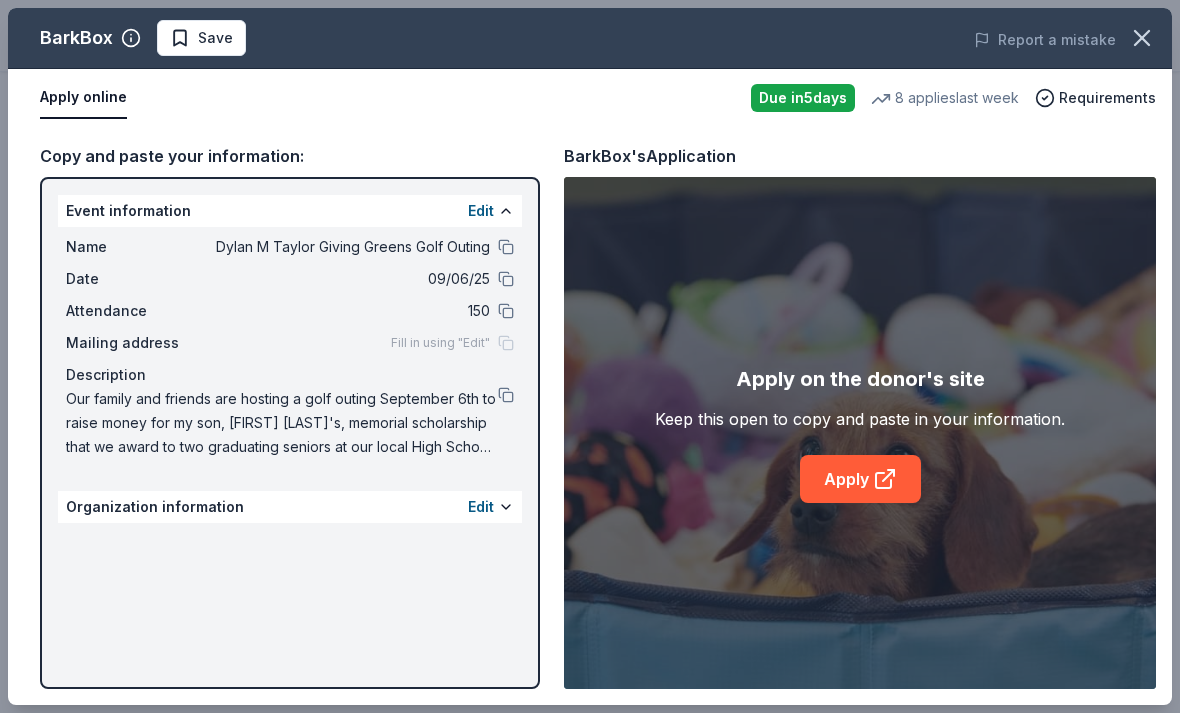 scroll, scrollTop: 167, scrollLeft: 0, axis: vertical 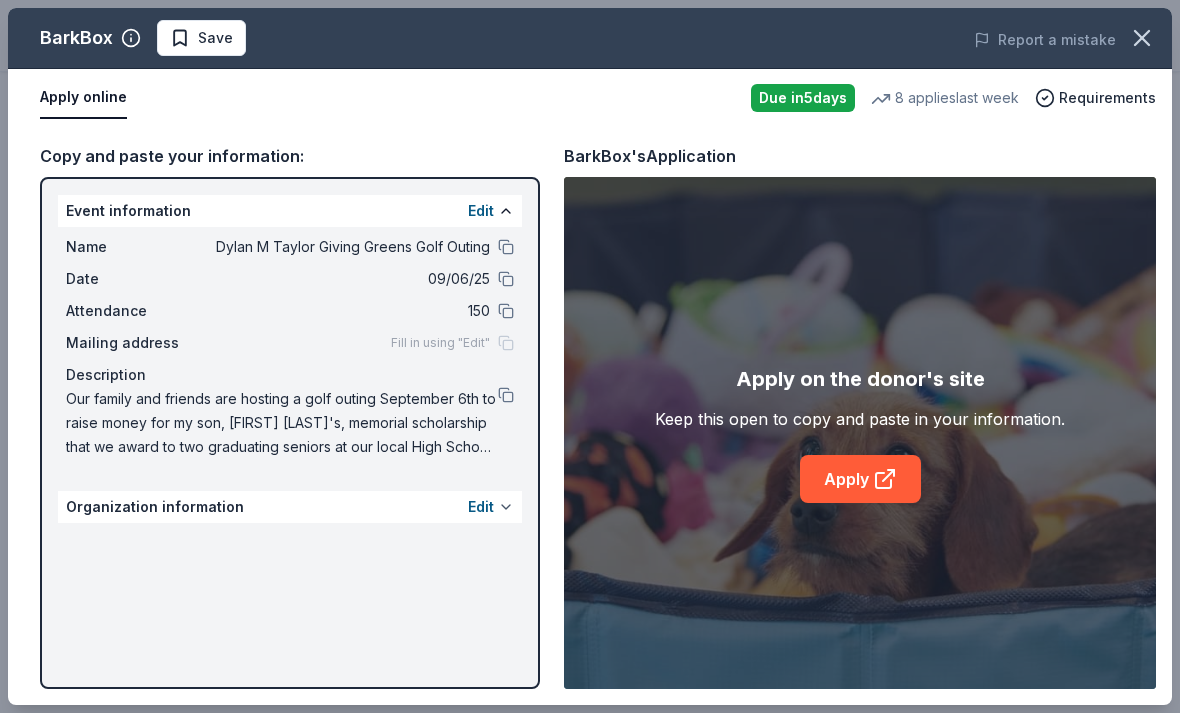 click at bounding box center (506, 507) 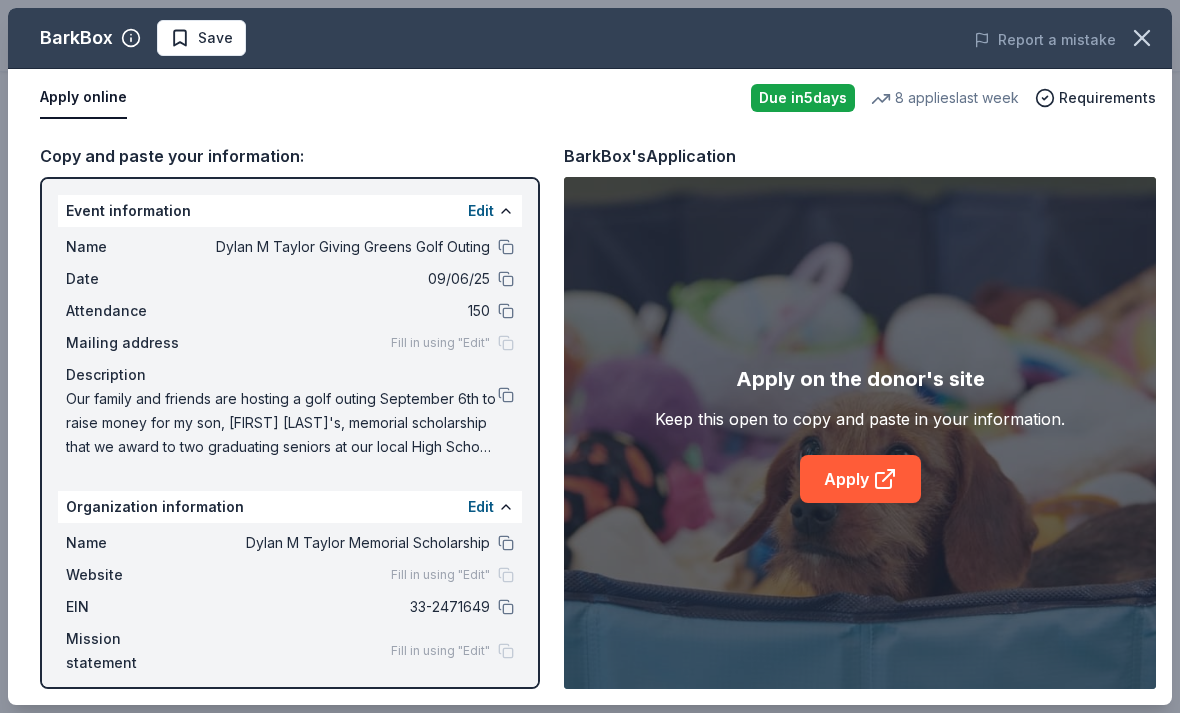click on "Fill in using "Edit"" at bounding box center (452, 651) 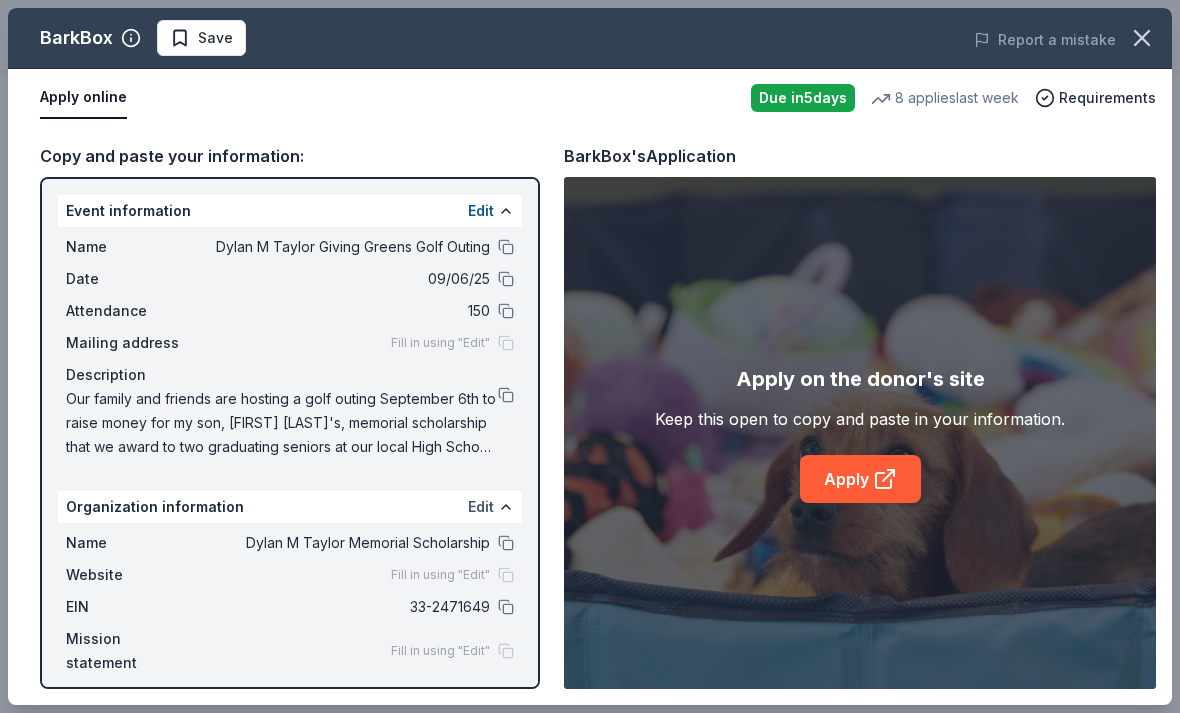 click on "Edit" at bounding box center (481, 507) 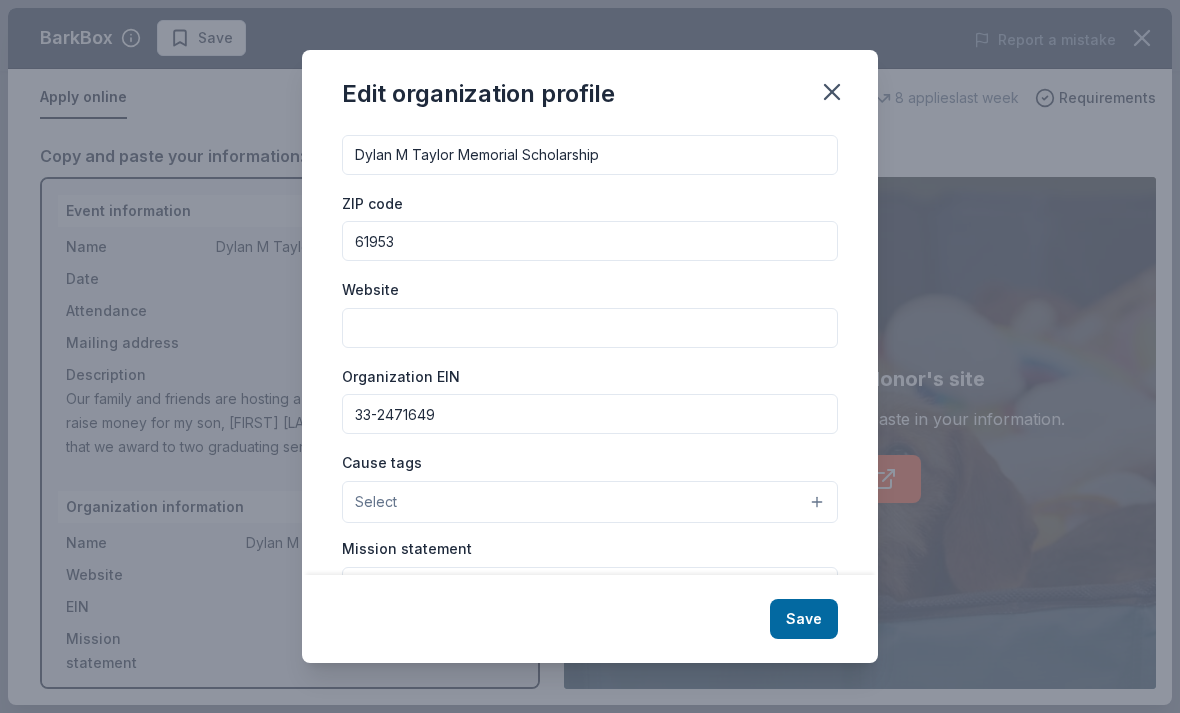 scroll, scrollTop: 61, scrollLeft: 0, axis: vertical 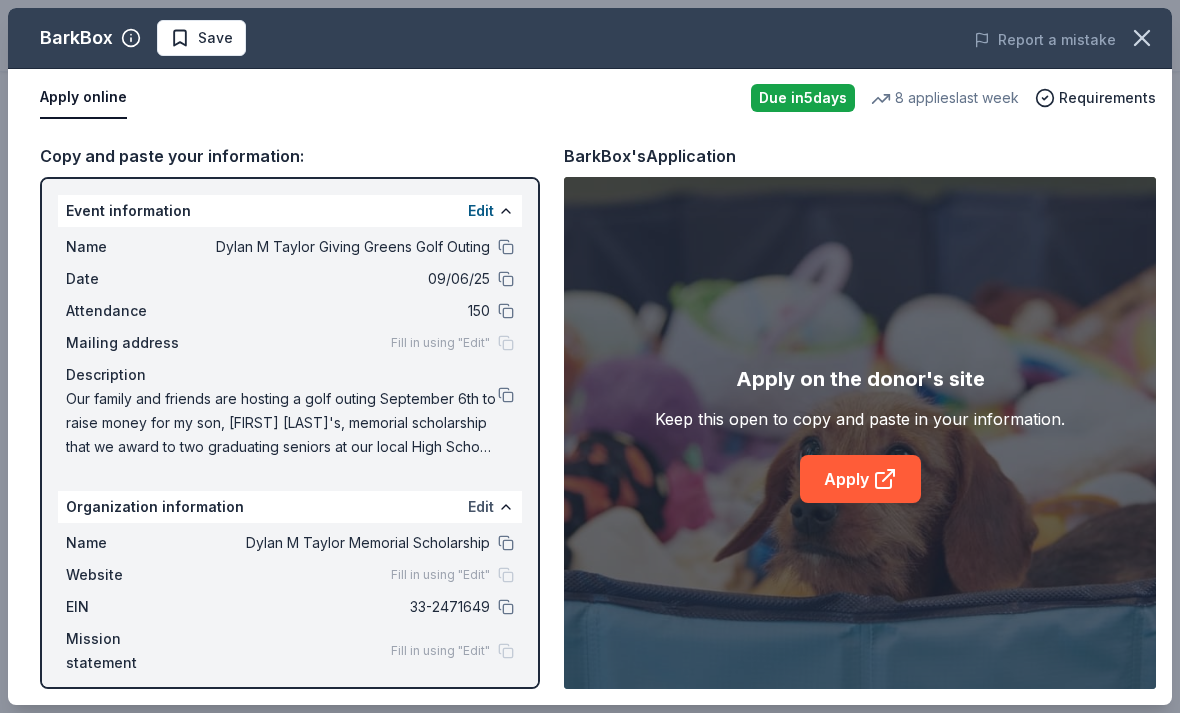 click on "Edit" at bounding box center [481, 507] 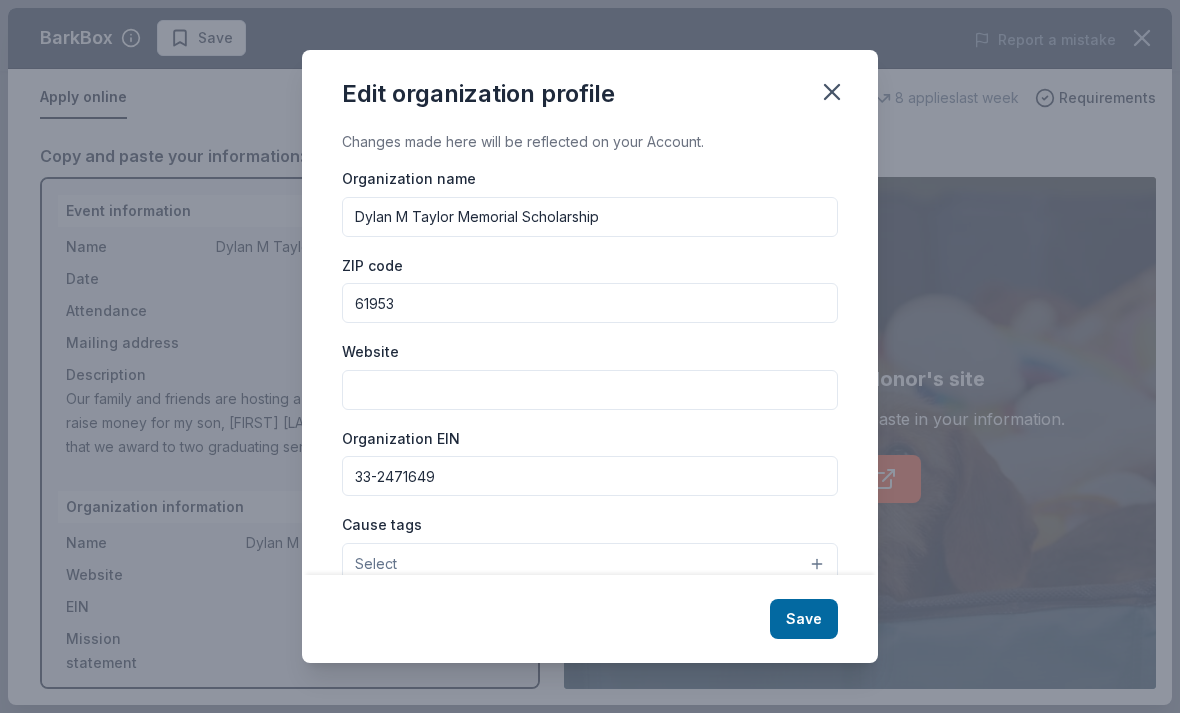 click on "Website" at bounding box center [590, 390] 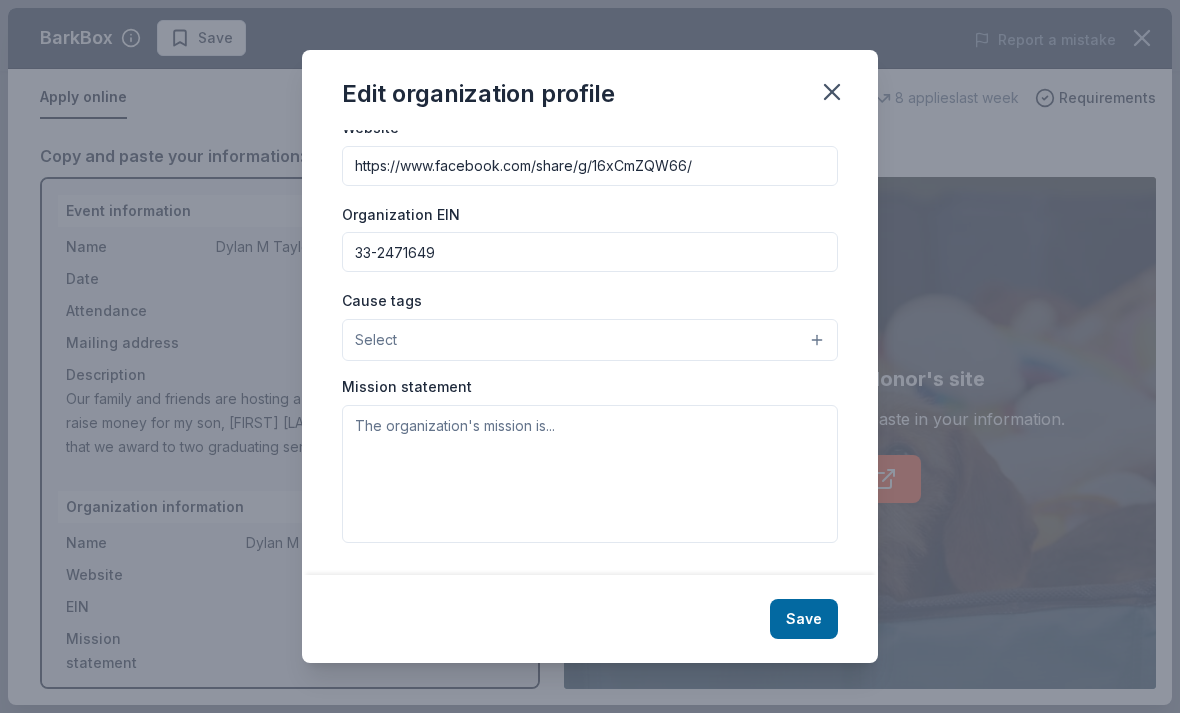 scroll, scrollTop: 225, scrollLeft: 0, axis: vertical 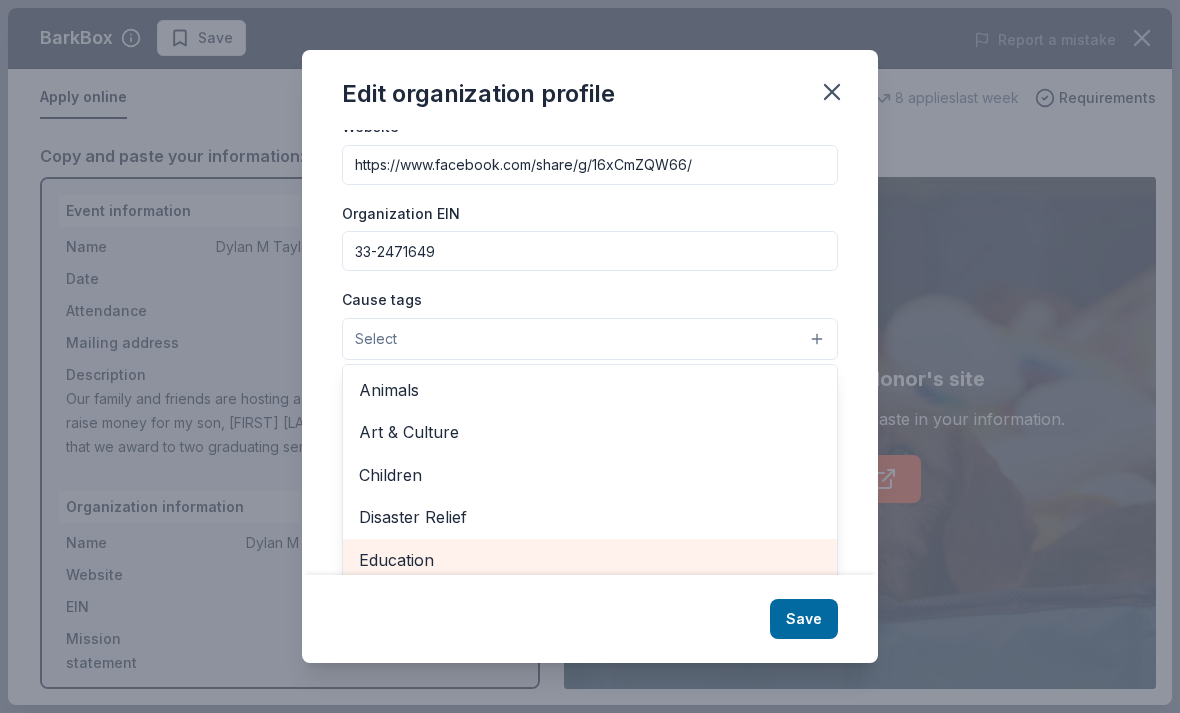 click on "Education" at bounding box center (590, 560) 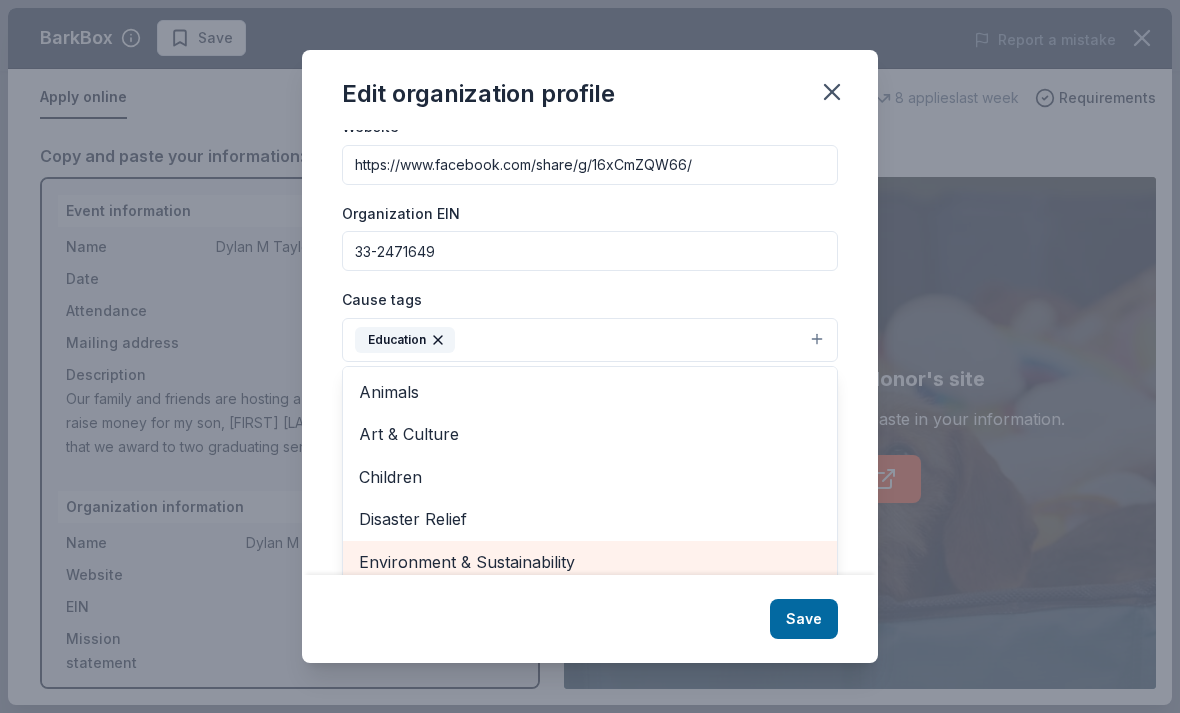 scroll, scrollTop: 233, scrollLeft: 0, axis: vertical 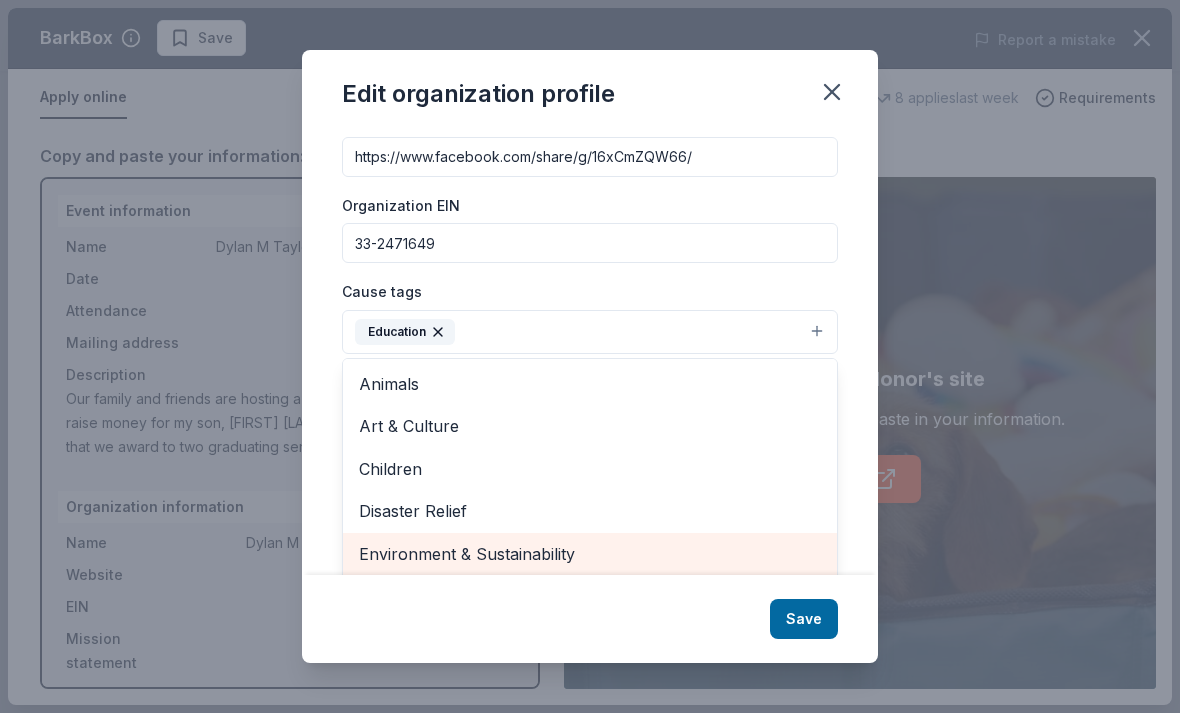 click on "Education Animals Art & Culture Children Disaster Relief Environment & Sustainability First Responders Health Military Poverty & Hunger Social Justice Wellness & Fitness" at bounding box center (590, 332) 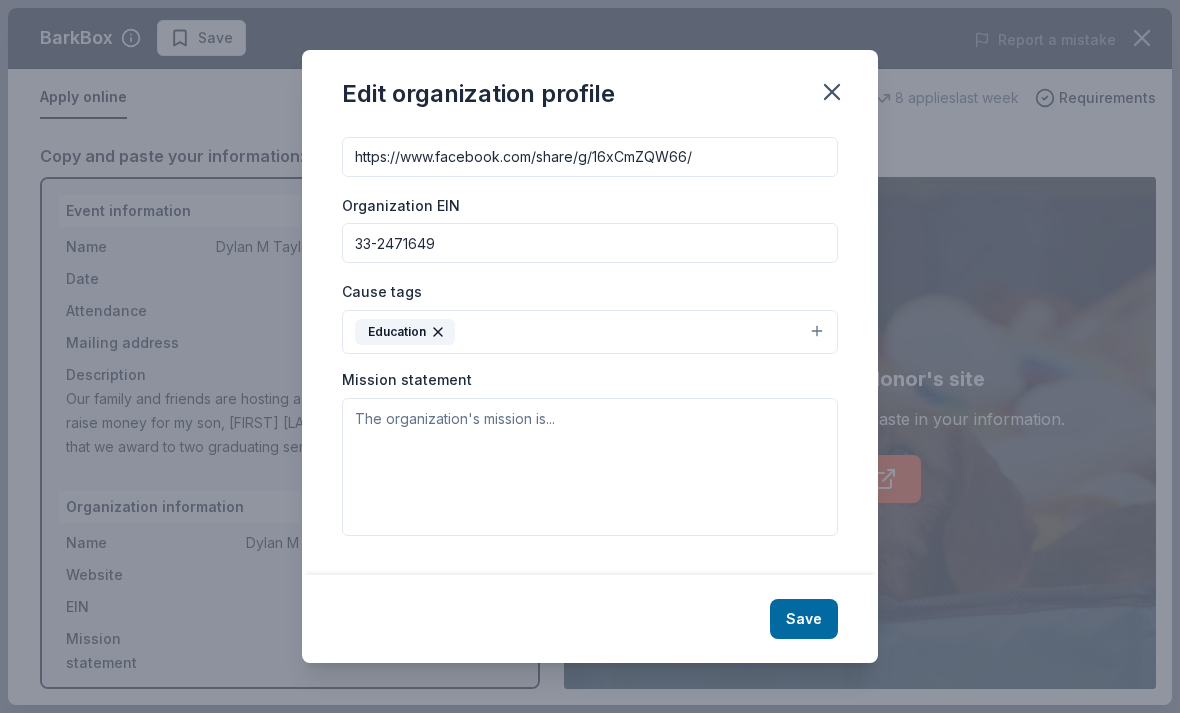 scroll, scrollTop: 429, scrollLeft: 0, axis: vertical 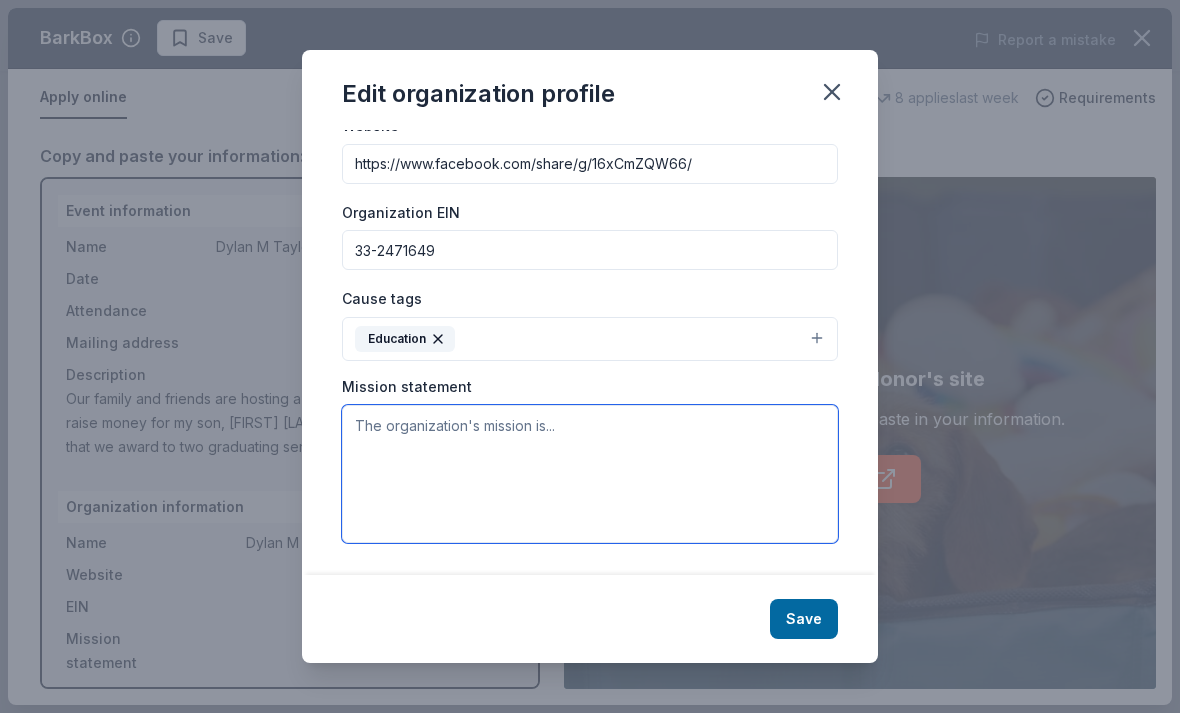click at bounding box center [590, 474] 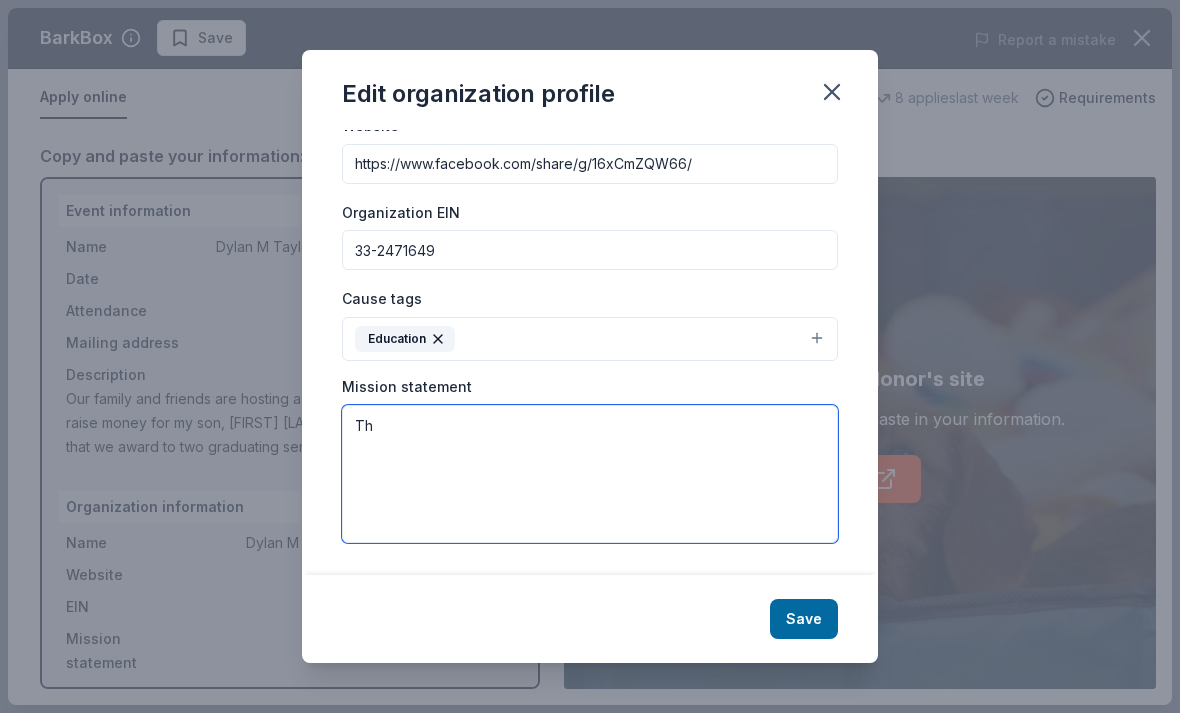 type on "T" 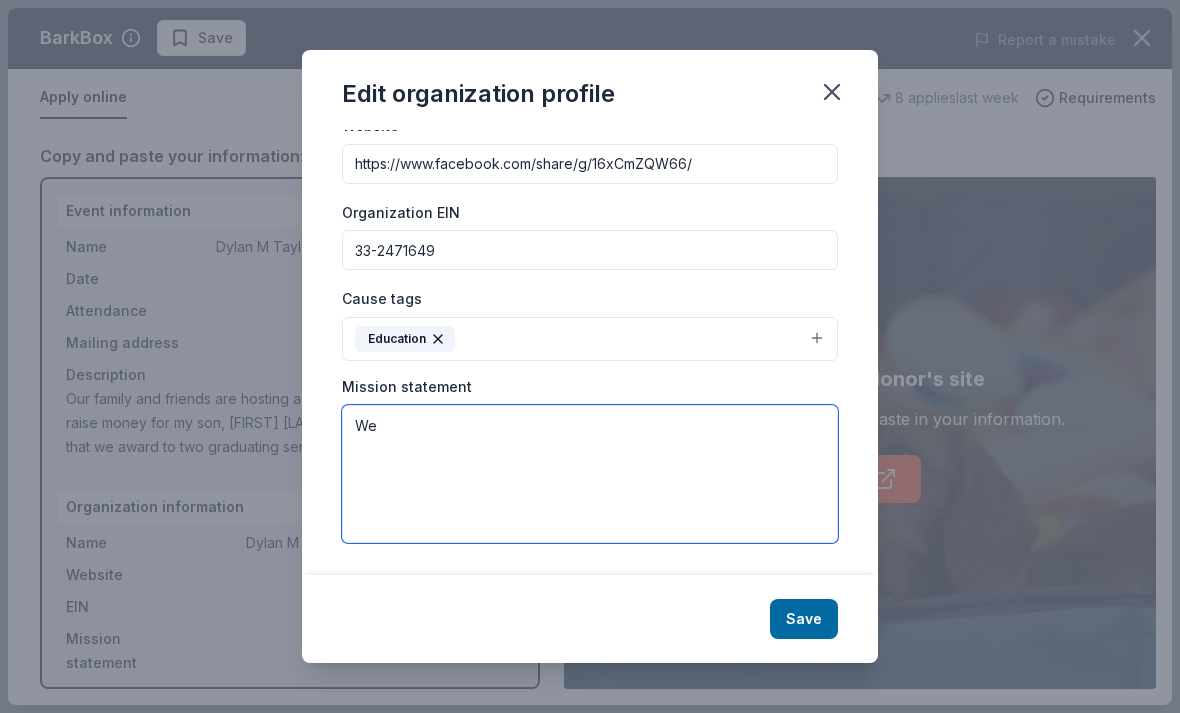 type on "W" 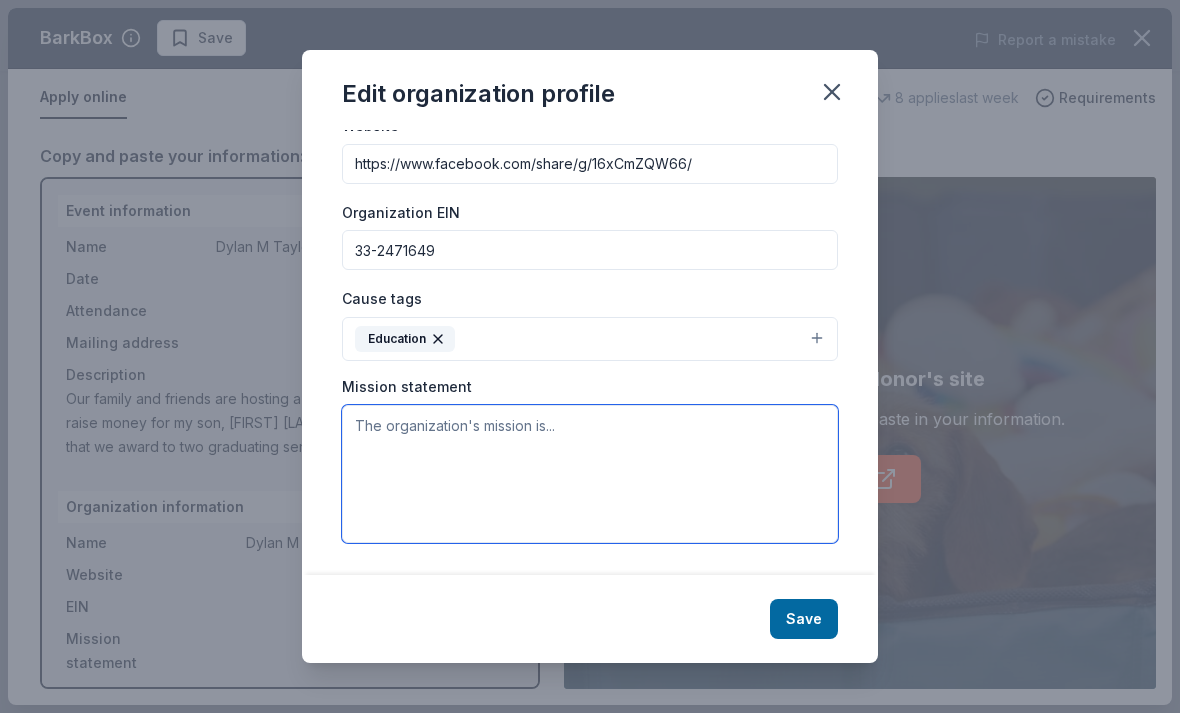 paste on "https://www.facebook.com/share/g/16xCmZQW66/" 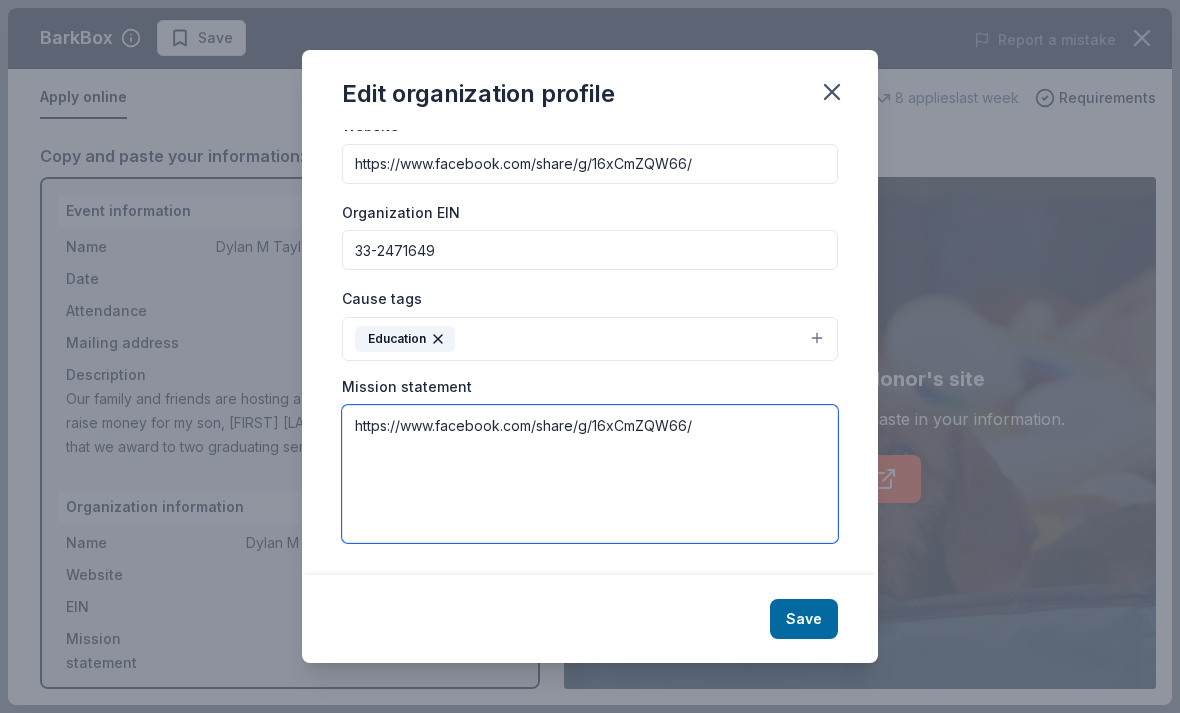 click on "https://www.facebook.com/share/g/16xCmZQW66/" at bounding box center (590, 474) 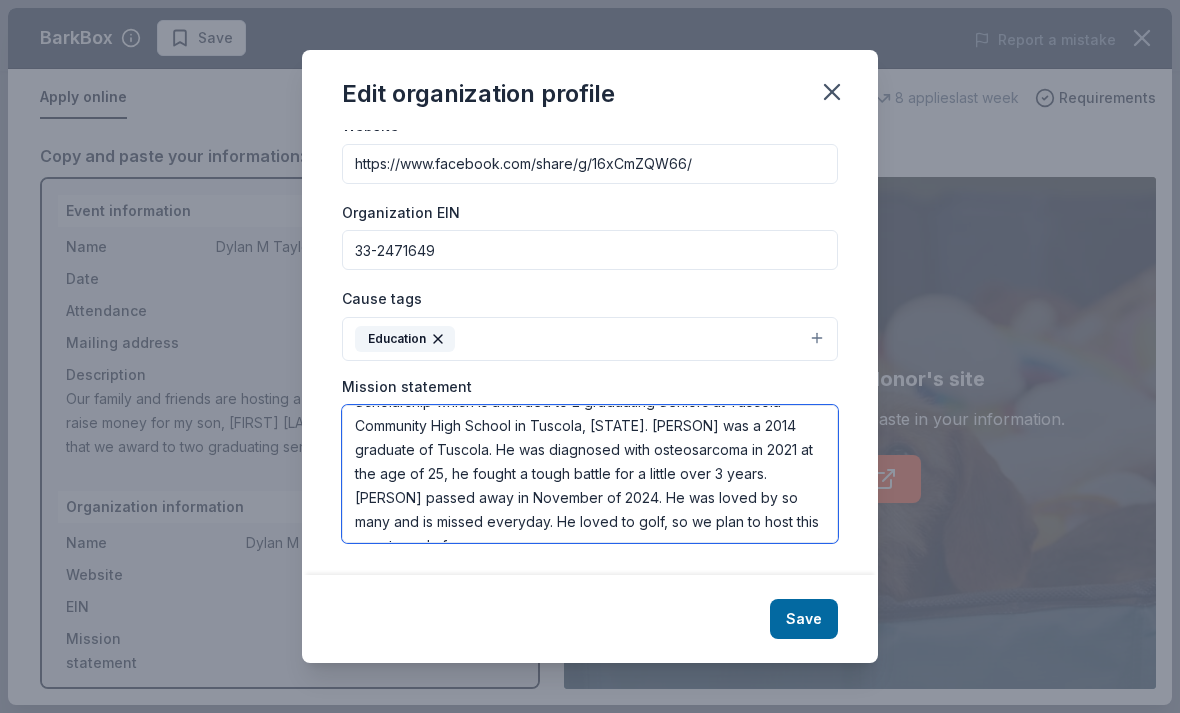 scroll, scrollTop: 62, scrollLeft: 0, axis: vertical 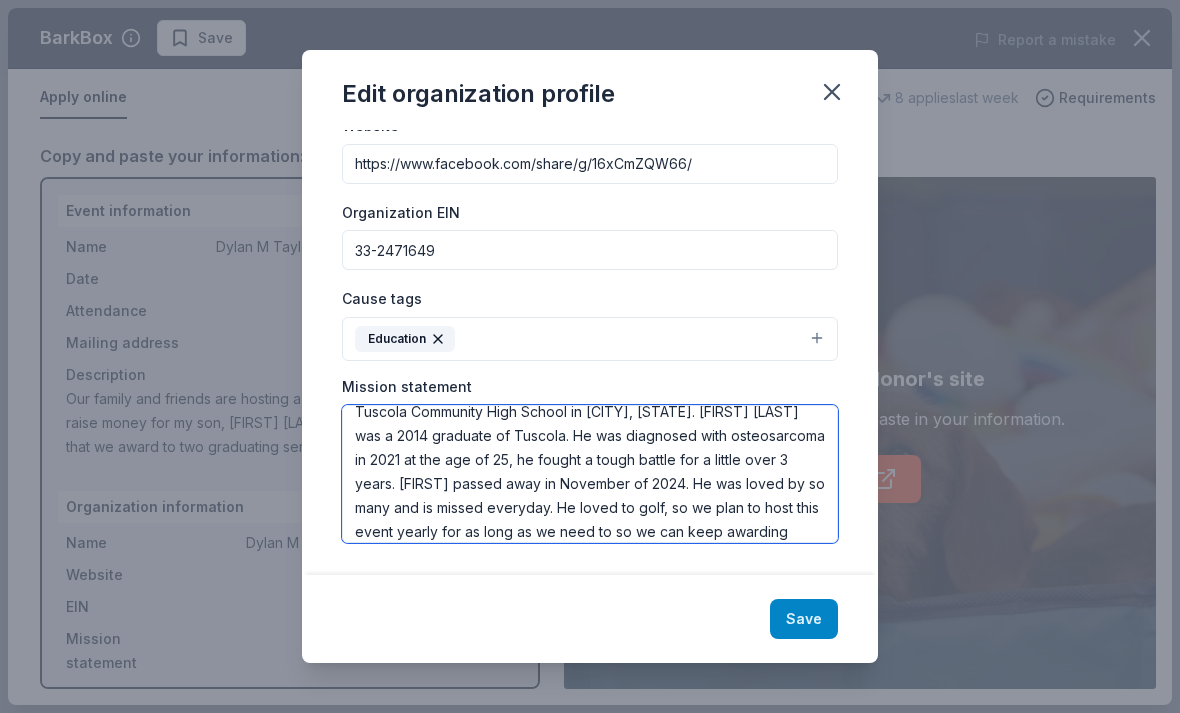 type on "We are hosting a golf outing to help fund the [NAME] Memorial Scholarship which is awarded to 2 graduating Seniors at Tuscola Community High School in Tuscola, IL. [NAME] was a [YEAR] graduate of Tuscola. He was diagnosed with osteosarcoma in [YEAR] at the age of 25, he fought a tough battle for a little over 3 years. [NAME] passed away in [MONTH] of [YEAR]. He was loved by so many and is missed everyday. He loved to golf, so we plan to host this event yearly for as long as we need to so we can keep awarding scholarships." 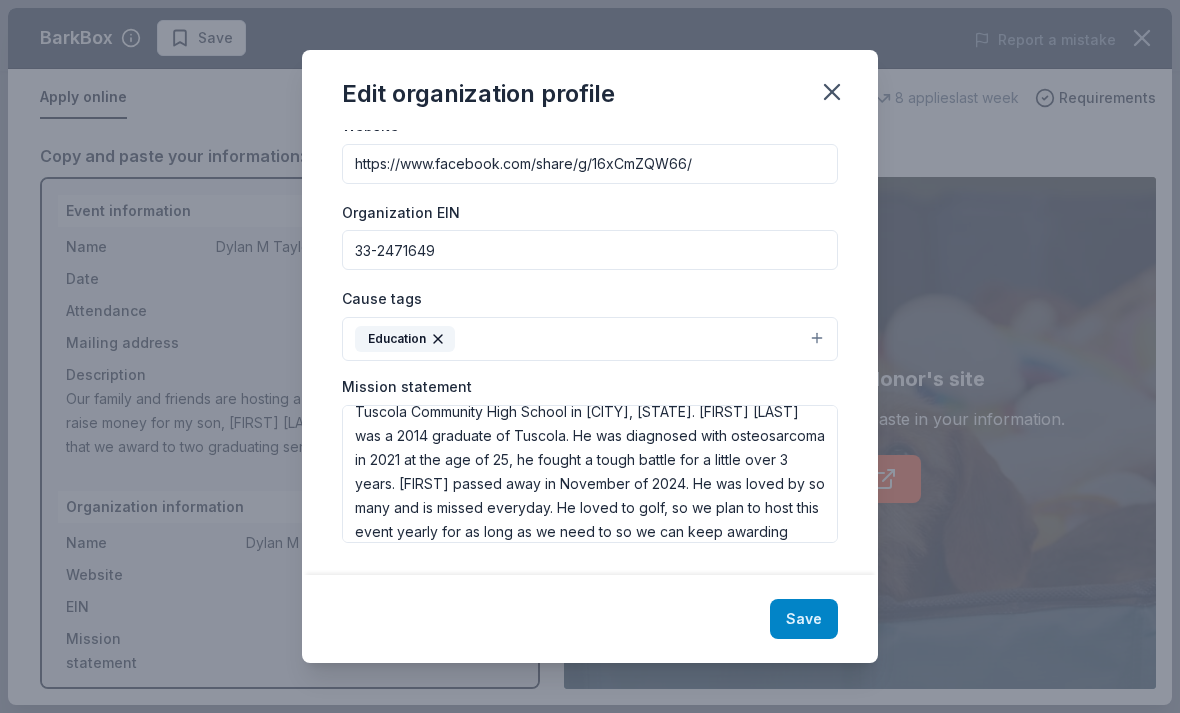click on "Save" at bounding box center [804, 619] 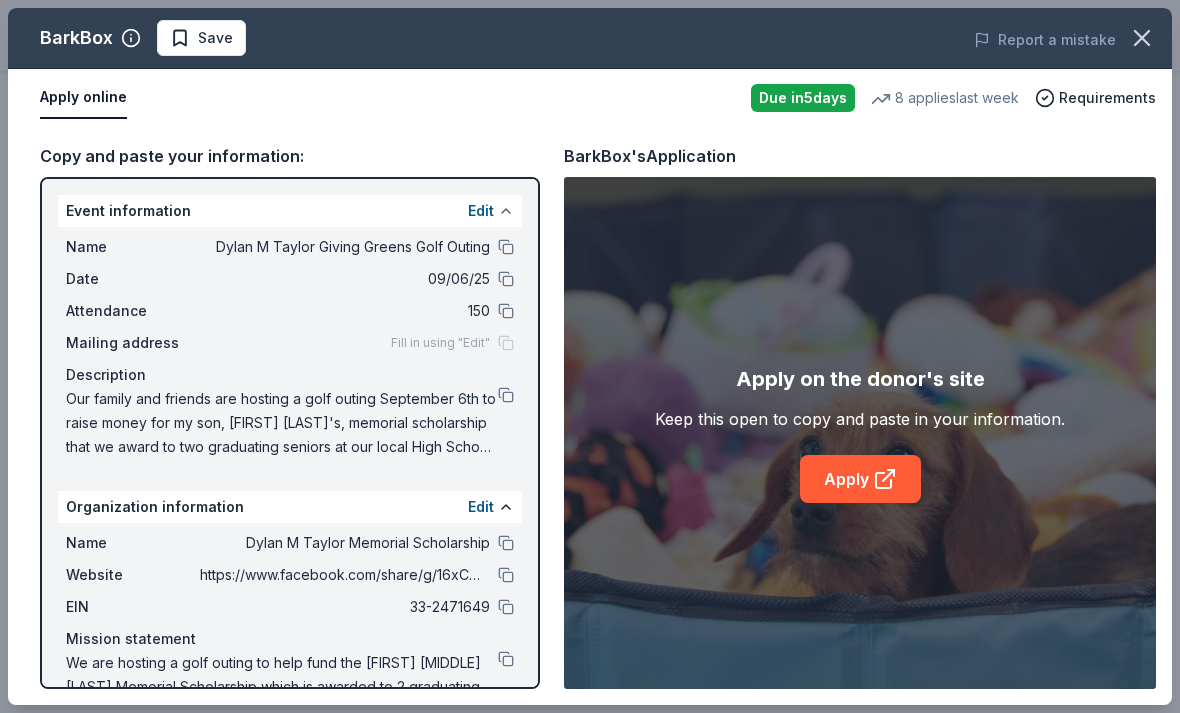 click at bounding box center (506, 211) 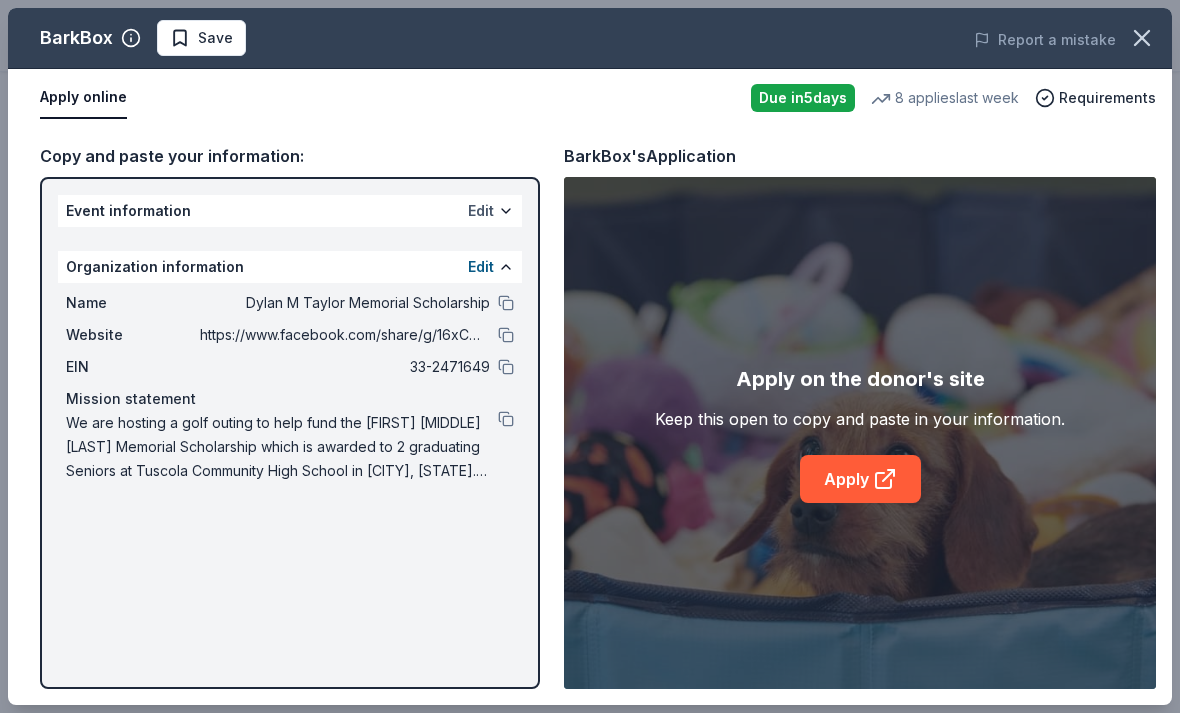 click on "Edit" at bounding box center (481, 211) 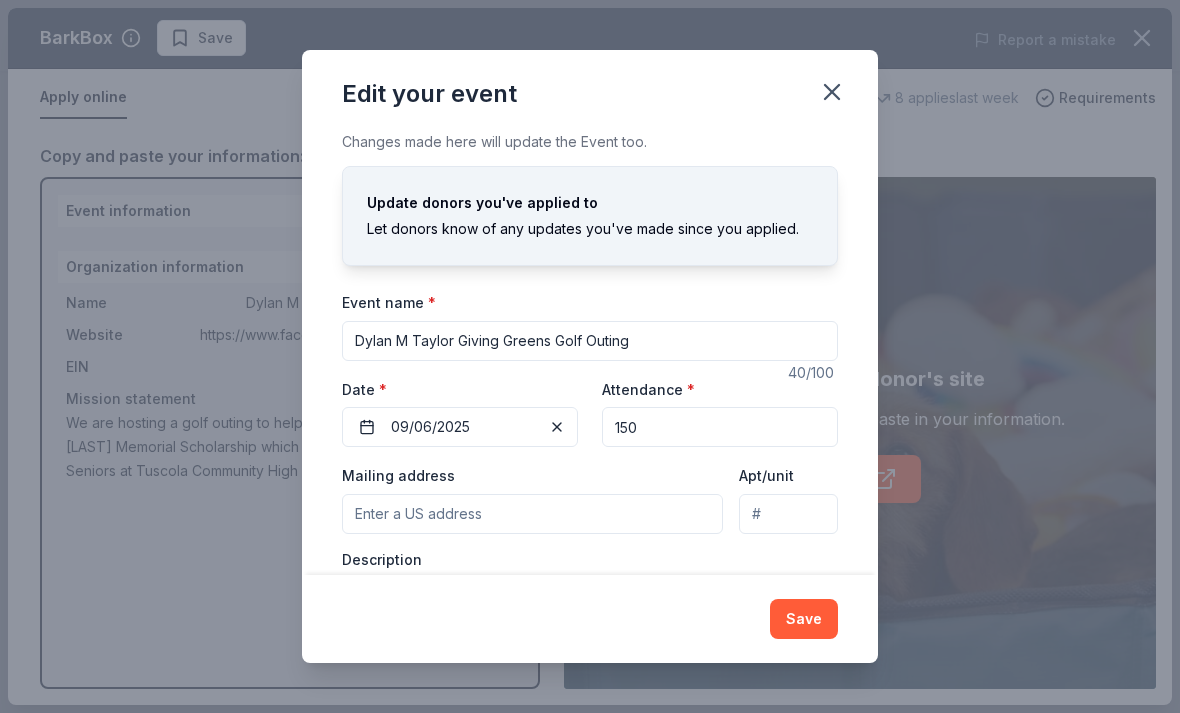 click on "150" at bounding box center [720, 427] 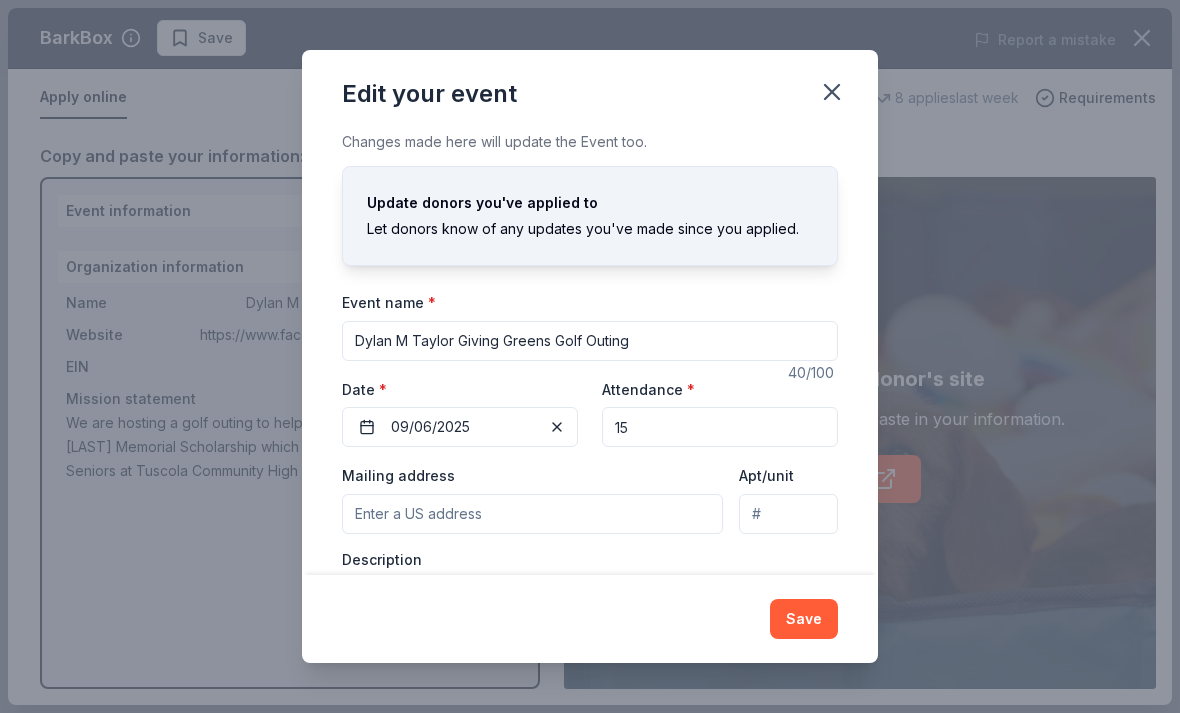 type on "1" 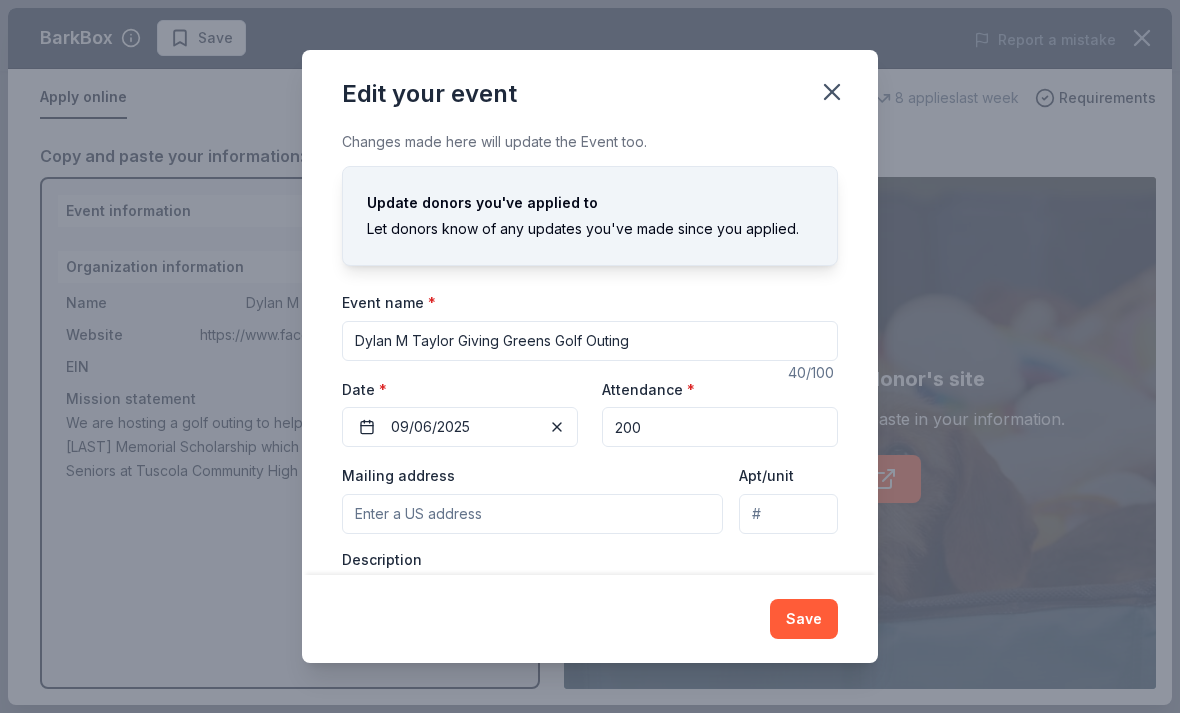 type on "200" 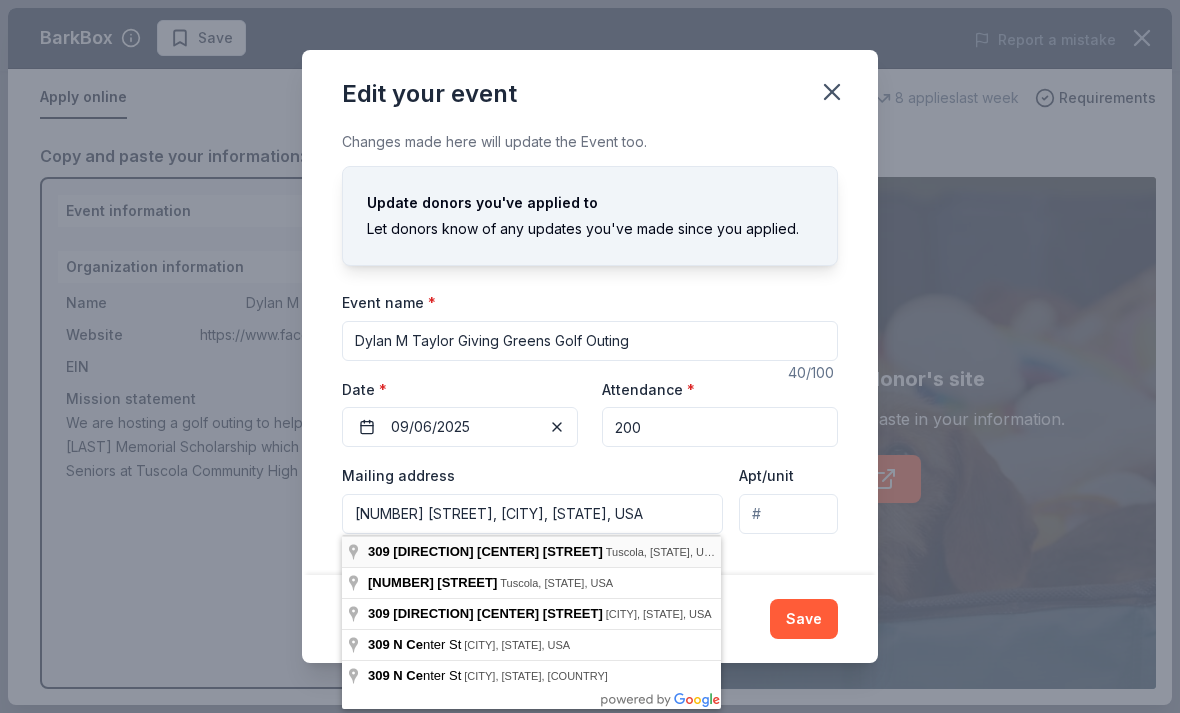 type on "309 North Center Street, Tuscola, IL, 61953" 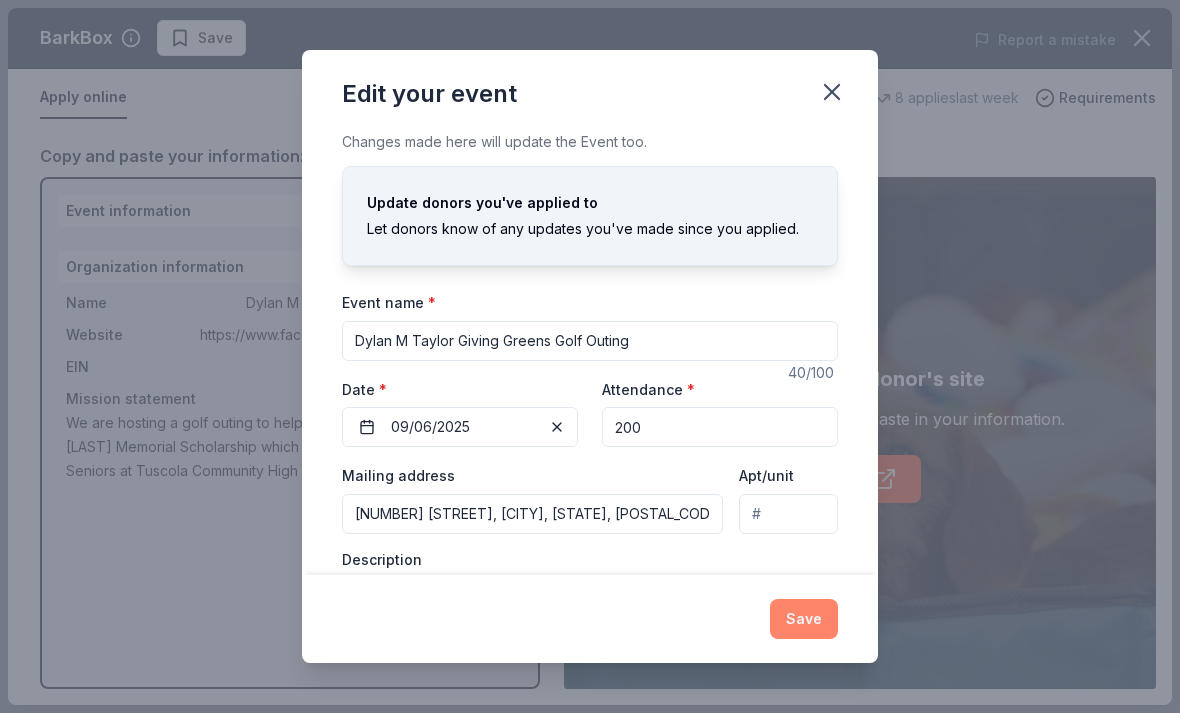 click on "Save" at bounding box center (804, 619) 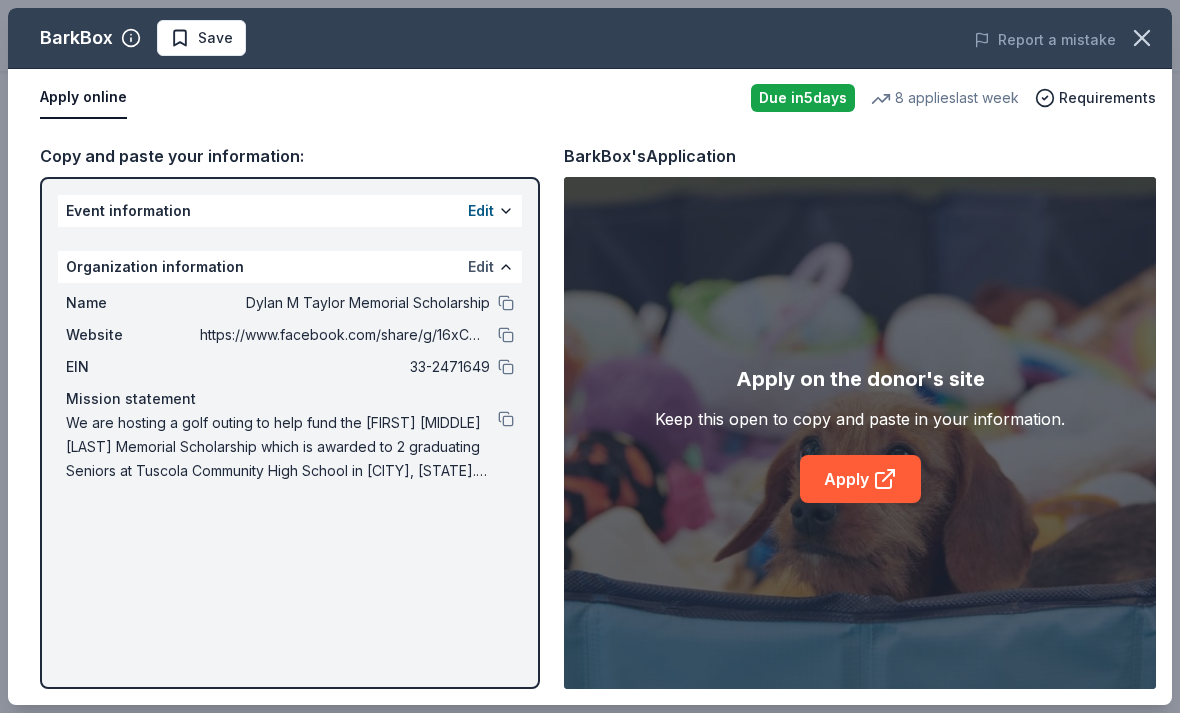 click on "Edit" at bounding box center (481, 267) 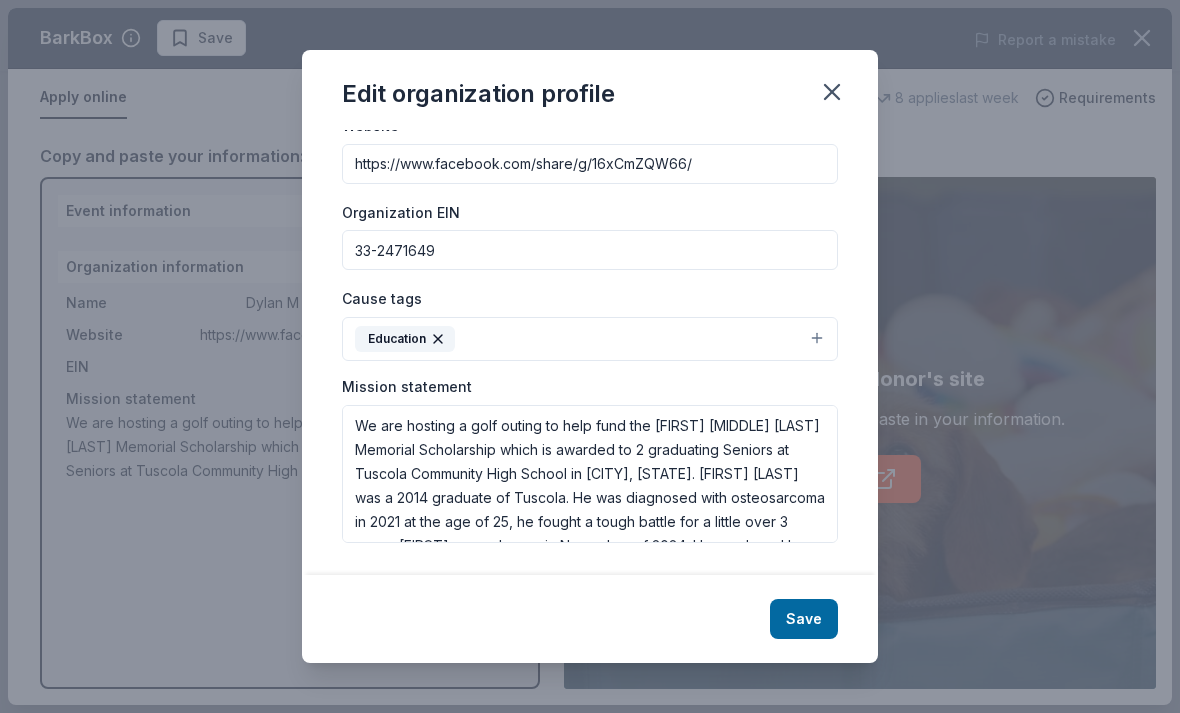 scroll, scrollTop: 227, scrollLeft: 0, axis: vertical 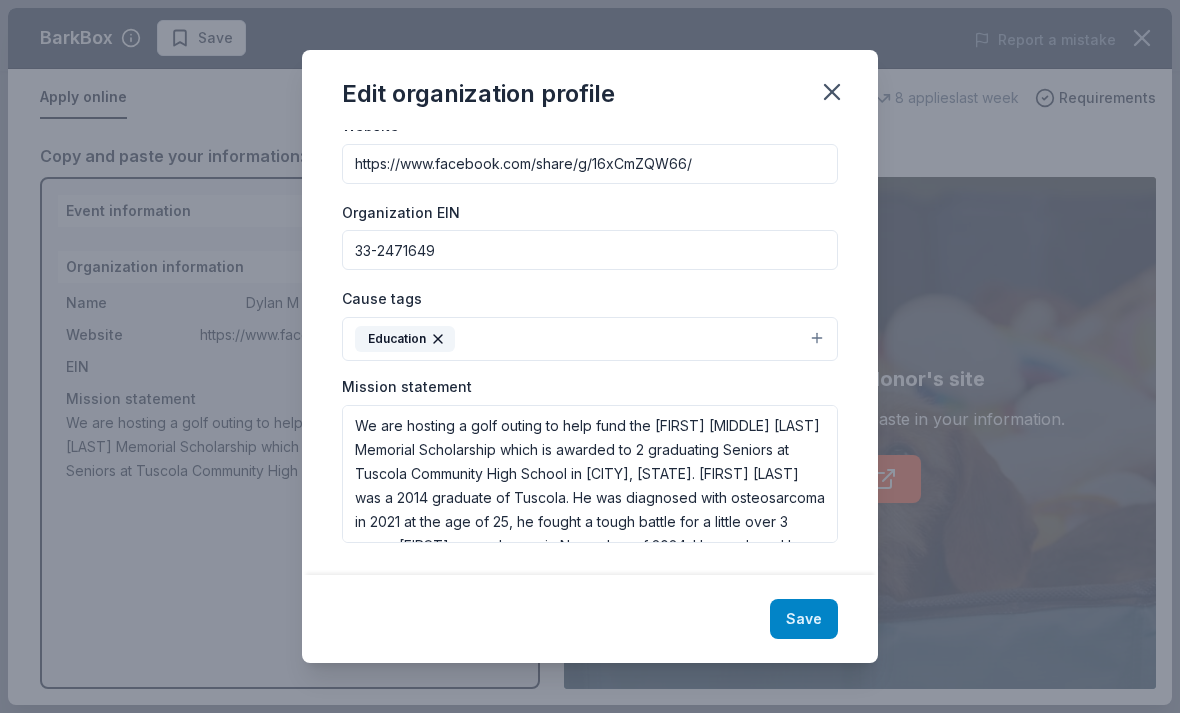 click on "Save" at bounding box center (804, 619) 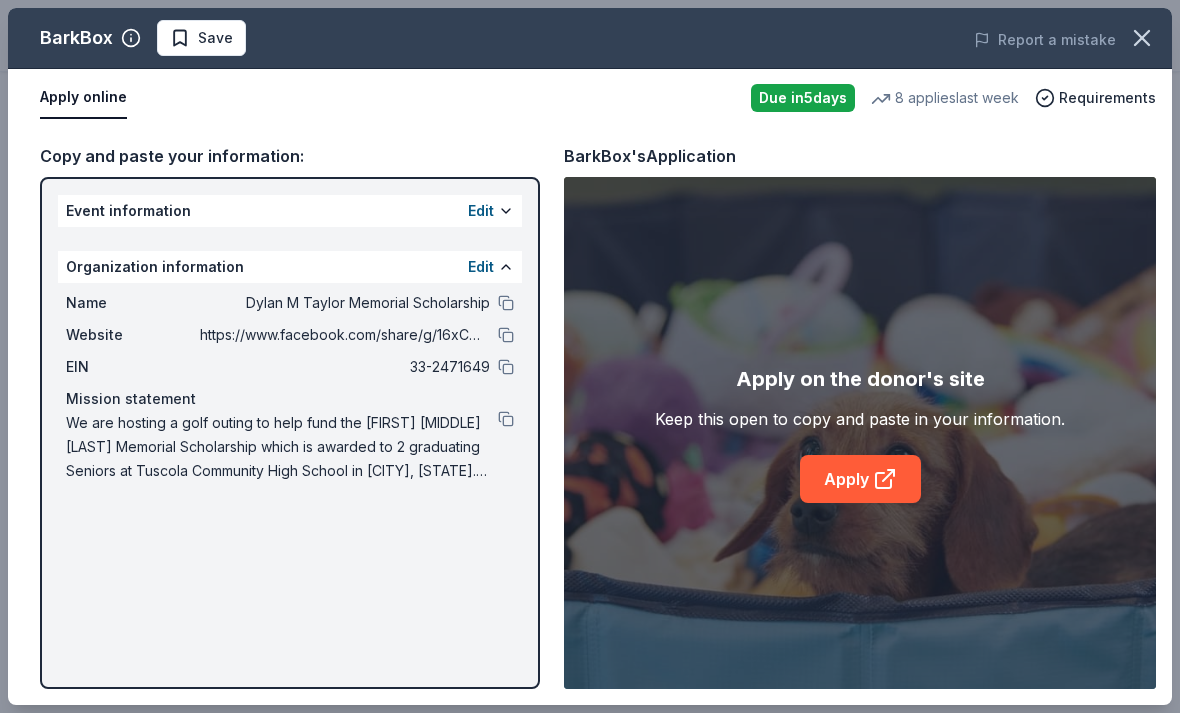 scroll, scrollTop: 0, scrollLeft: 0, axis: both 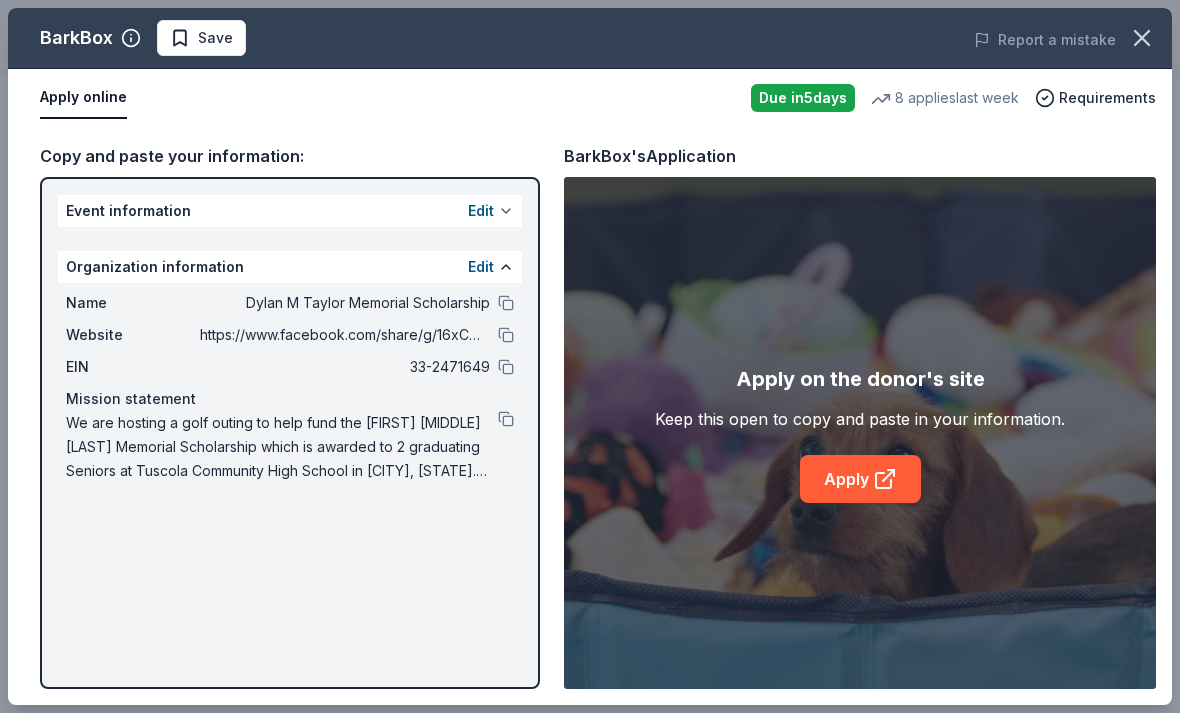 click at bounding box center [506, 211] 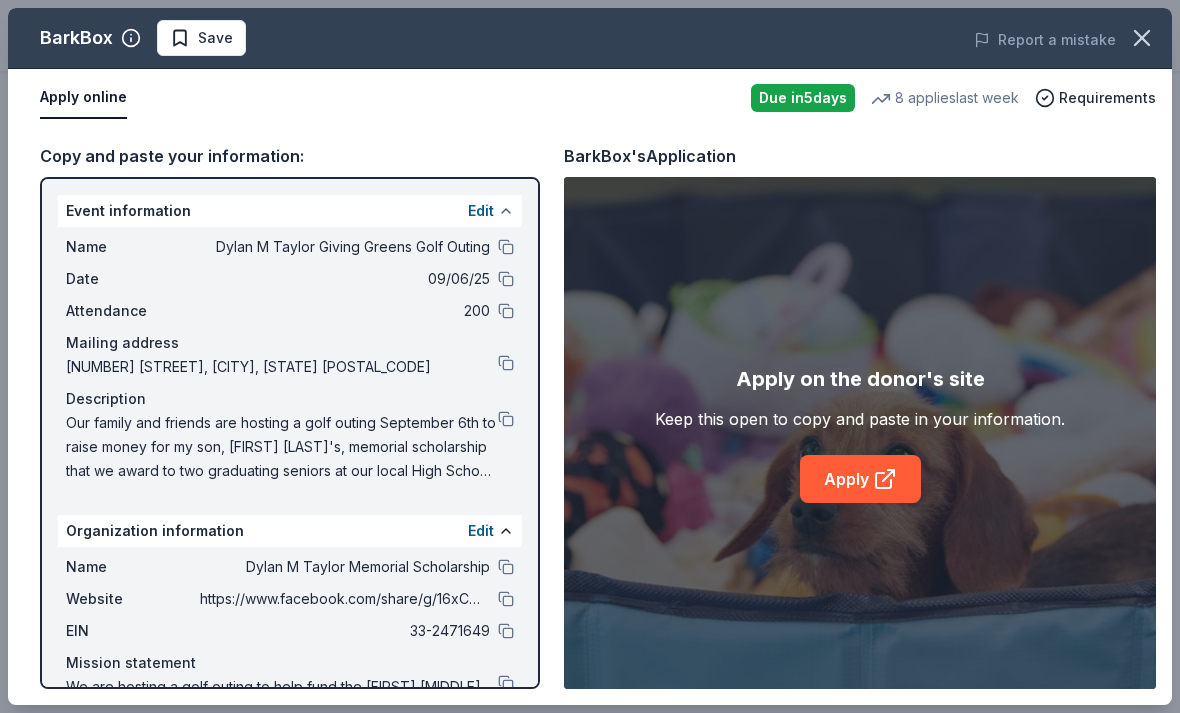 scroll, scrollTop: 0, scrollLeft: 0, axis: both 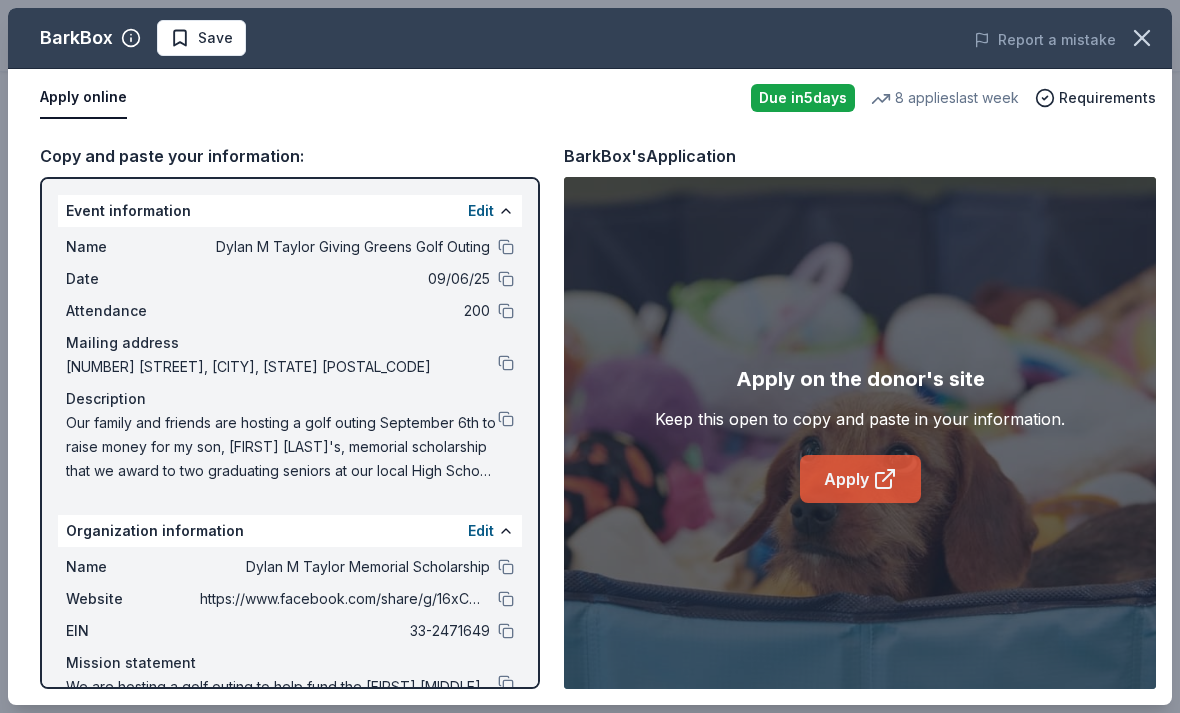 click on "Apply" at bounding box center (860, 479) 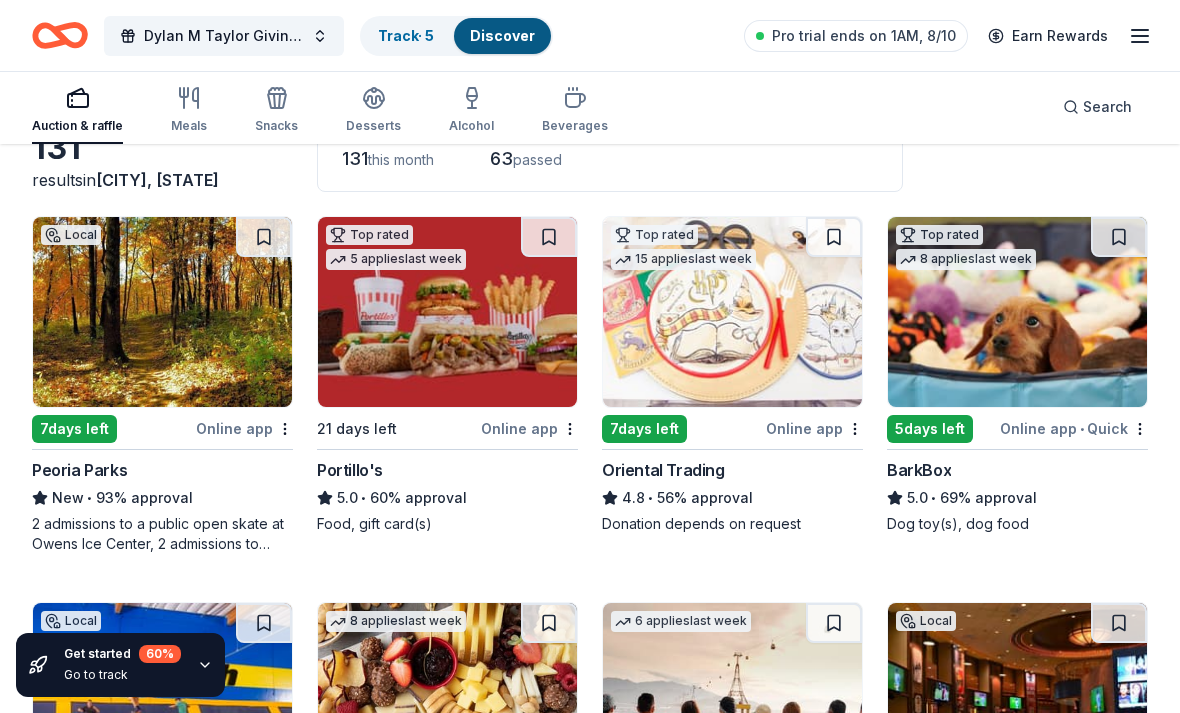 scroll, scrollTop: 151, scrollLeft: 0, axis: vertical 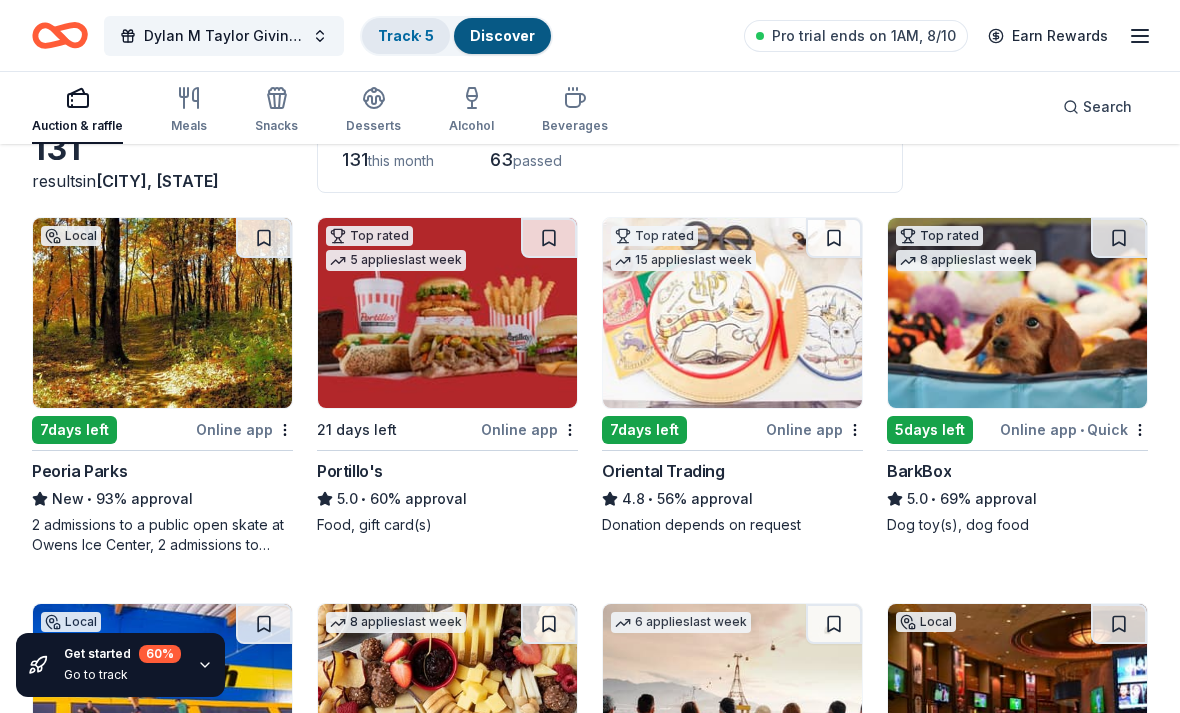 click on "Track  · 5" at bounding box center [406, 35] 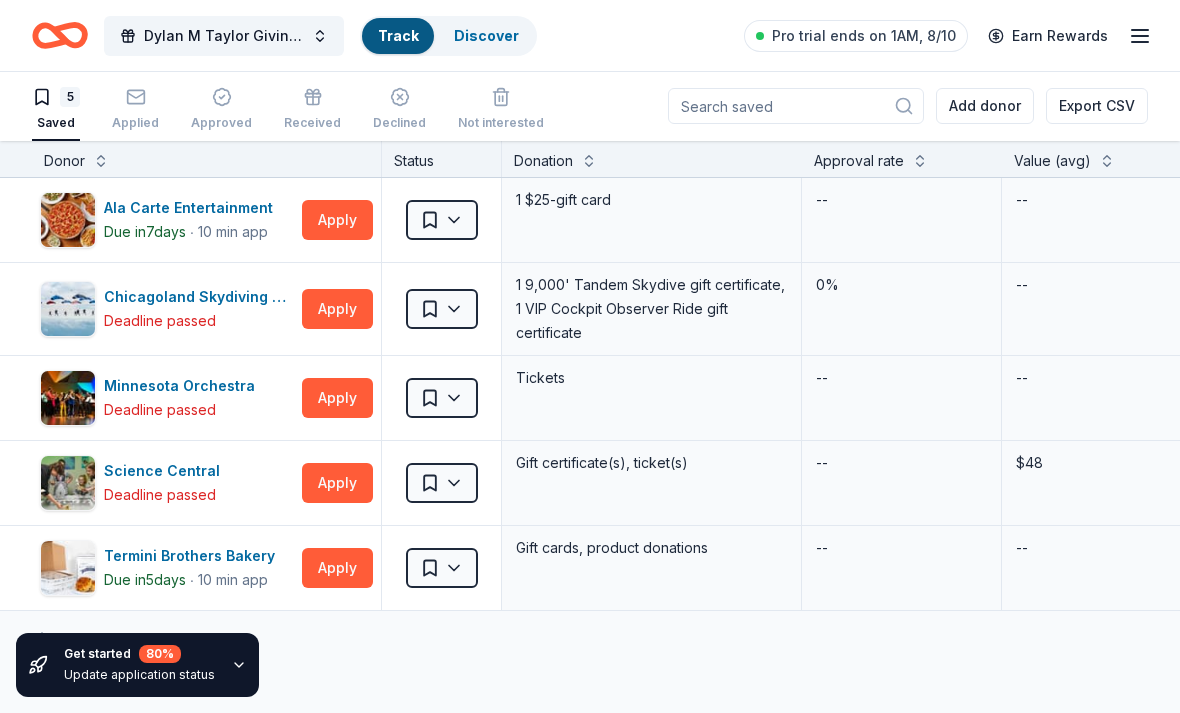 scroll, scrollTop: 1, scrollLeft: 0, axis: vertical 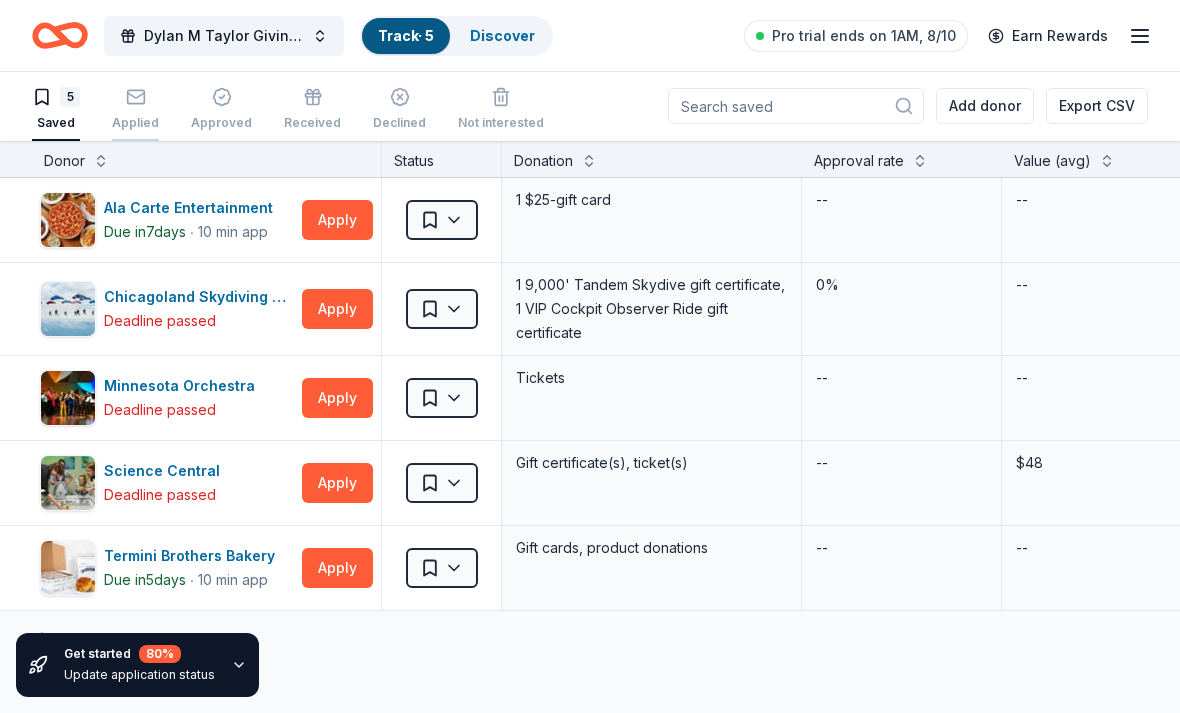 click at bounding box center (135, 97) 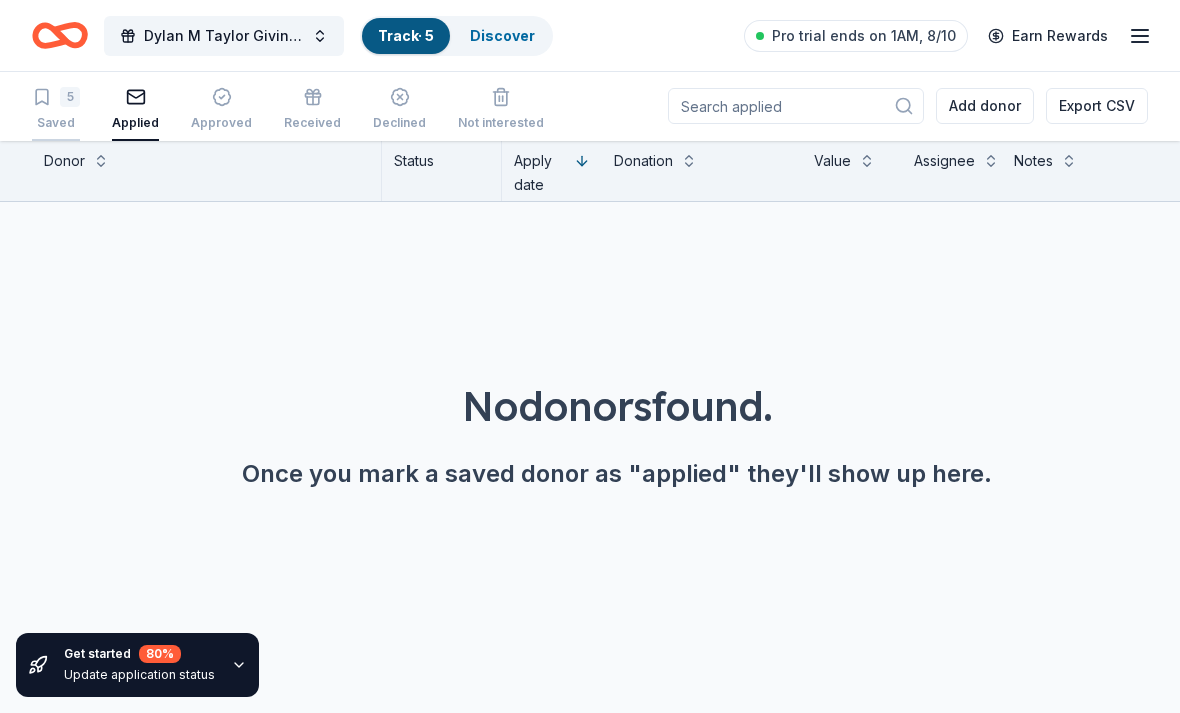 click 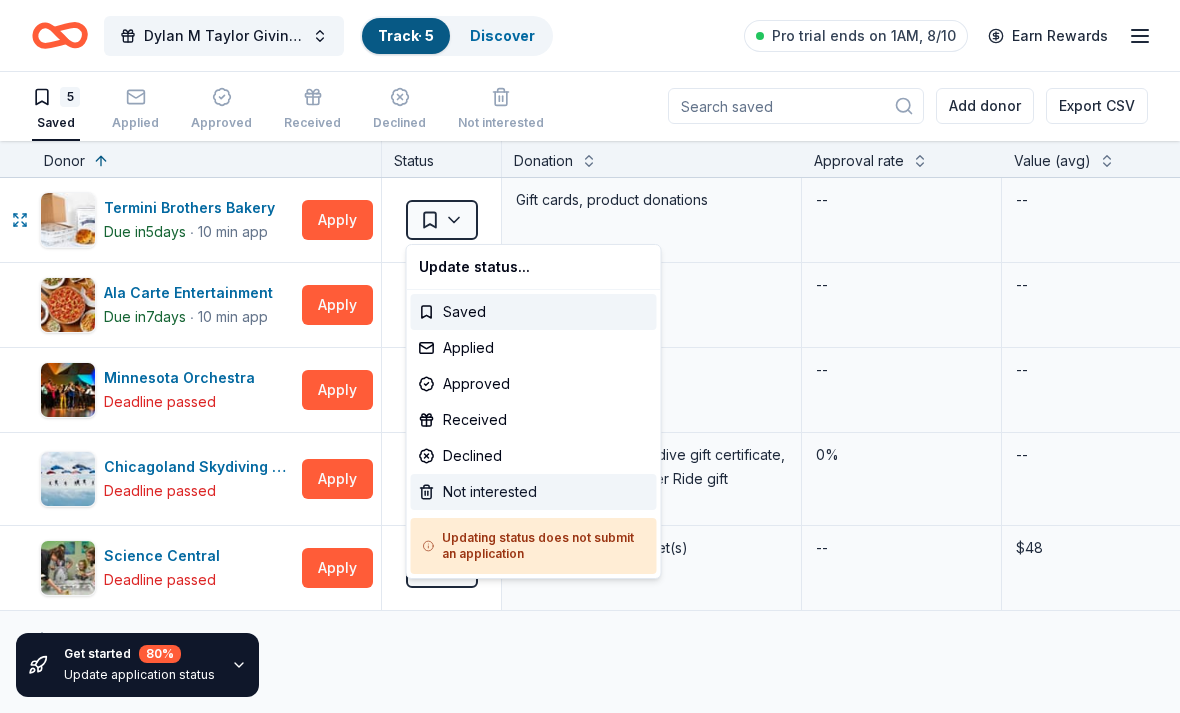 click on "Not interested" at bounding box center [534, 492] 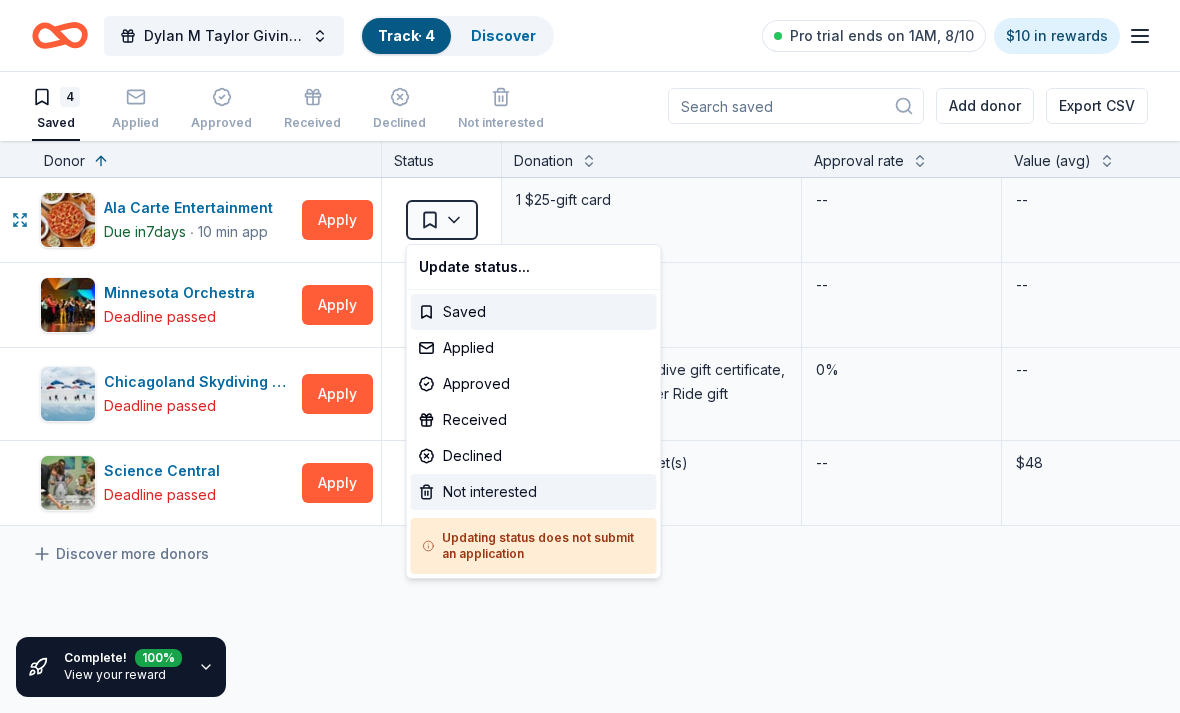 click on "Not interested" at bounding box center (534, 492) 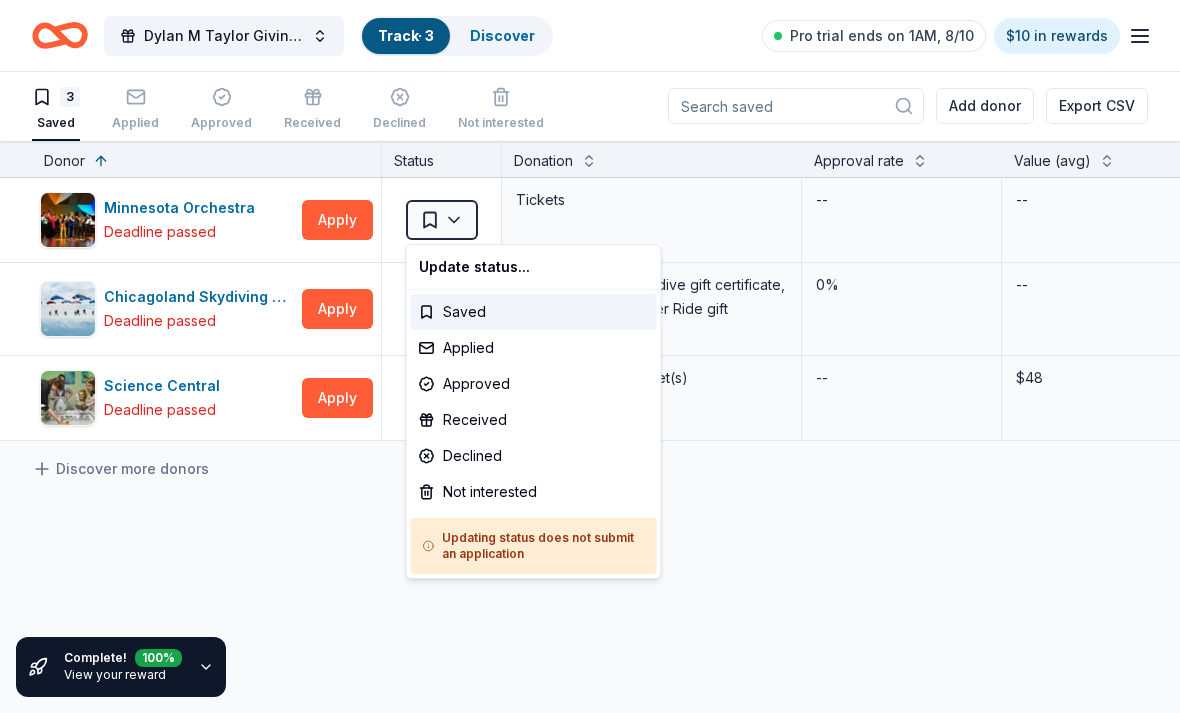 click on "Dylan M Taylor Giving Greens Golf Outing Track  · 3 Discover Pro trial ends on 1AM, 8/10 $10 in rewards 3 Saved Applied Approved Received Declined Not interested Add donor Export CSV Complete! 100 % View your reward Donor Status Donation Approval rate Value (avg) Apply method Assignee Notes Minnesota Orchestra Deadline passed Apply Saved Tickets -- -- Website Chicagoland Skydiving Center Deadline passed Apply Saved 1 9,000' Tandem Skydive gift certificate, 1 VIP Cockpit Observer Ride gift certificate 0% -- Website Science Central Deadline passed Apply Saved Gift certificate(s), ticket(s) -- $48 Website   Discover more donors Saved Update status... Saved Applied Approved Received Declined Not interested Updating status does not submit an application" at bounding box center [590, 355] 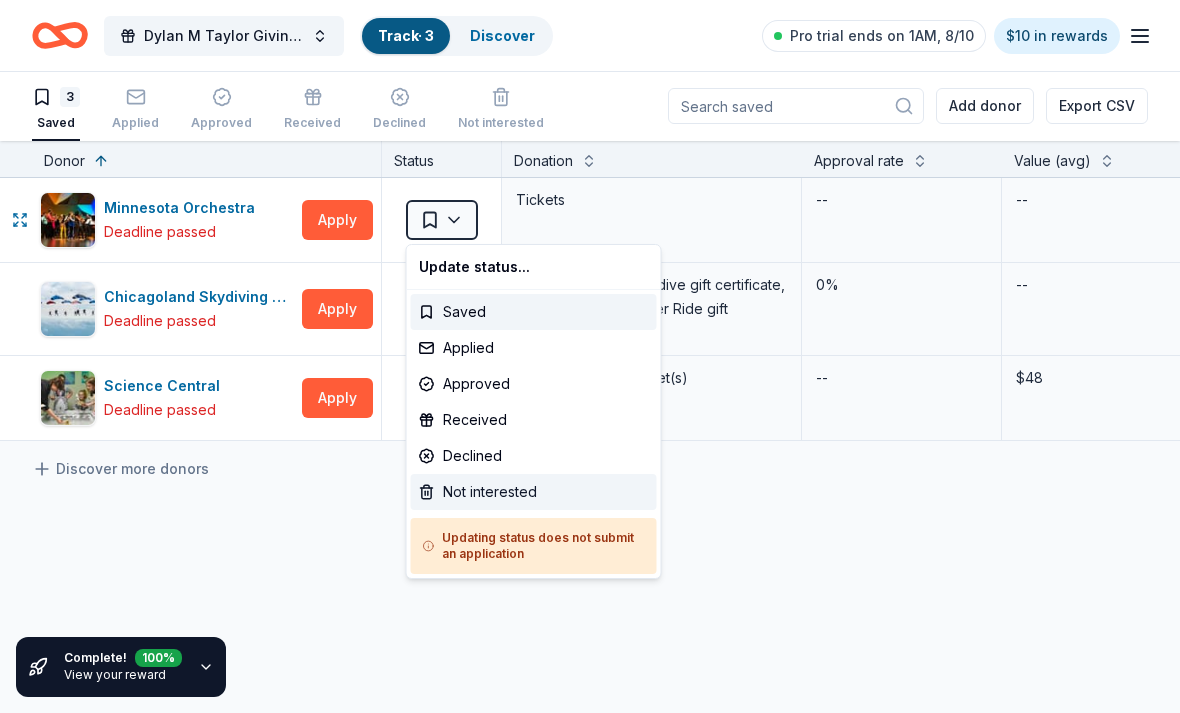 click on "Not interested" at bounding box center [534, 492] 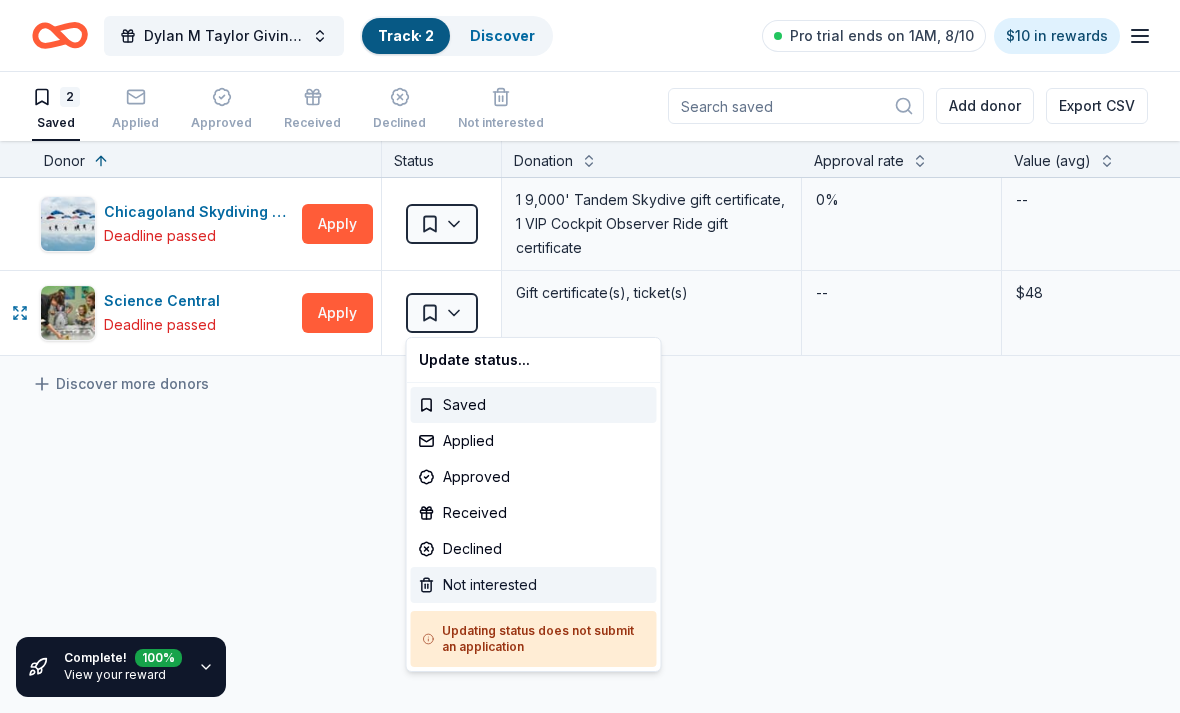 click on "Not interested" at bounding box center [534, 585] 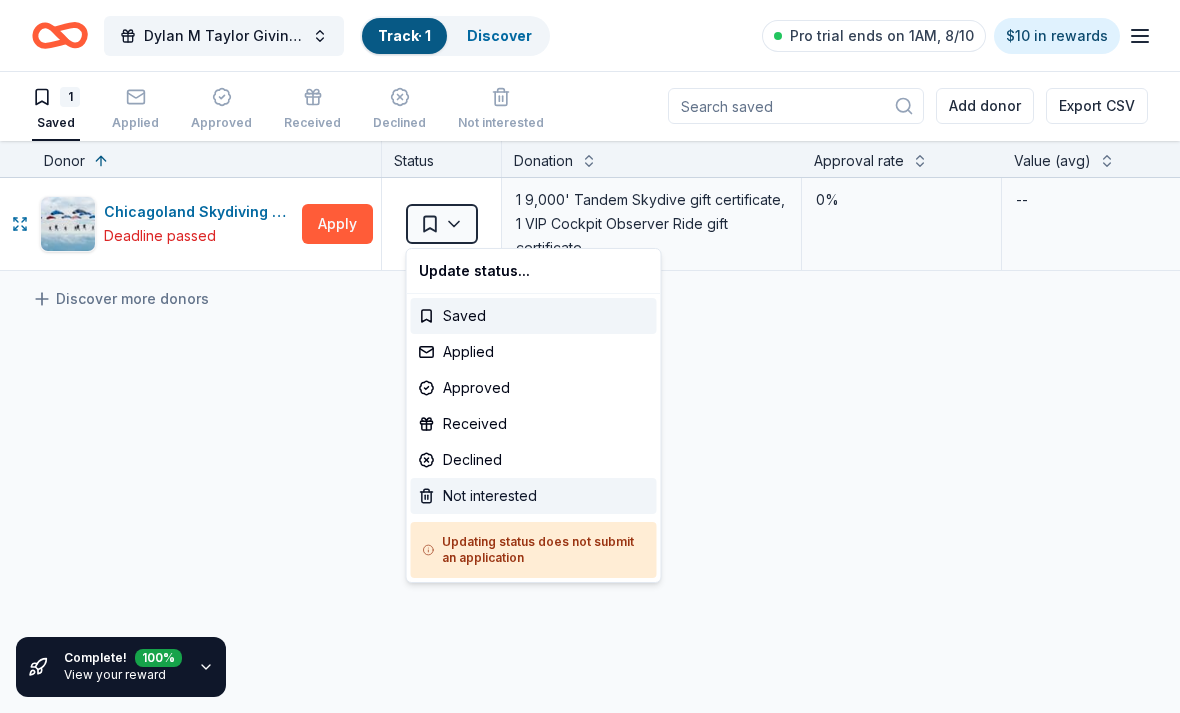 click on "Not interested" at bounding box center (534, 496) 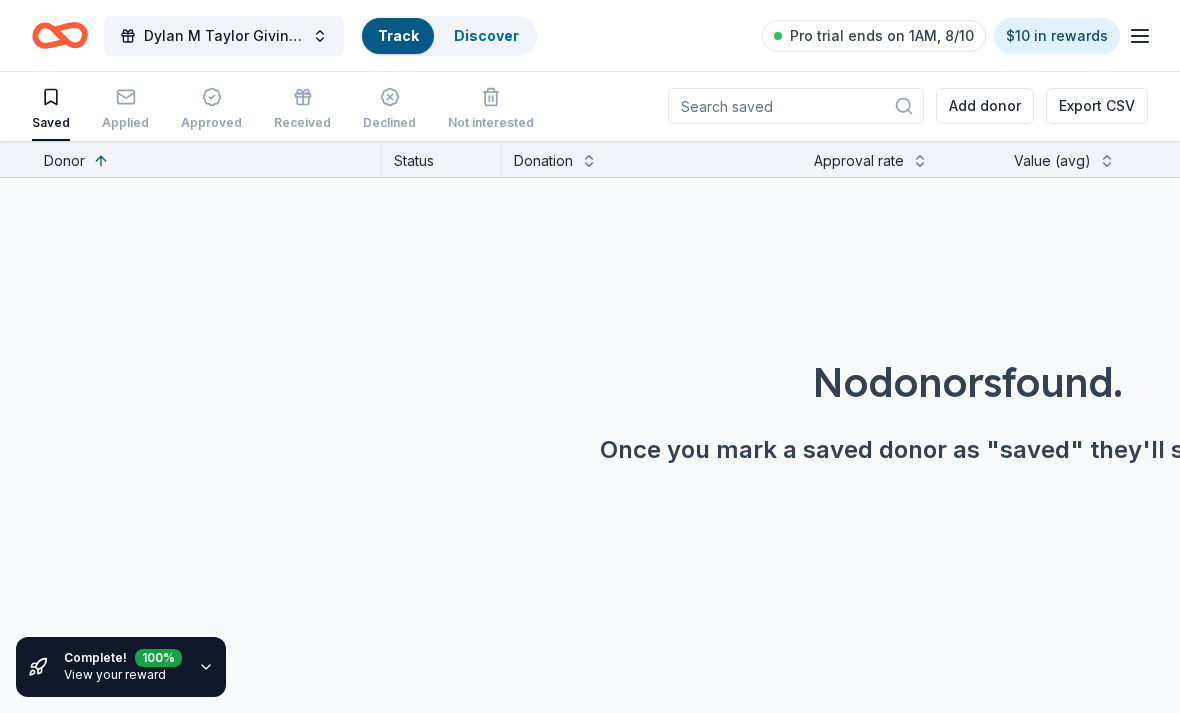click 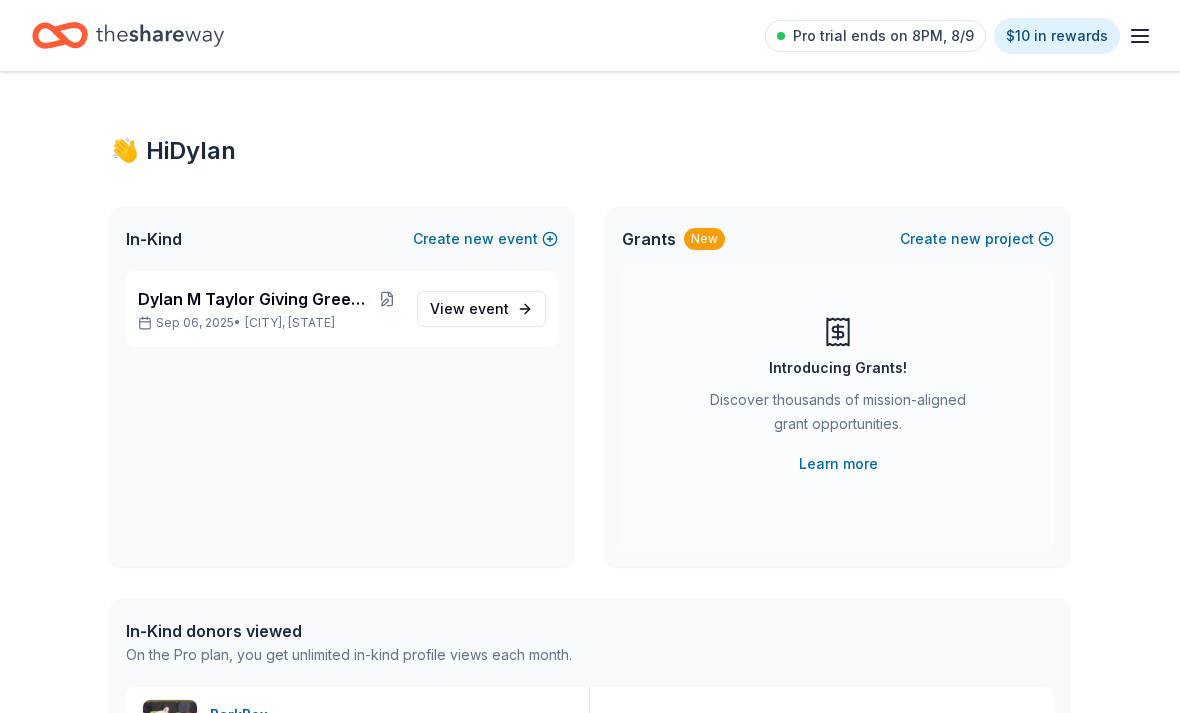 click 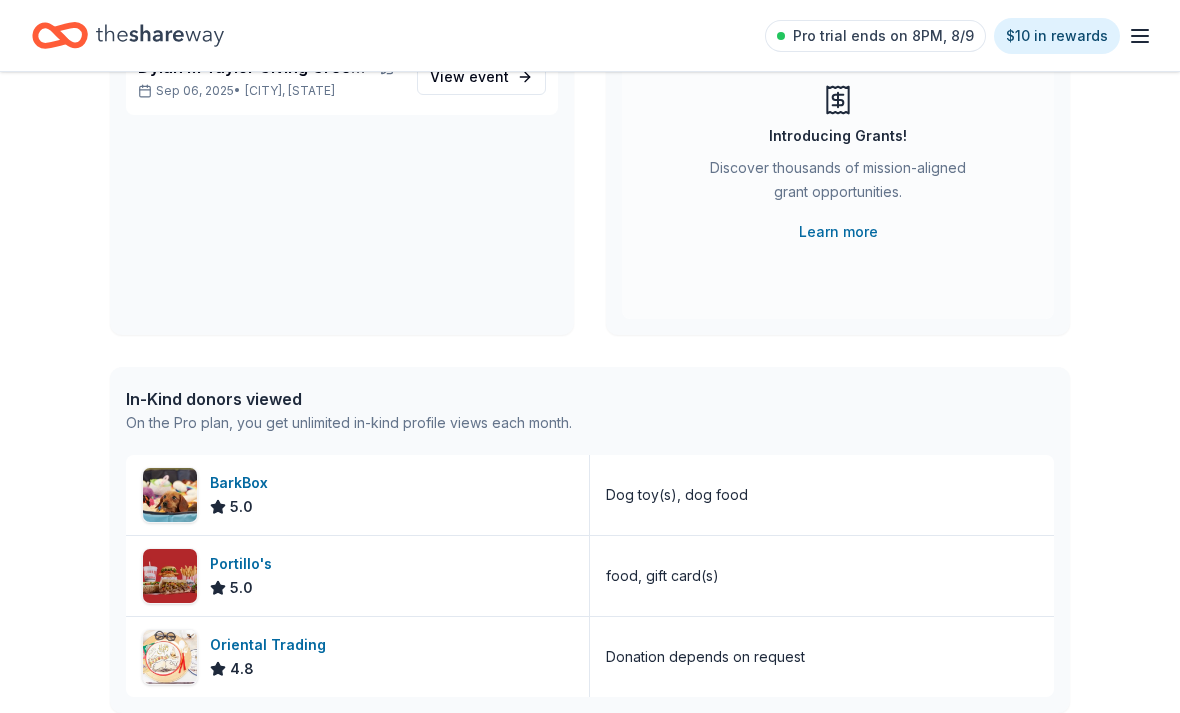 scroll, scrollTop: 0, scrollLeft: 0, axis: both 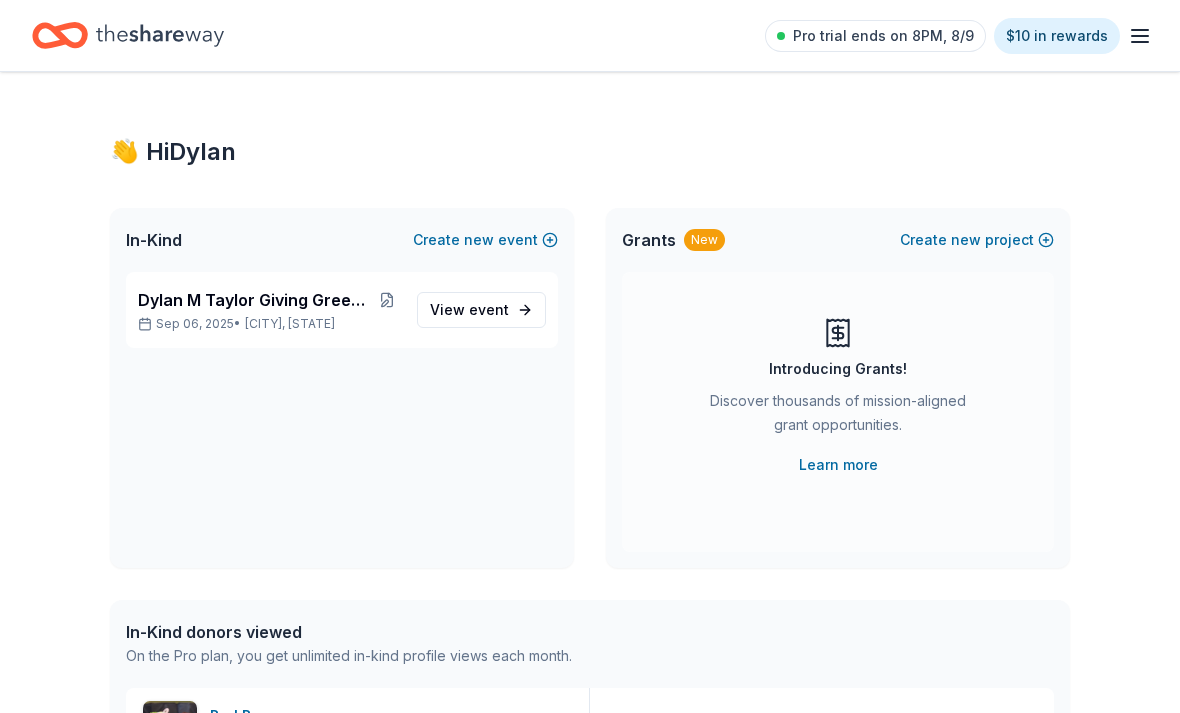 click on "👋 Hi  Dylan" at bounding box center [590, 152] 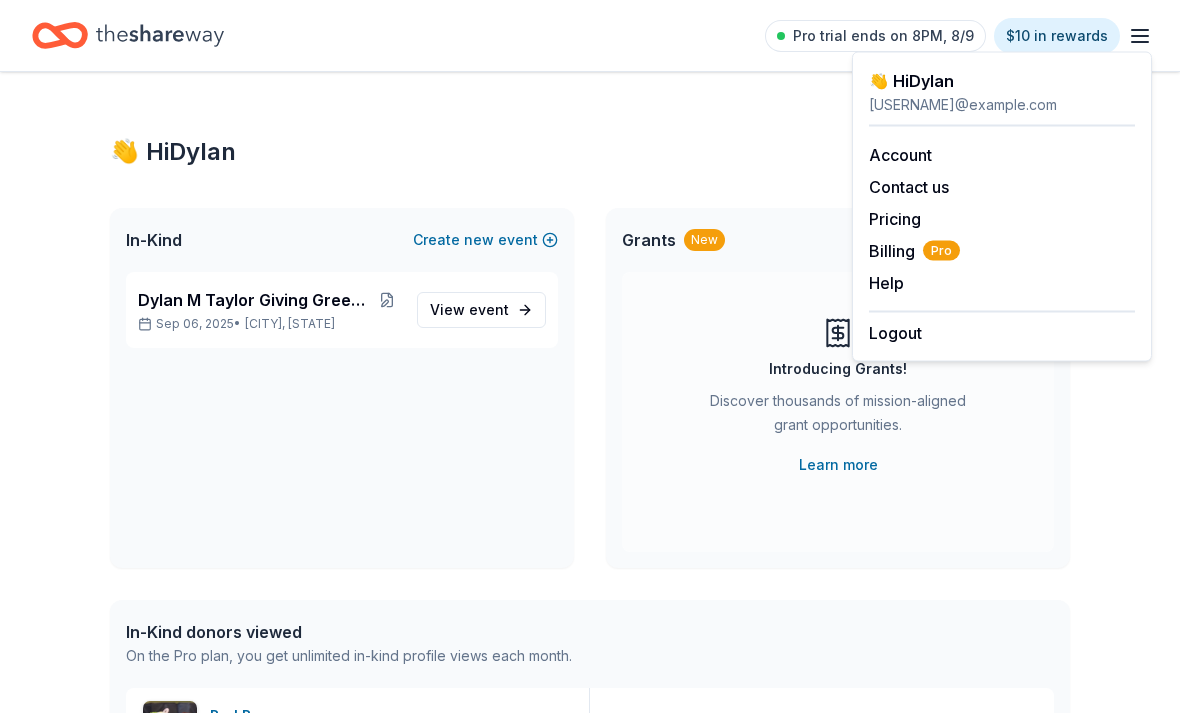 click on "👋 Hi  Dylan" at bounding box center (590, 152) 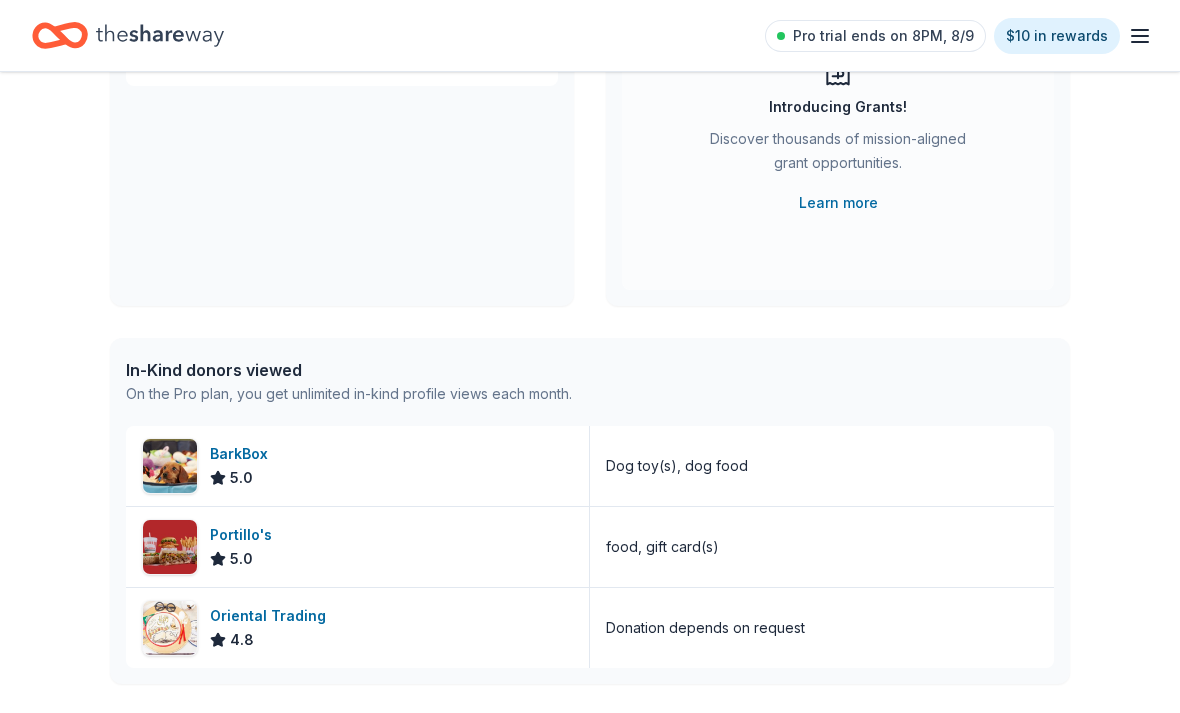 scroll, scrollTop: 262, scrollLeft: 0, axis: vertical 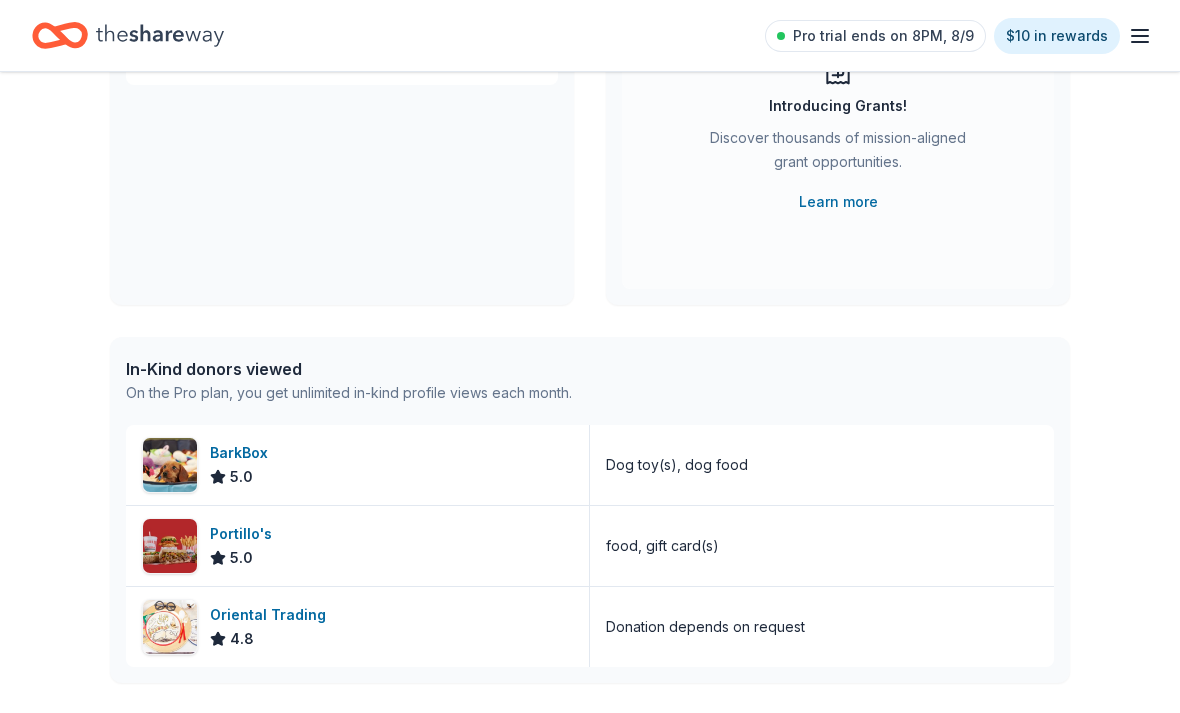 click on "In-Kind donors viewed On the Pro plan, you get unlimited in-kind profile views each month." at bounding box center [590, 382] 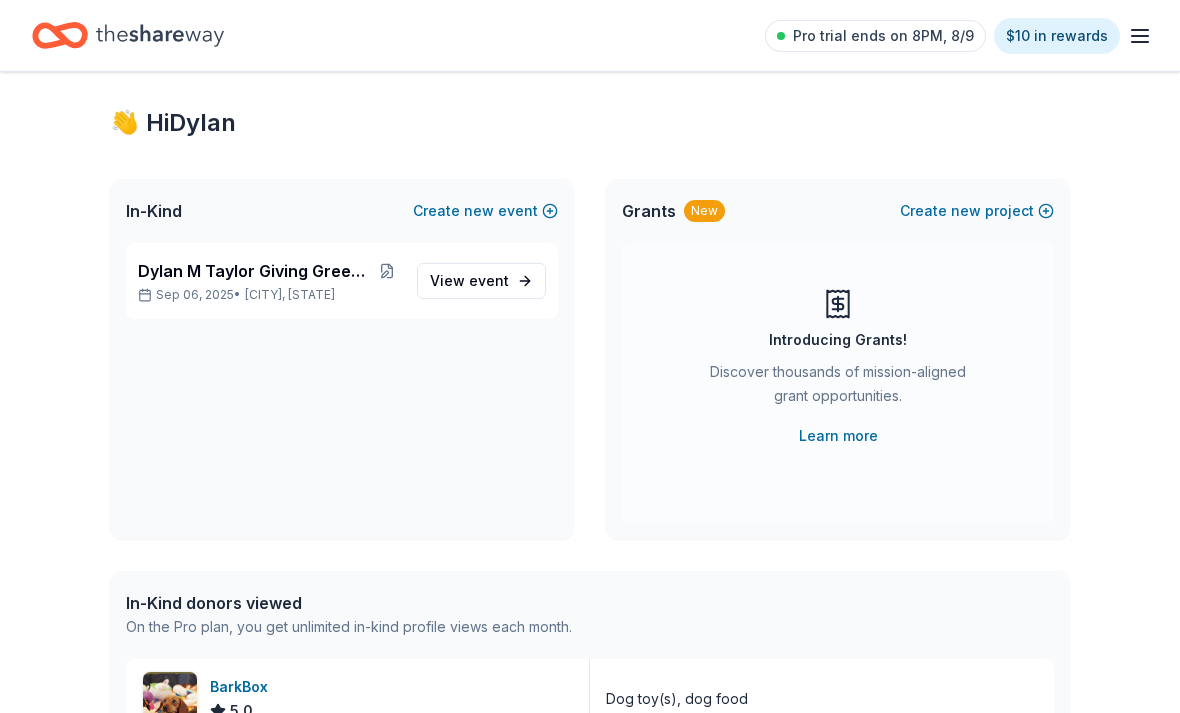 scroll, scrollTop: 31, scrollLeft: 0, axis: vertical 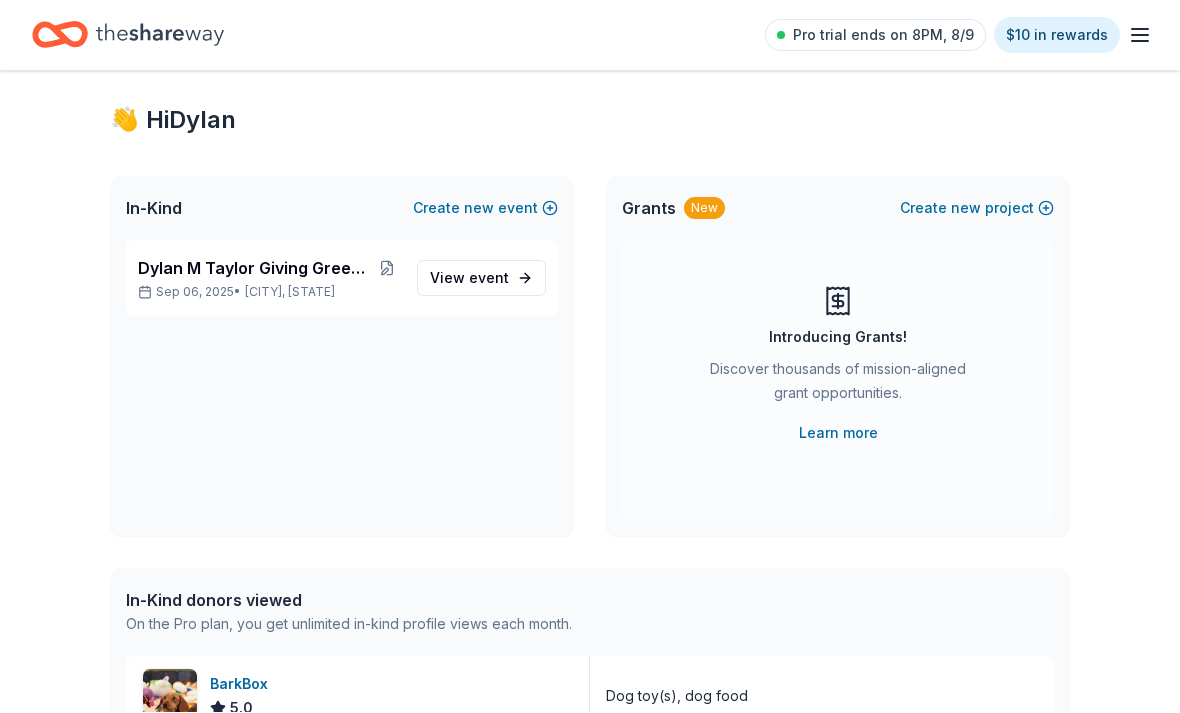 click on "Dylan M Taylor Giving Greens Golf Outing Sep 06, 2025  •  Tuscola, IL View   event" at bounding box center [342, 389] 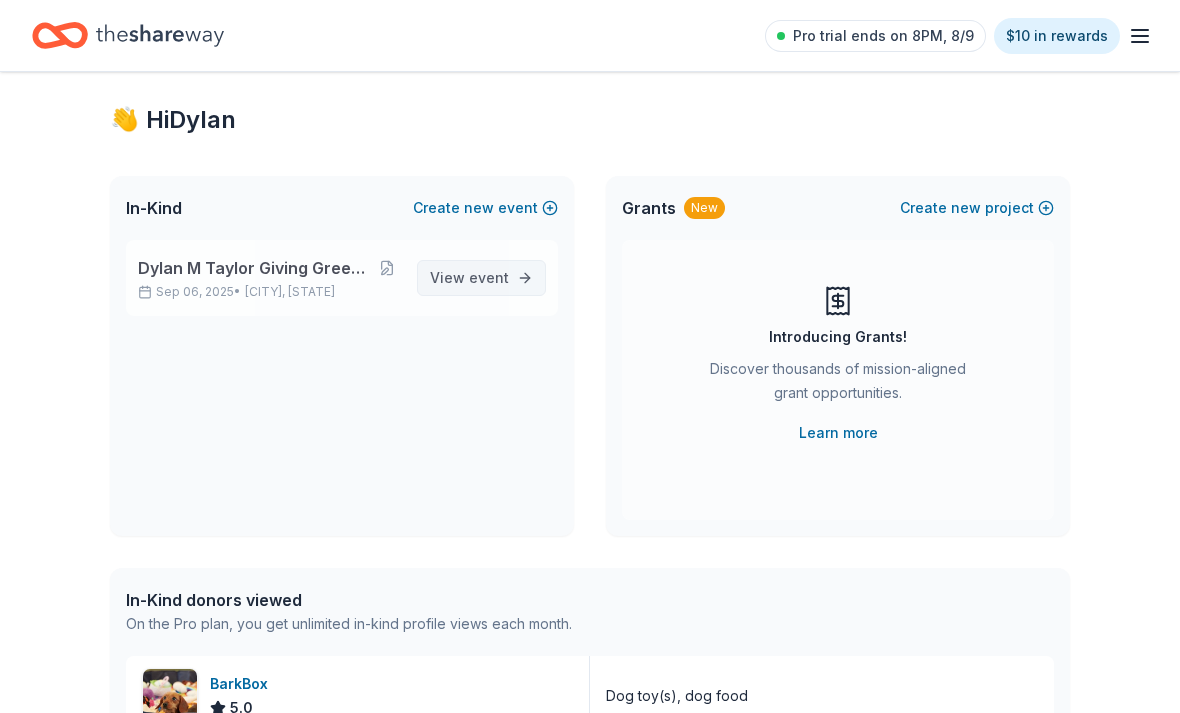 click on "event" at bounding box center (489, 277) 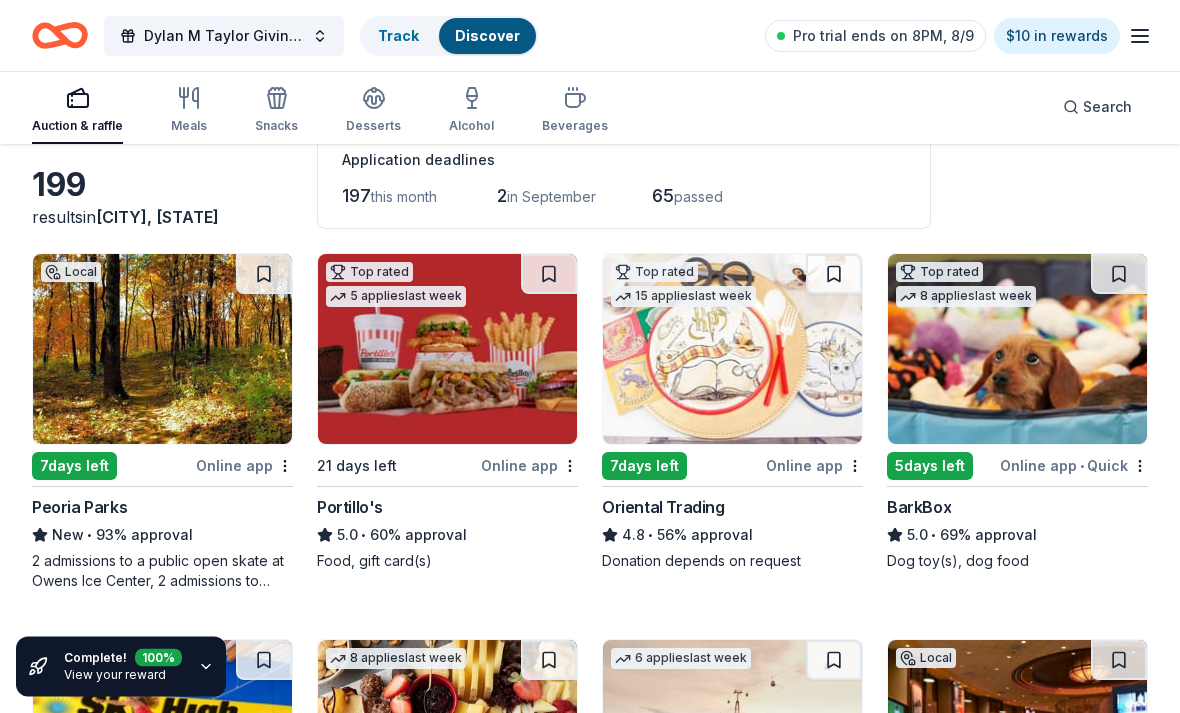 scroll, scrollTop: 115, scrollLeft: 0, axis: vertical 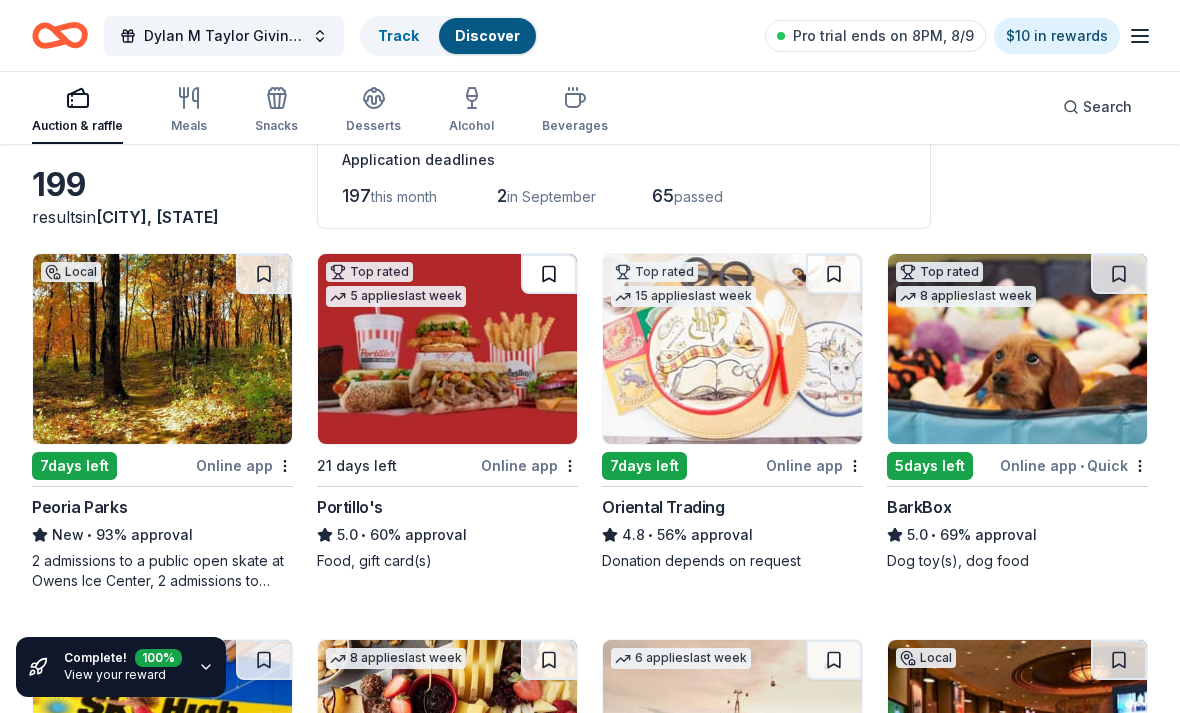 click at bounding box center [549, 274] 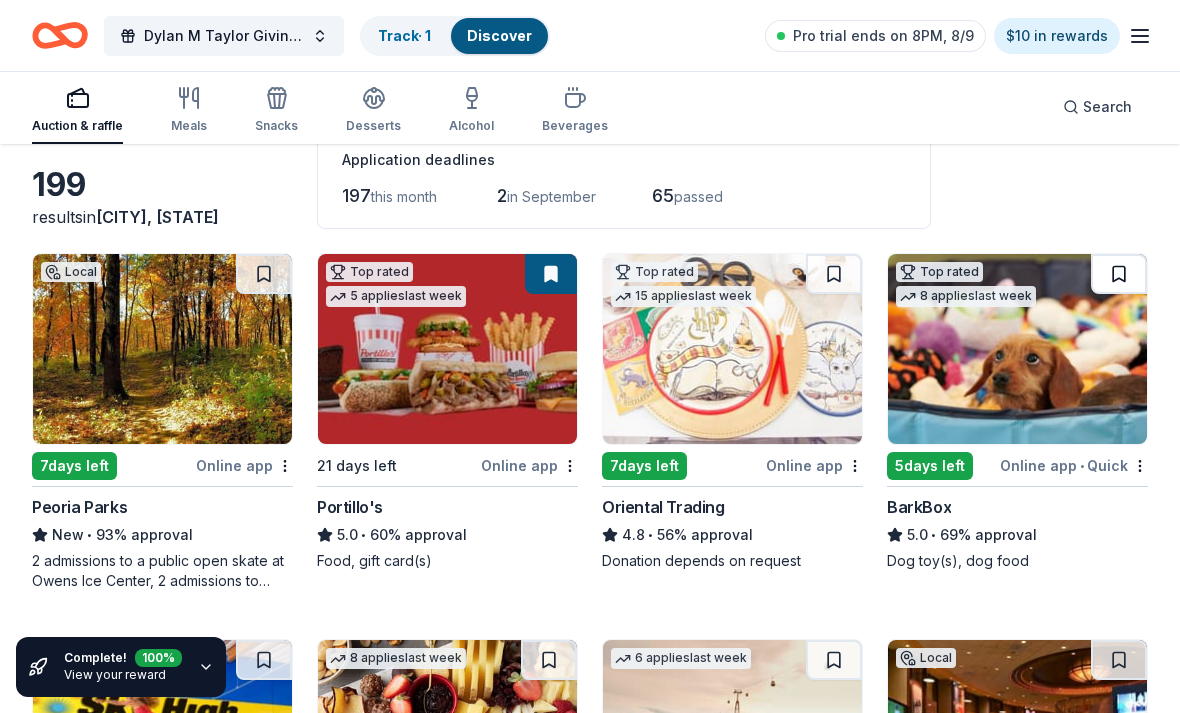 click at bounding box center (1119, 274) 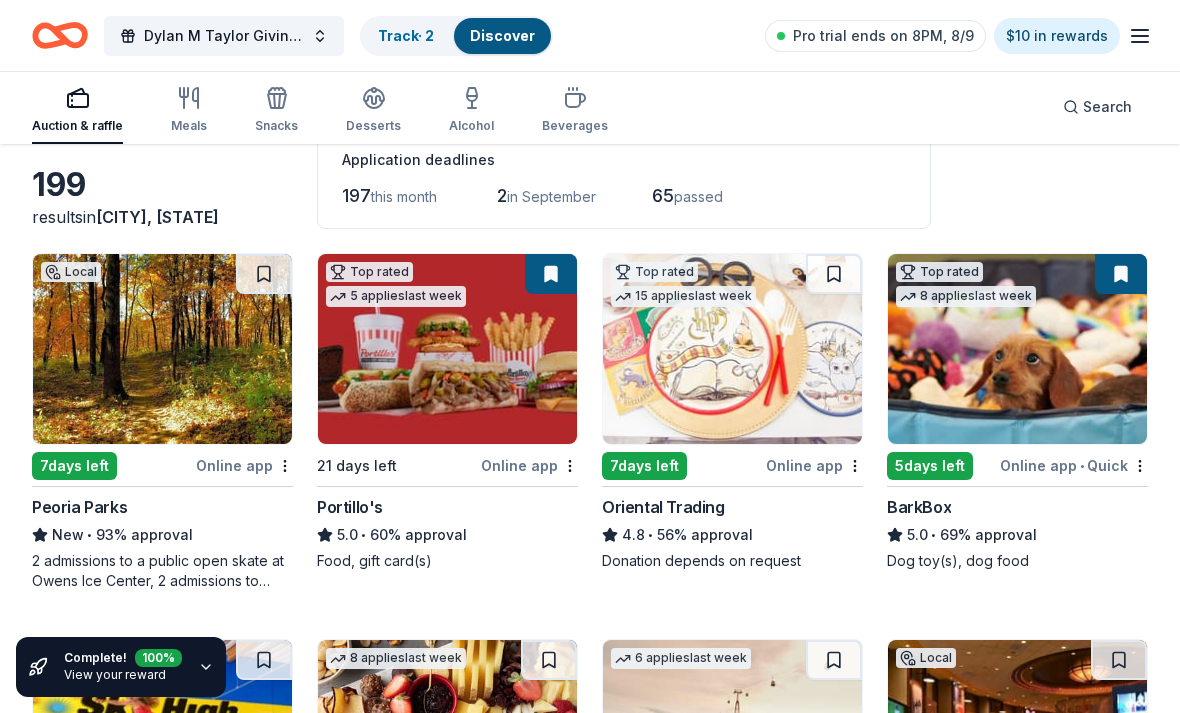 click at bounding box center [732, 349] 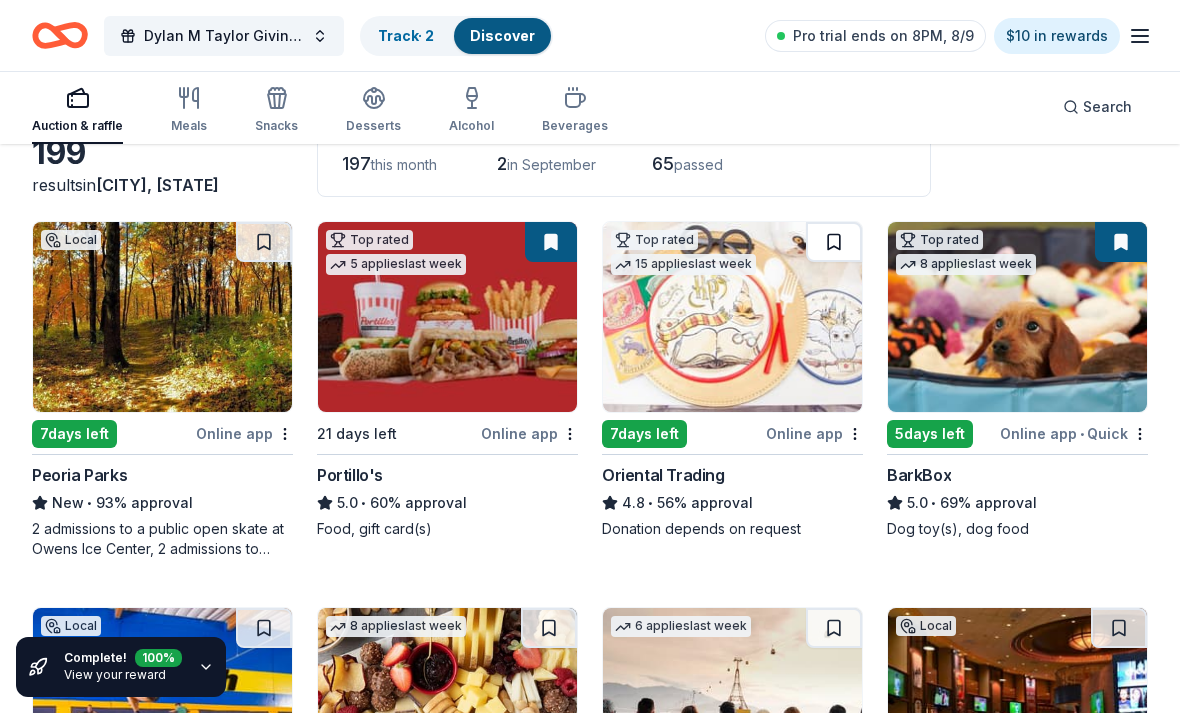 click at bounding box center [834, 242] 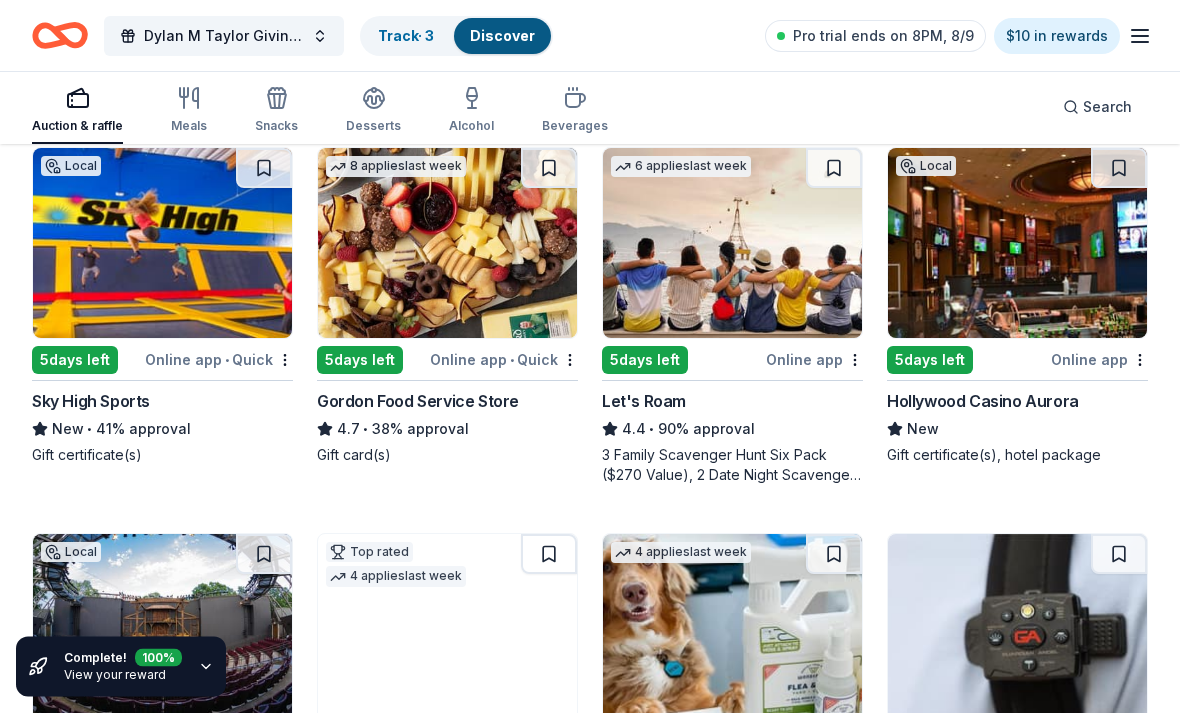 scroll, scrollTop: 607, scrollLeft: 0, axis: vertical 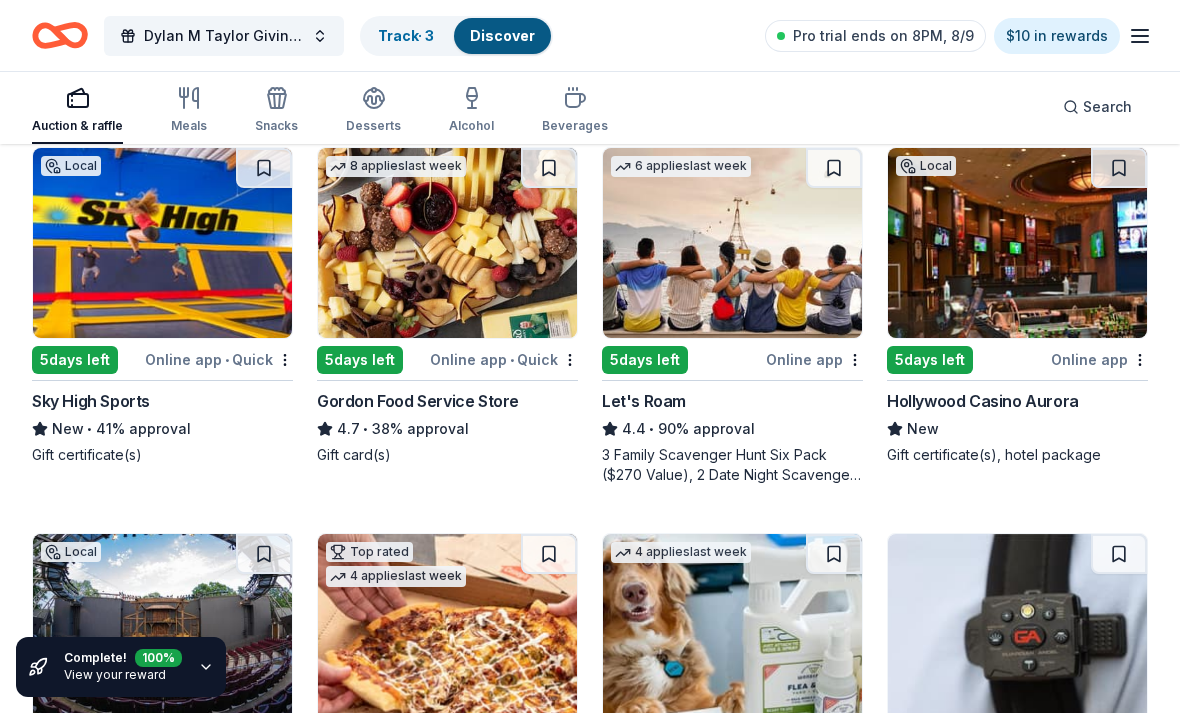 click at bounding box center [1017, 243] 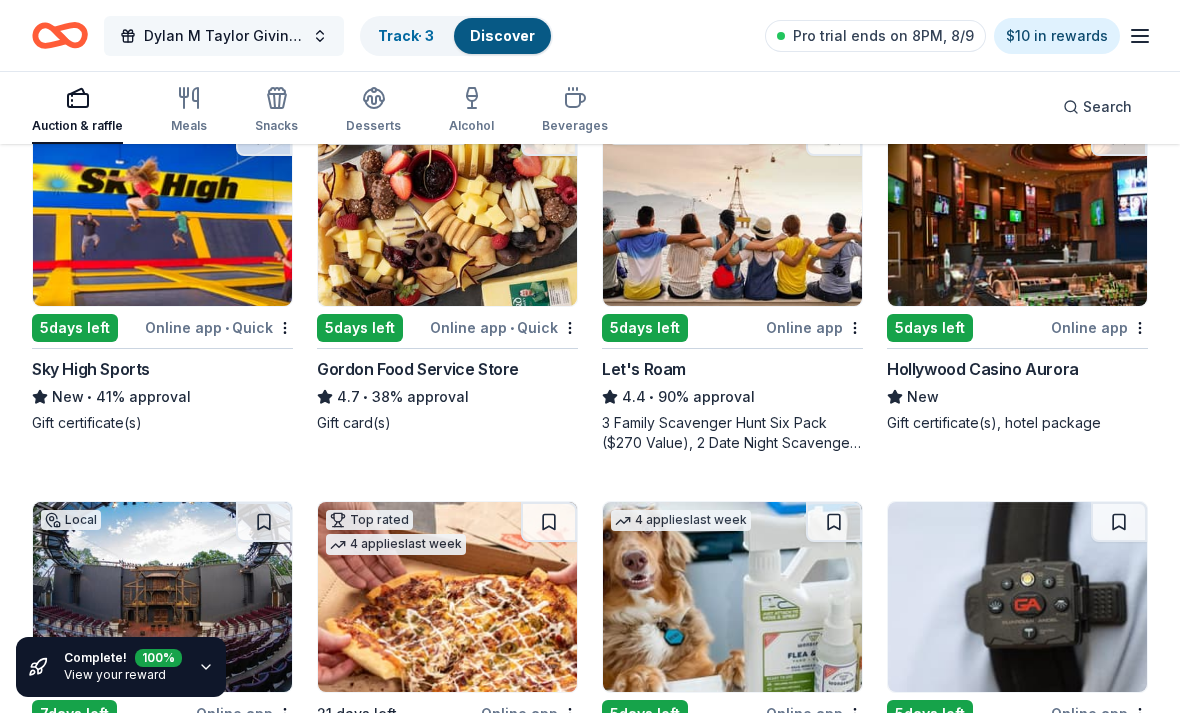 click on "Dylan M Taylor Giving Greens Golf Outing" at bounding box center [224, 36] 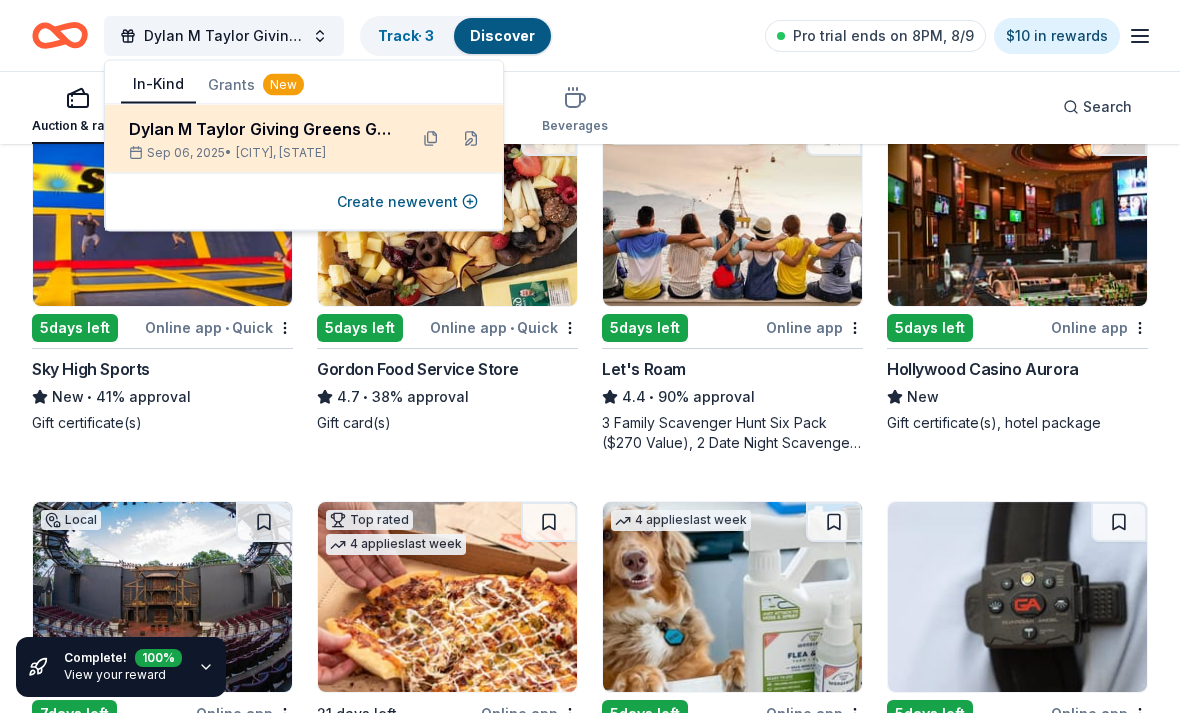 click on "Tuscola, IL" at bounding box center [281, 153] 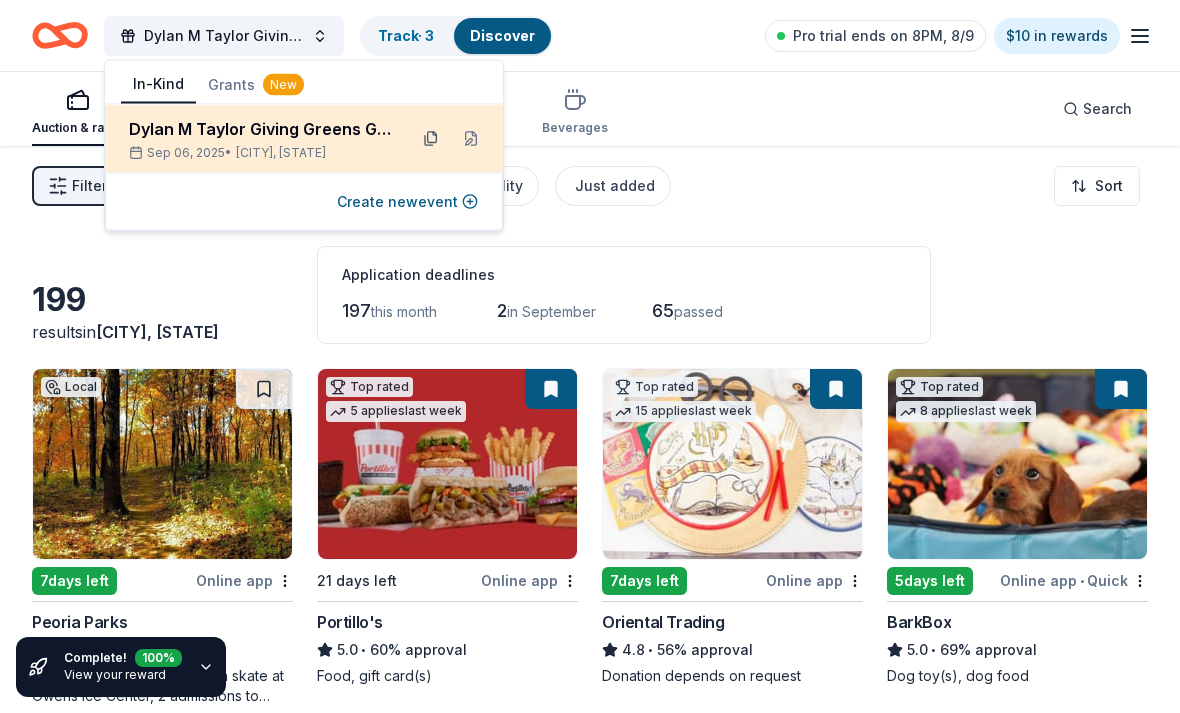 click at bounding box center [431, 139] 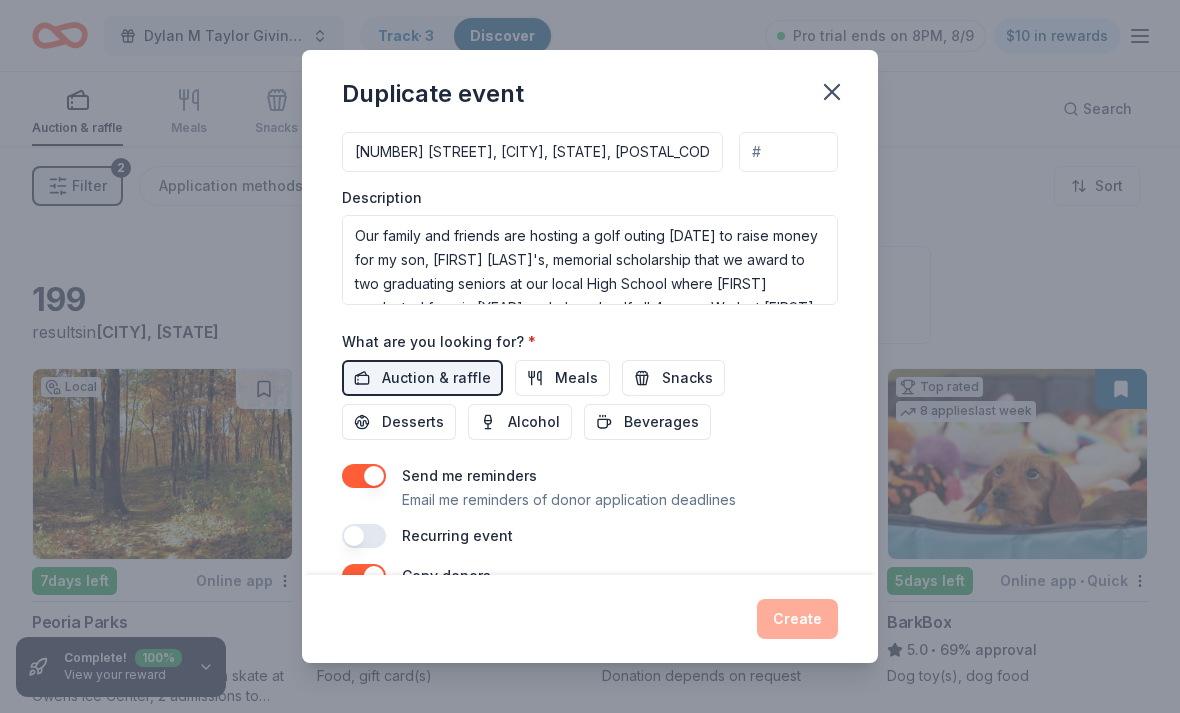 scroll, scrollTop: 505, scrollLeft: 0, axis: vertical 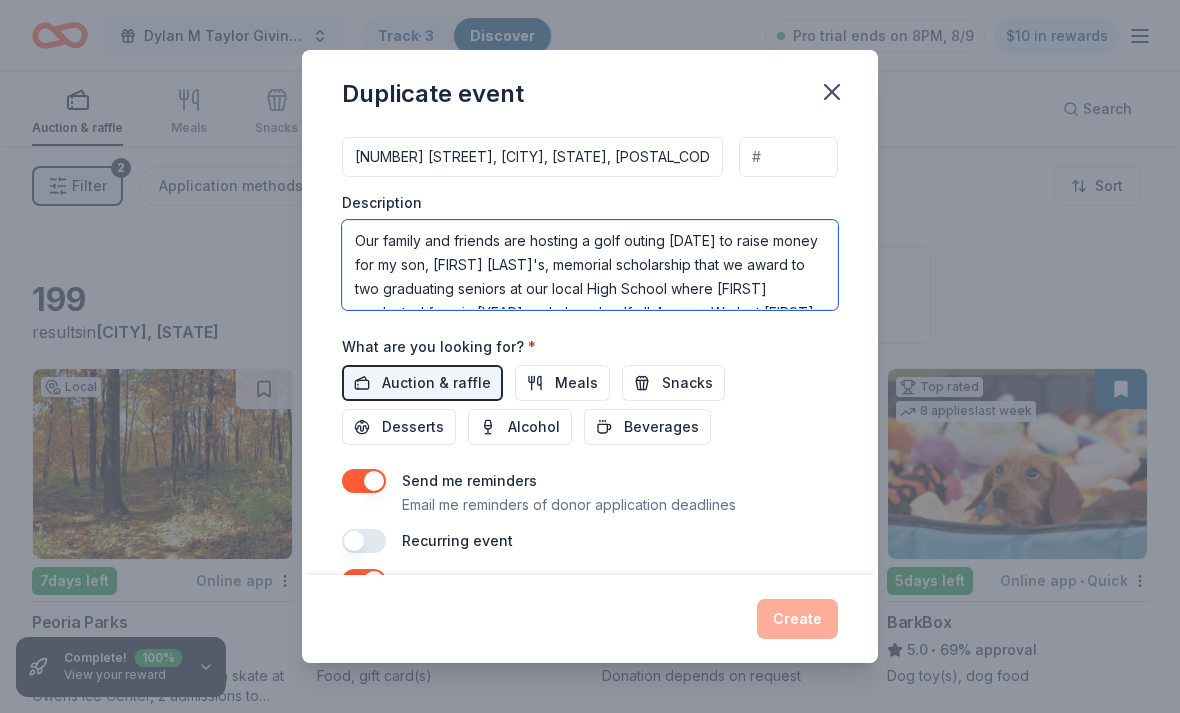 click on "Our family and friends are hosting a golf outing [DATE] to raise money for my son, [FIRST] [LAST]'s, memorial scholarship that we award to two graduating seniors at our local High School where [FIRST] [LAST] graduated from in [YEAR] and played golf all 4 years. We lost [FIRST] [LAST] [DATE] to cancer and what better way to honor him than with an event that he loved!" at bounding box center (590, 265) 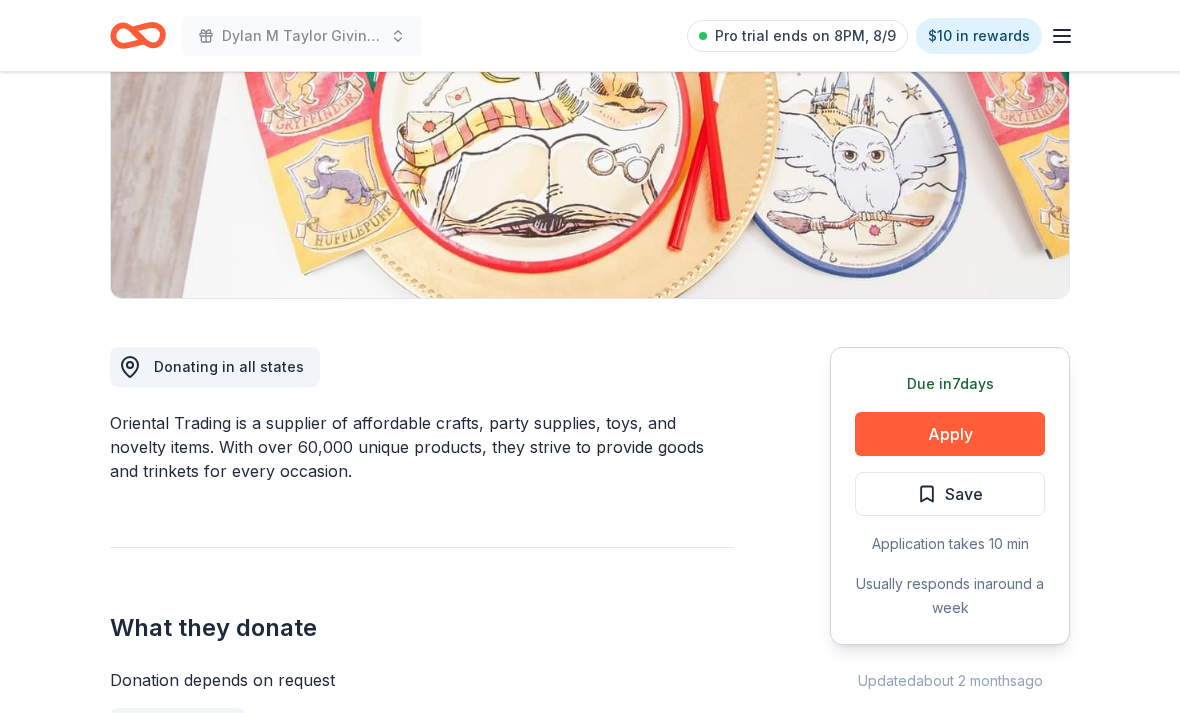 scroll, scrollTop: 370, scrollLeft: 0, axis: vertical 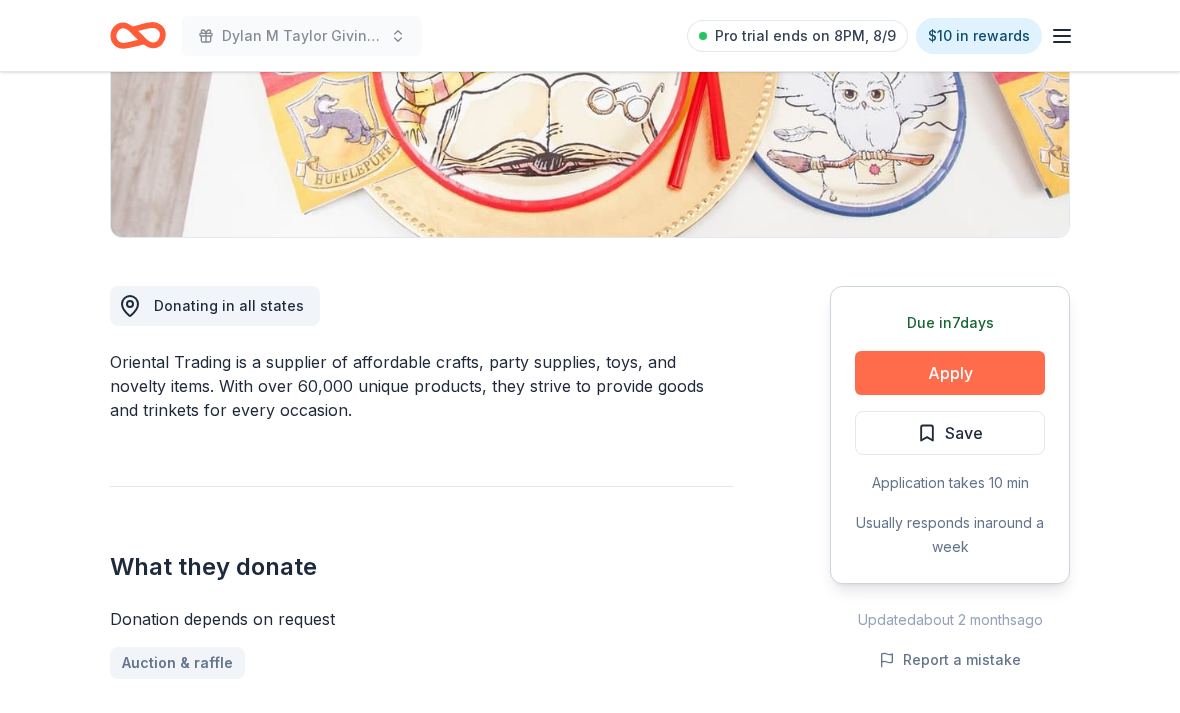 click on "Apply" at bounding box center [950, 373] 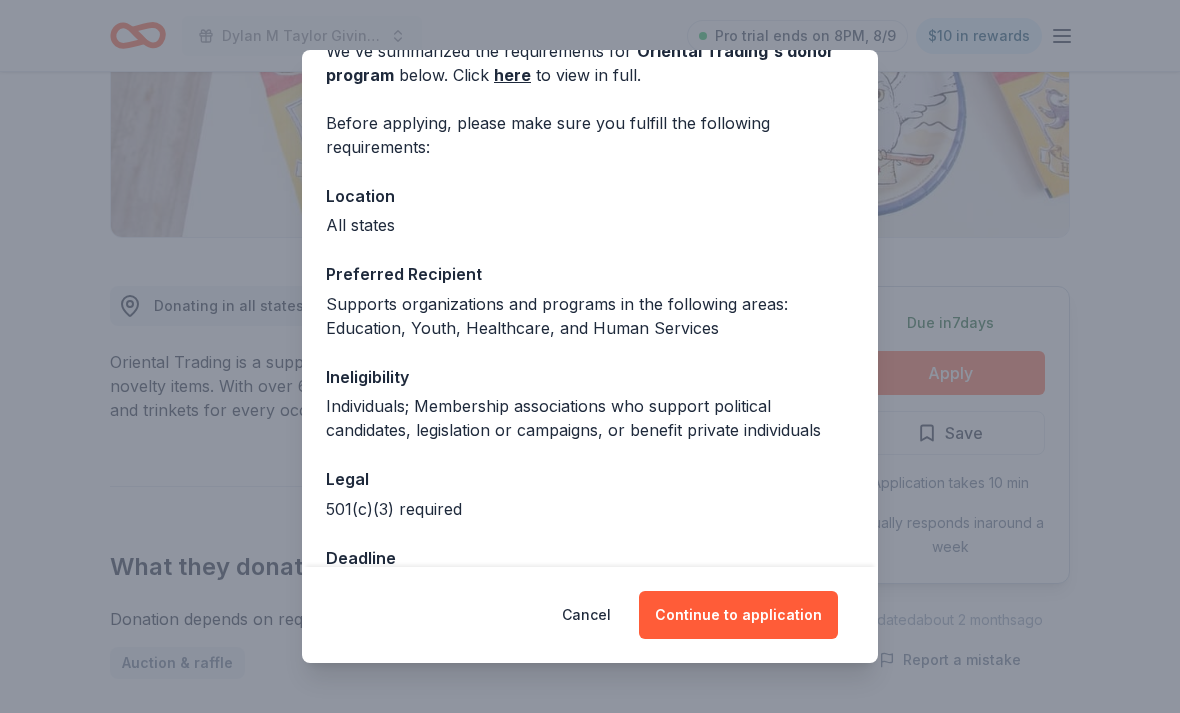 scroll, scrollTop: 108, scrollLeft: 0, axis: vertical 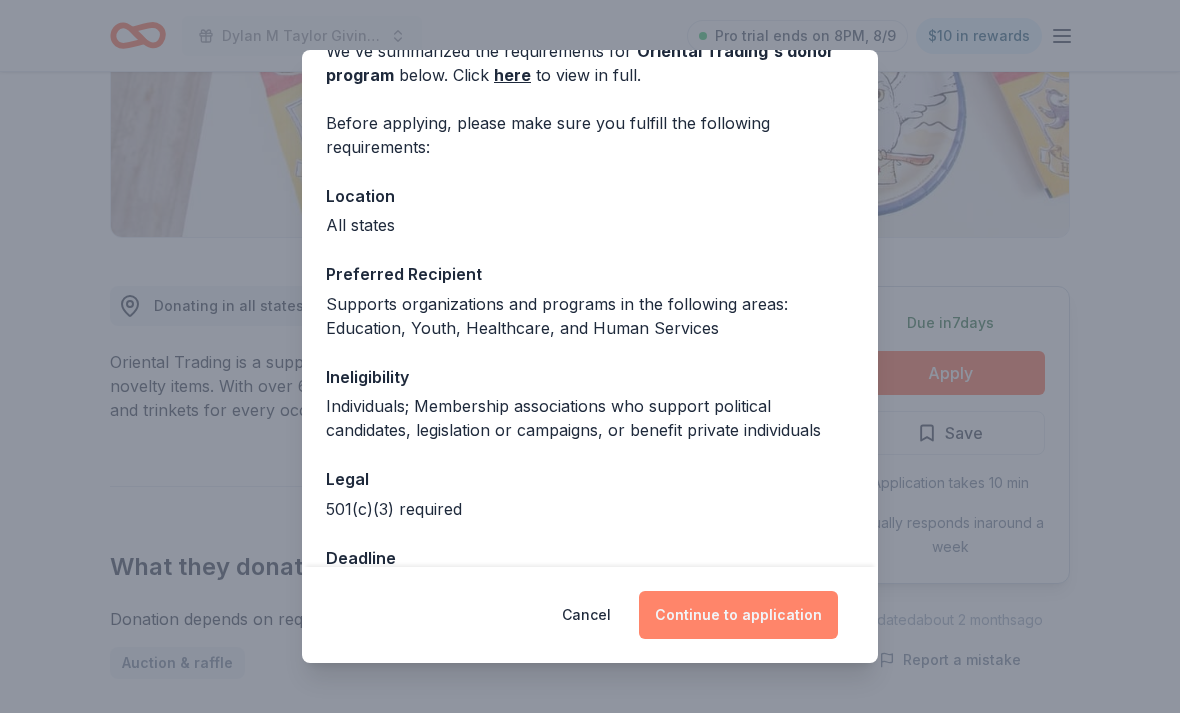 click on "Continue to application" at bounding box center [738, 615] 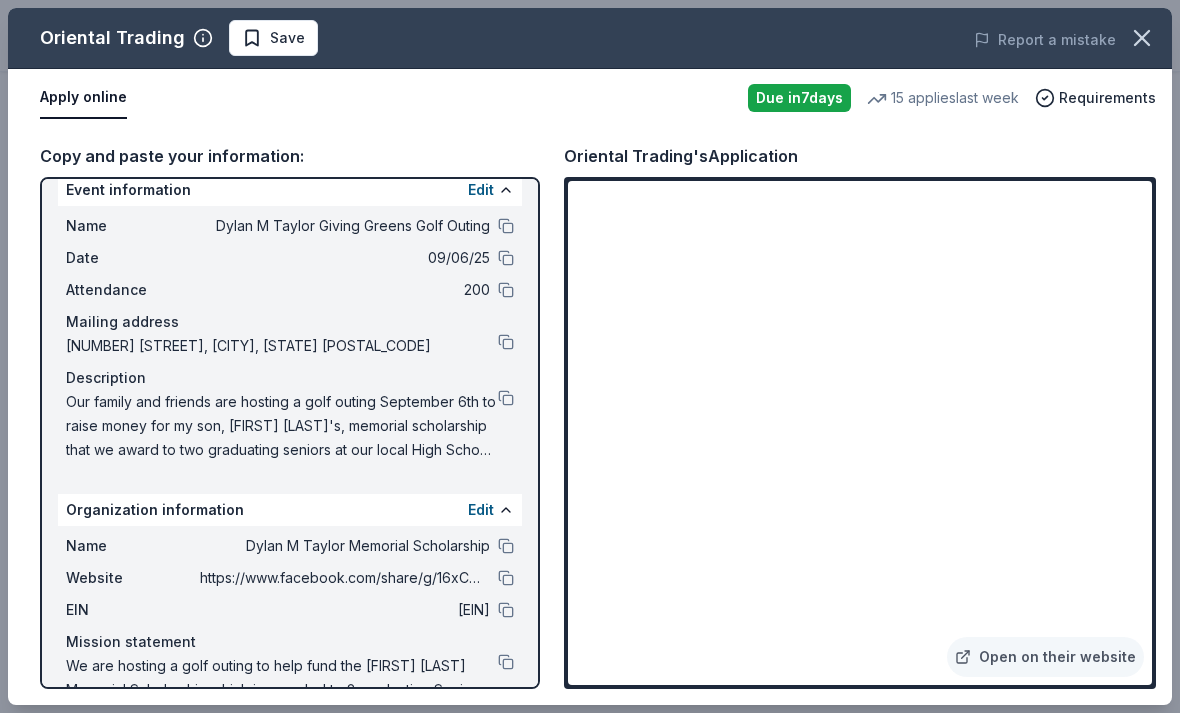 scroll, scrollTop: 20, scrollLeft: 0, axis: vertical 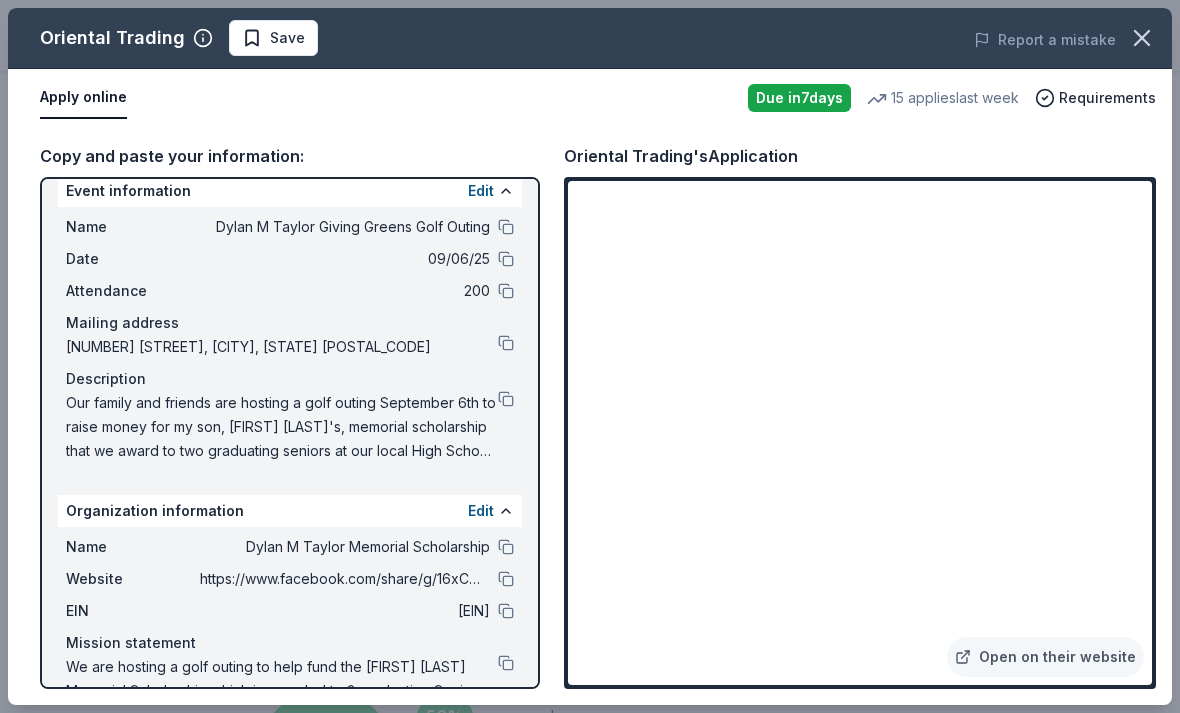 click on "Our family and friends are hosting a golf outing September 6th to raise money for my son, [FIRST] [LAST]'s, memorial scholarship that we award to two graduating seniors at our local High School where [FIRST] [LAST] graduated from in 2014 and played golf all 4 years. We lost [FIRST] [LAST] 11/23/2024 to cancer and what better way to honor him than with an event that he loved!" at bounding box center [282, 427] 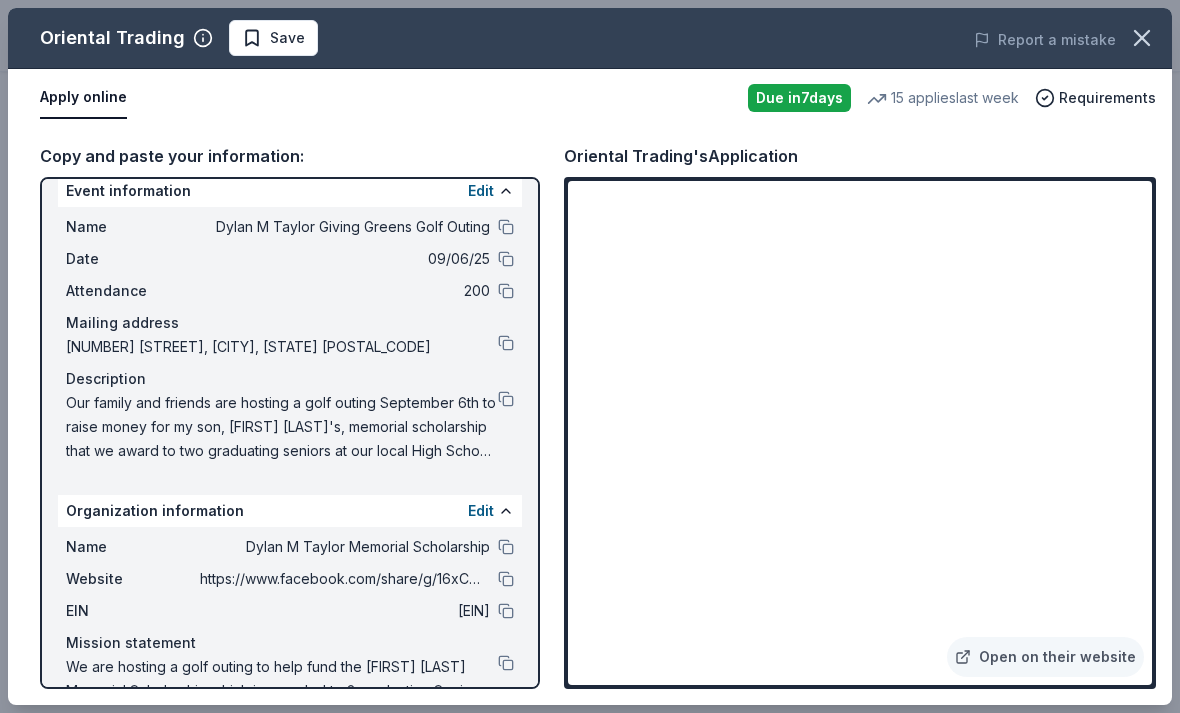 scroll, scrollTop: 1982, scrollLeft: 0, axis: vertical 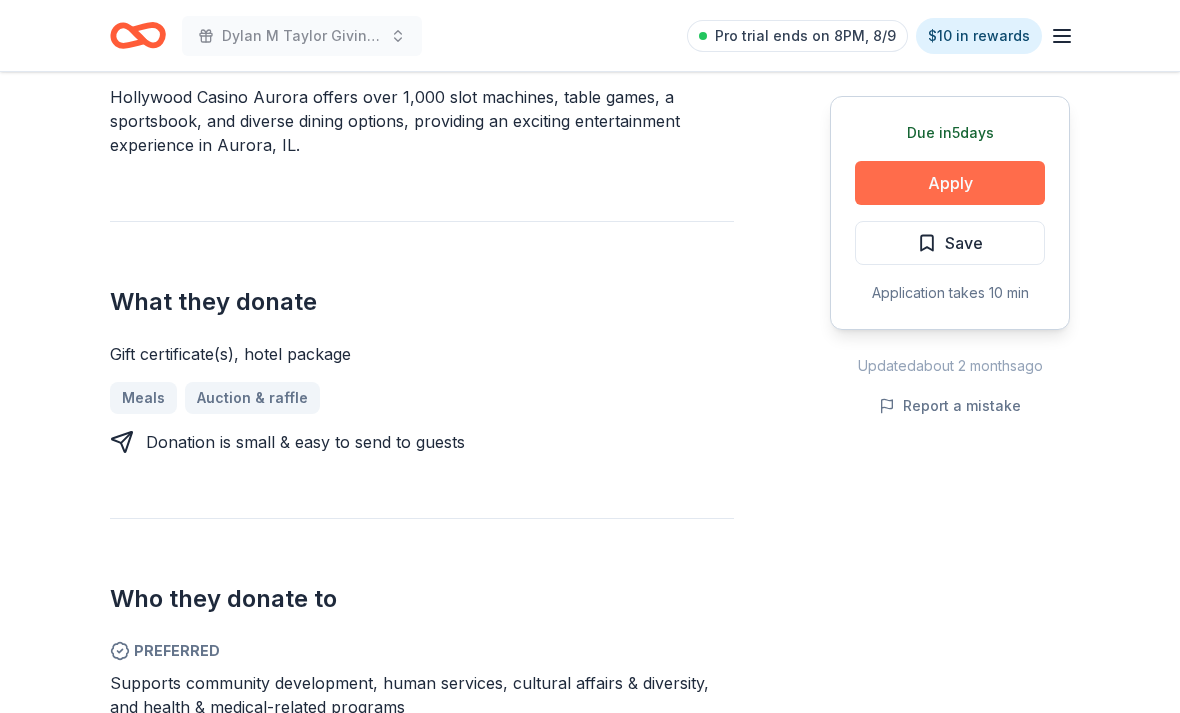 click on "Apply" at bounding box center [950, 183] 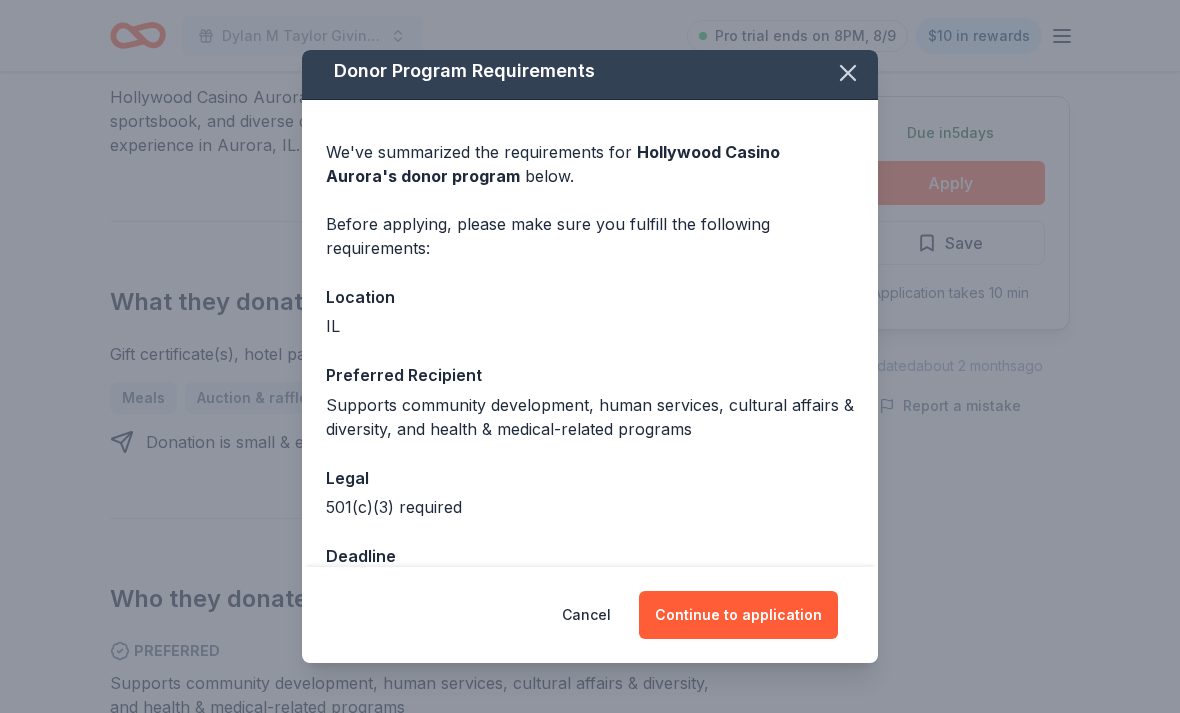 scroll, scrollTop: 6, scrollLeft: 0, axis: vertical 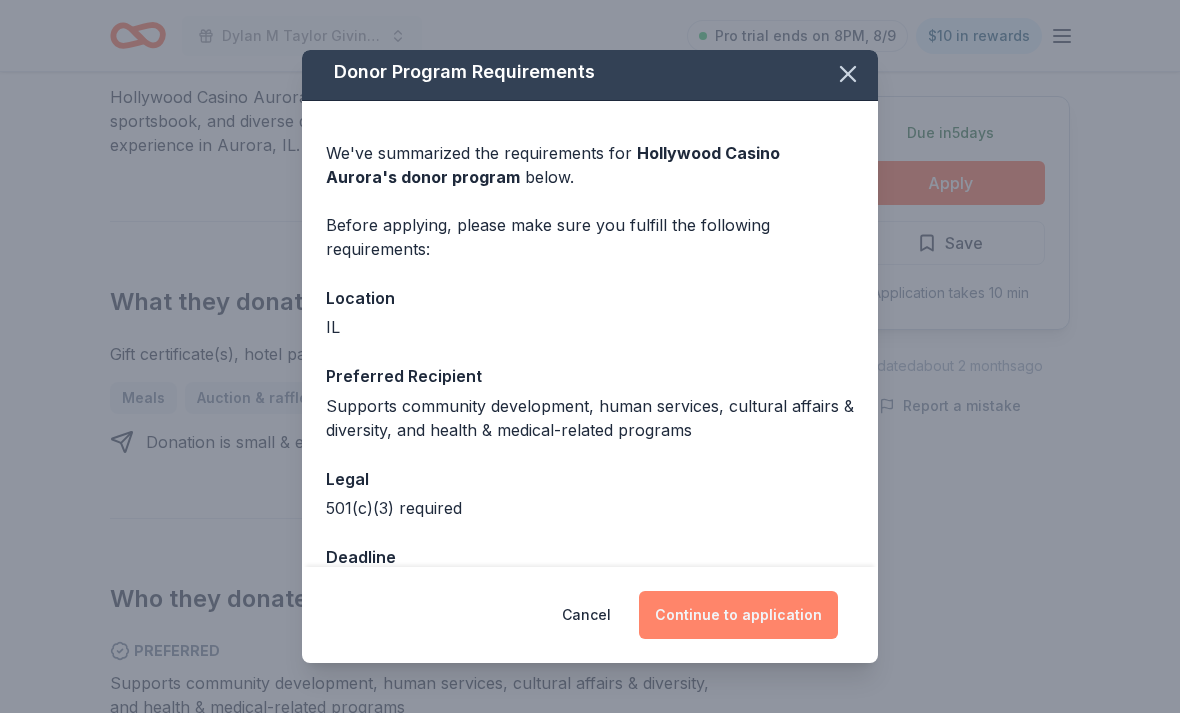 click on "Continue to application" at bounding box center [738, 615] 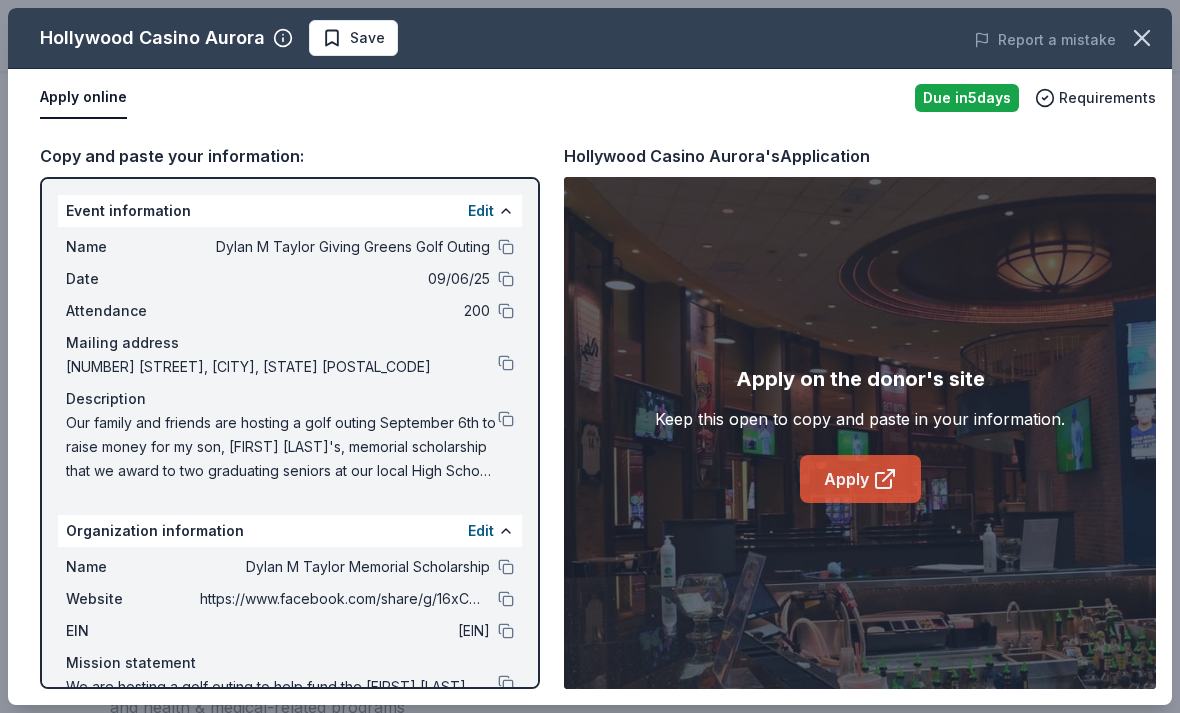 click on "Apply" at bounding box center (860, 479) 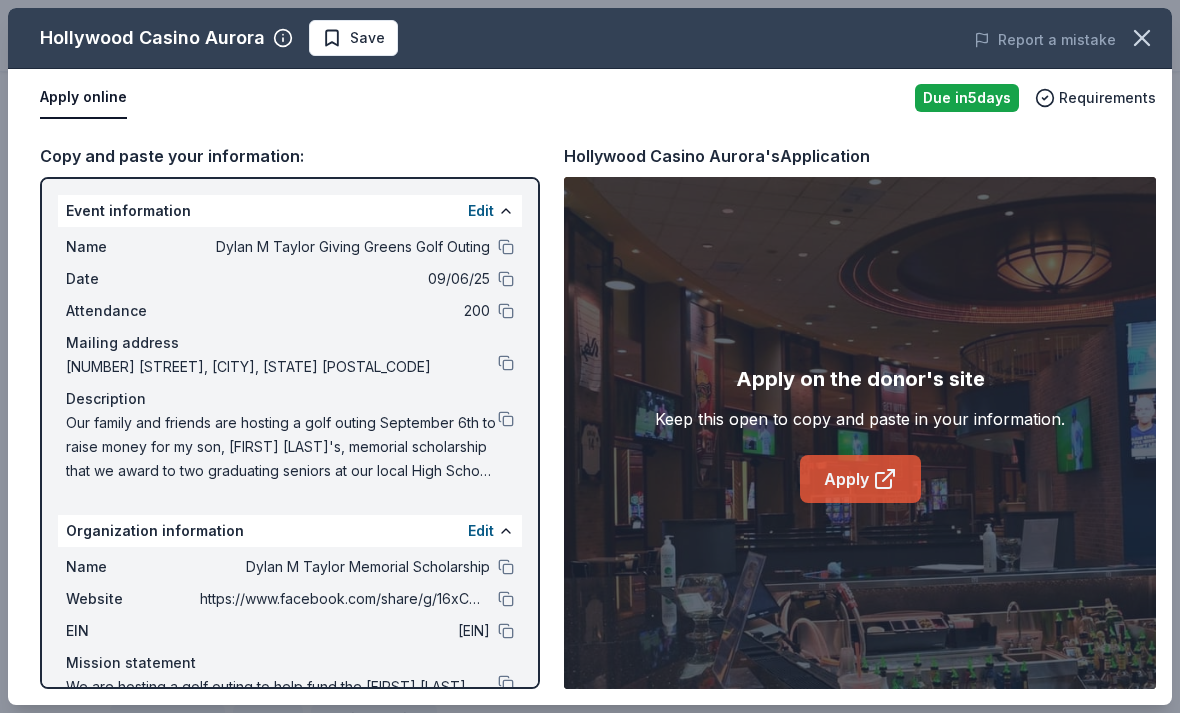 click on "Apply" at bounding box center (860, 479) 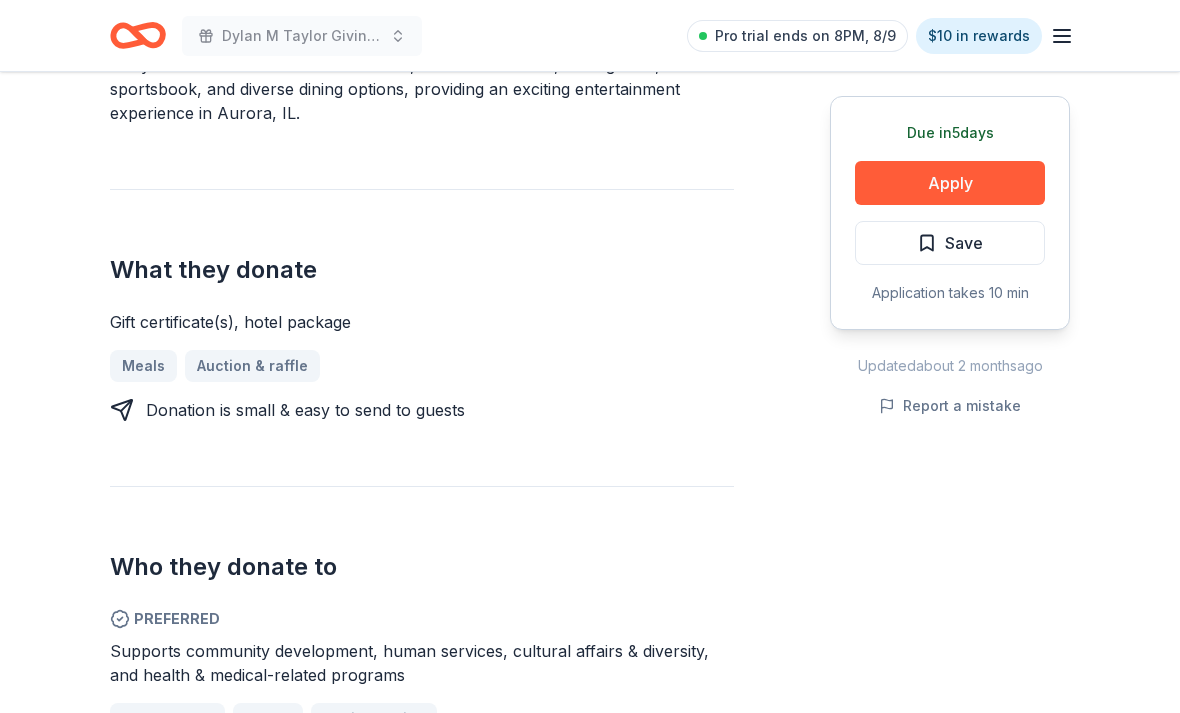 scroll, scrollTop: 667, scrollLeft: 0, axis: vertical 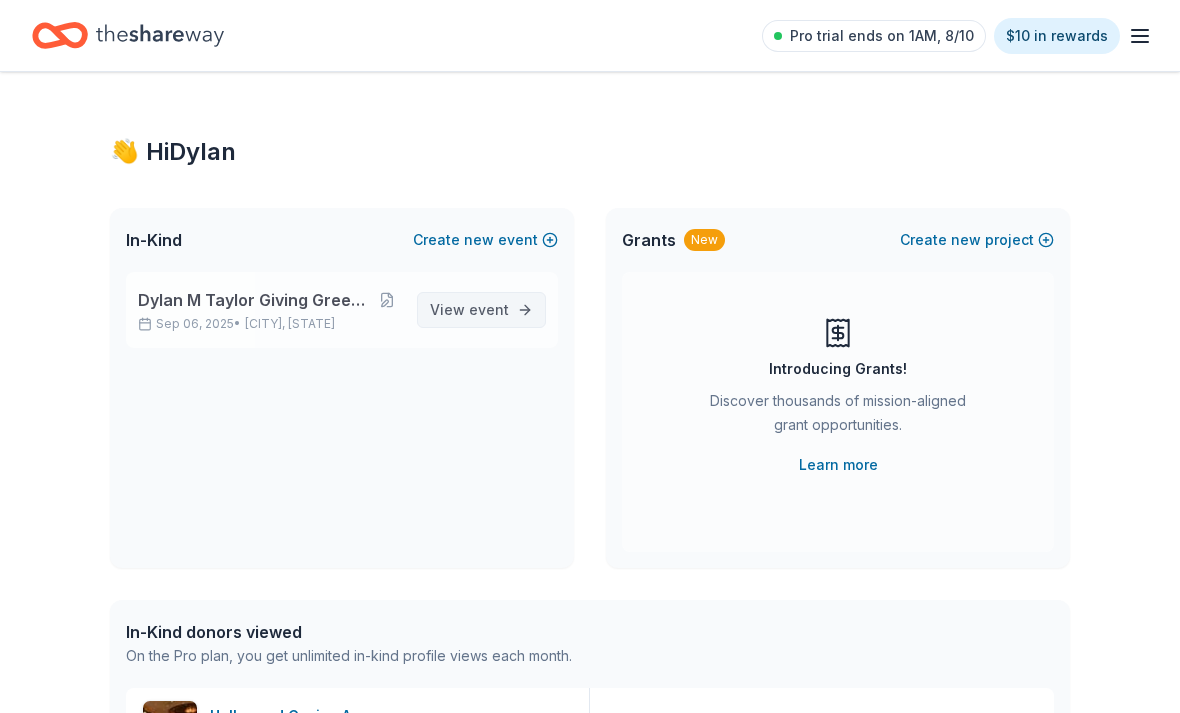 click on "View   event" at bounding box center (481, 310) 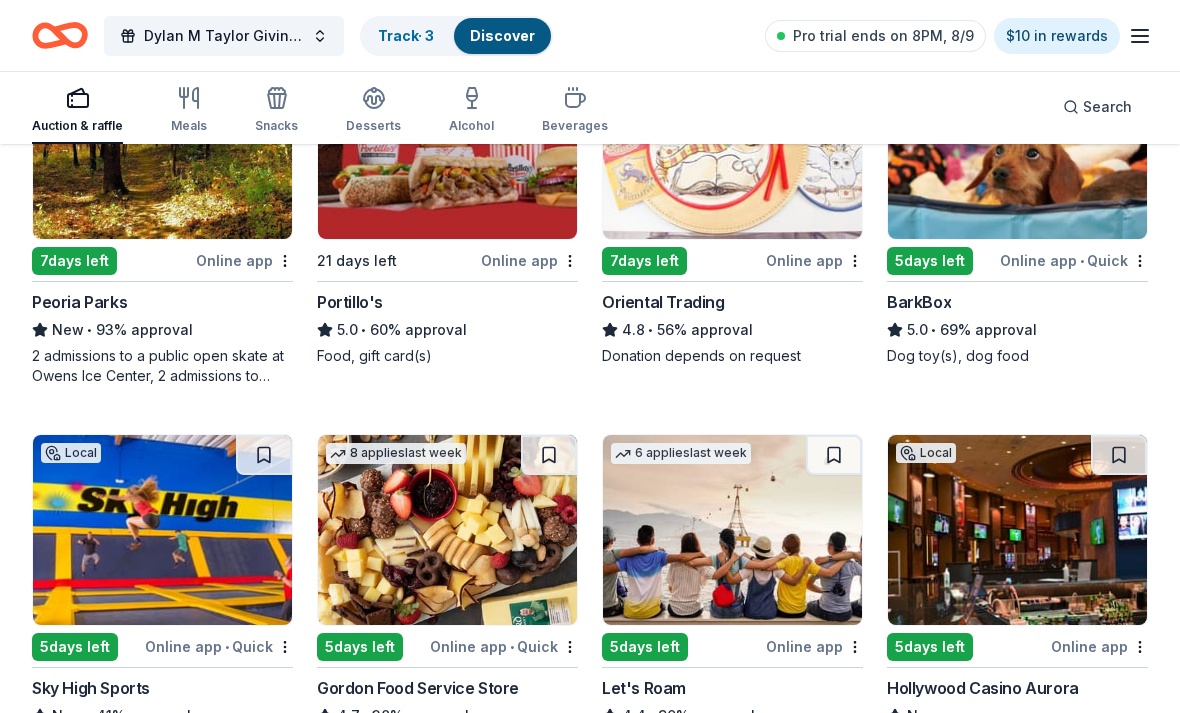 scroll, scrollTop: 320, scrollLeft: 0, axis: vertical 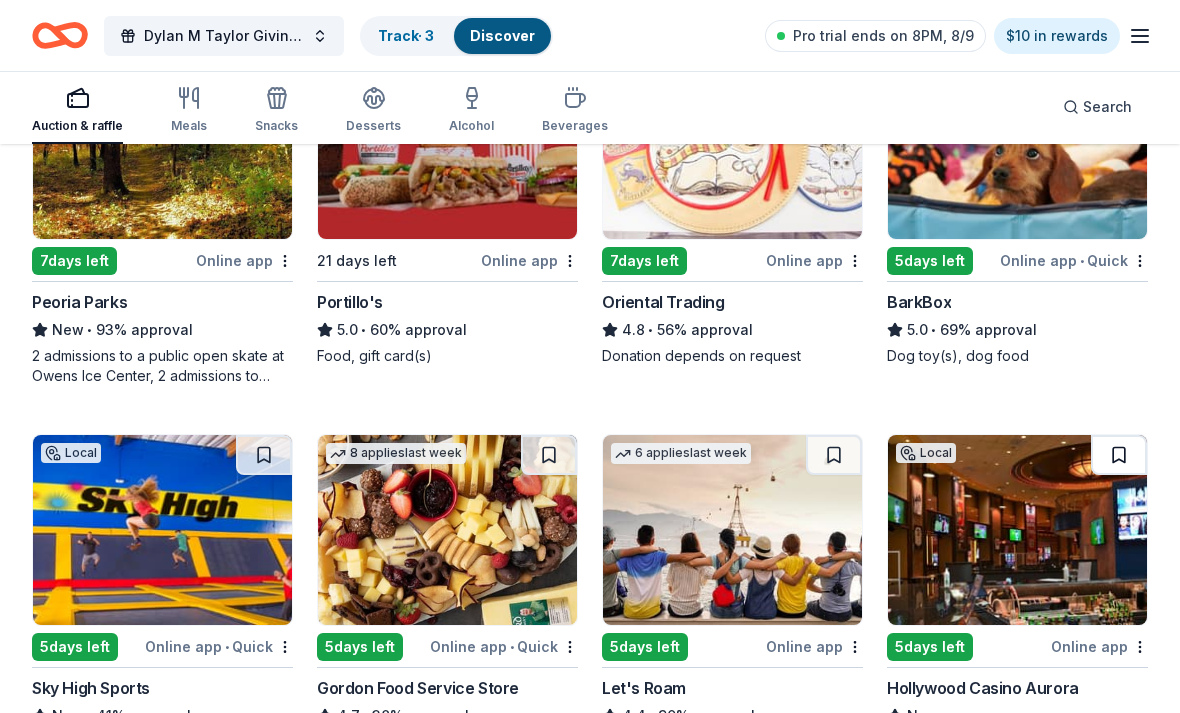 click at bounding box center (1119, 455) 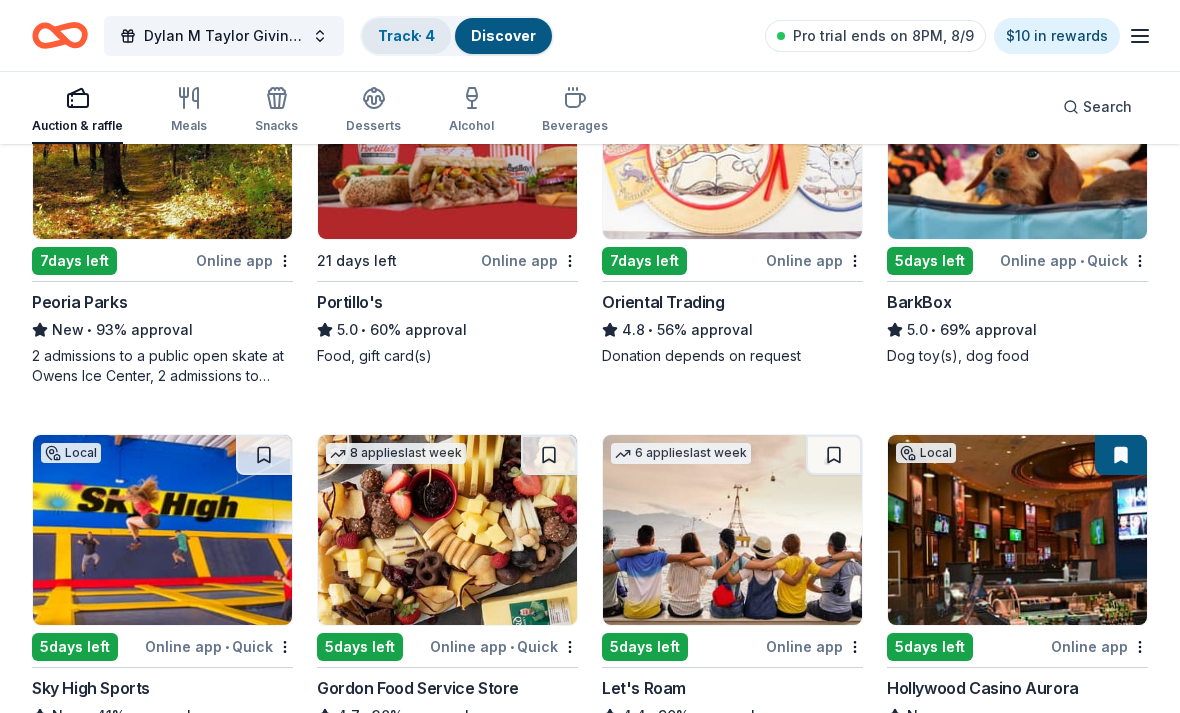 click on "Track  · 4" at bounding box center [406, 35] 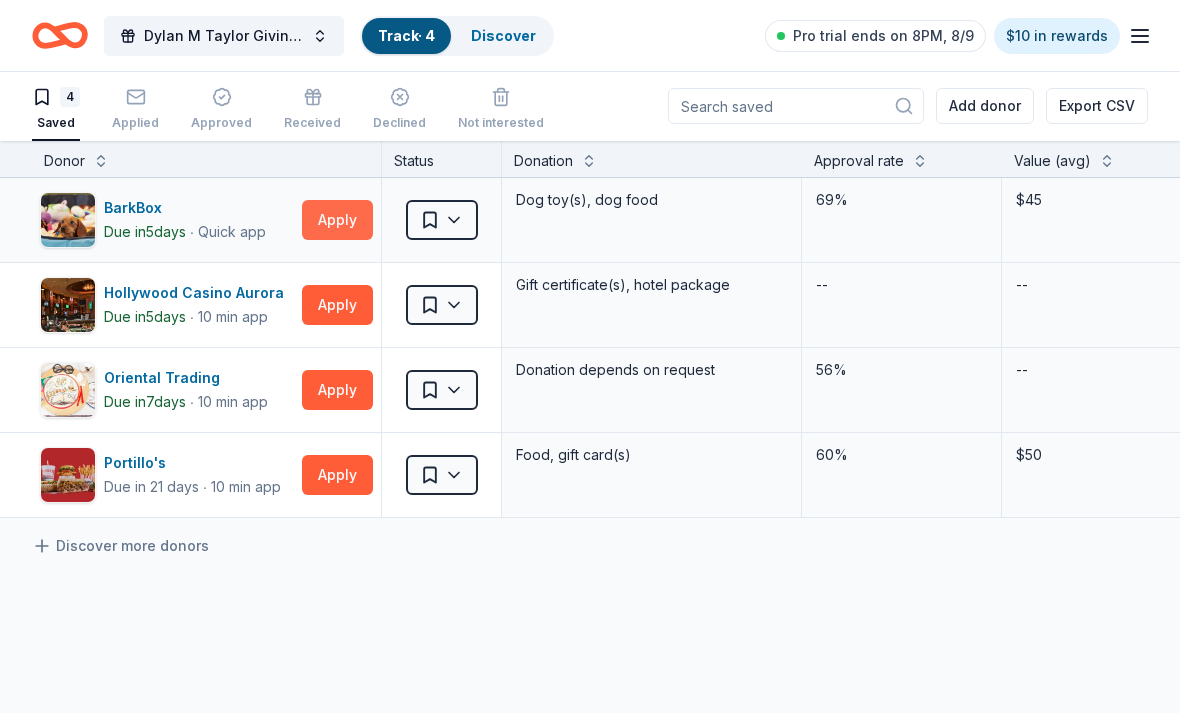 click on "Apply" at bounding box center (337, 220) 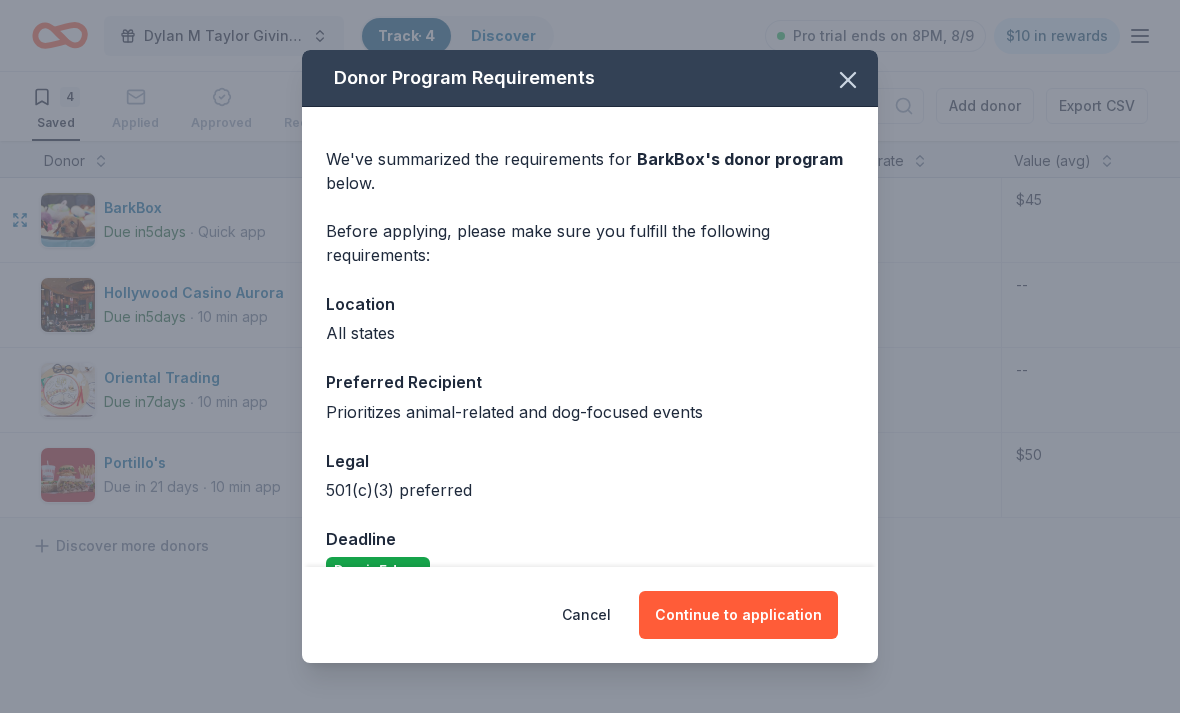 click on "We've summarized the requirements for   BarkBox 's donor program   below. Before applying, please make sure you fulfill the following requirements: Location All states Preferred Recipient Prioritizes animal-related and dog-focused events Legal 501(c)(3) preferred Deadline Due in  5  days" at bounding box center [590, 358] 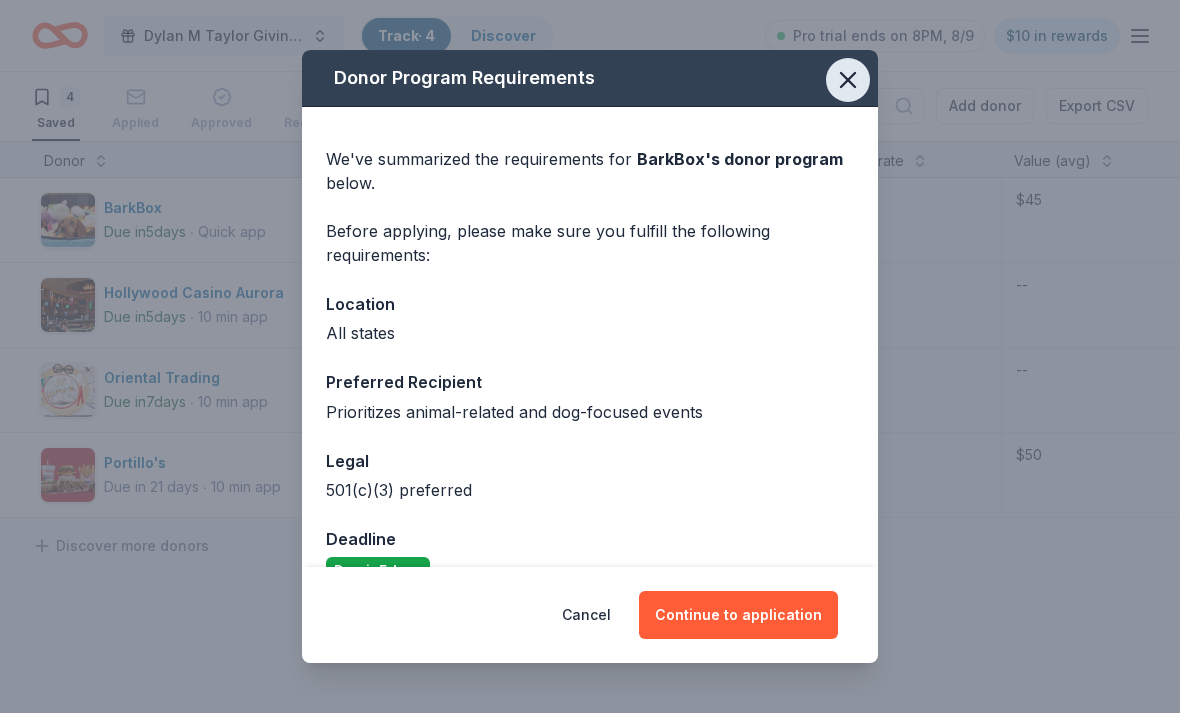 click 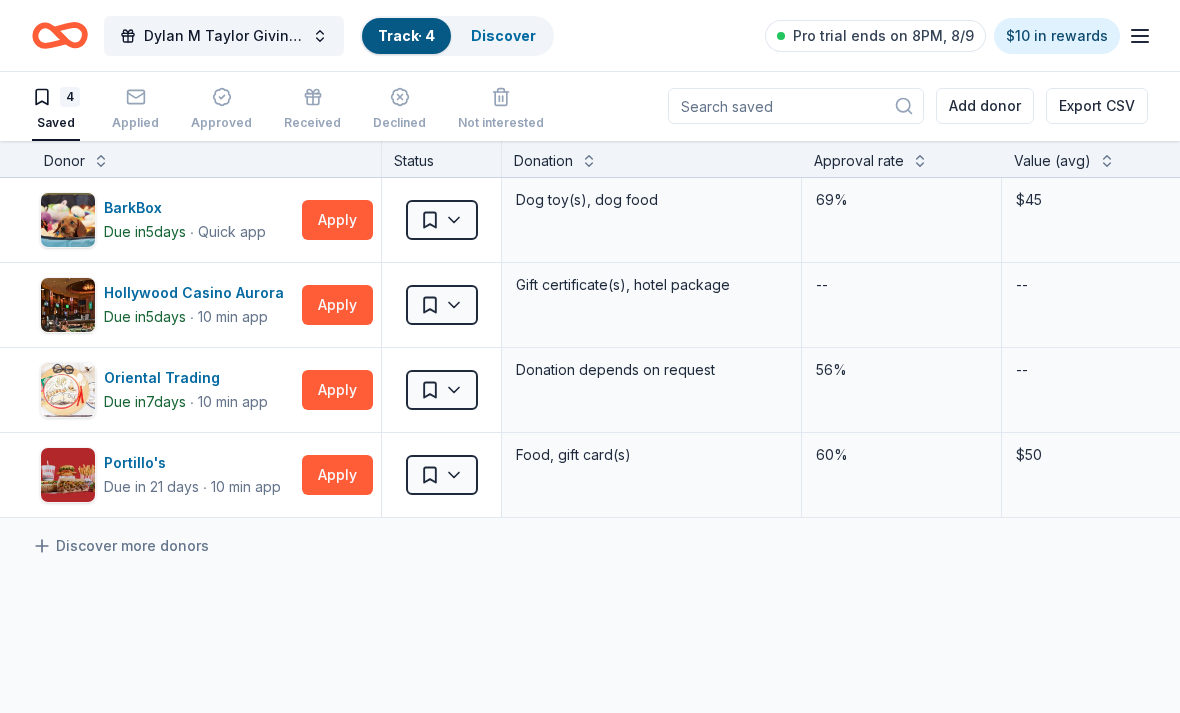 scroll, scrollTop: 0, scrollLeft: 0, axis: both 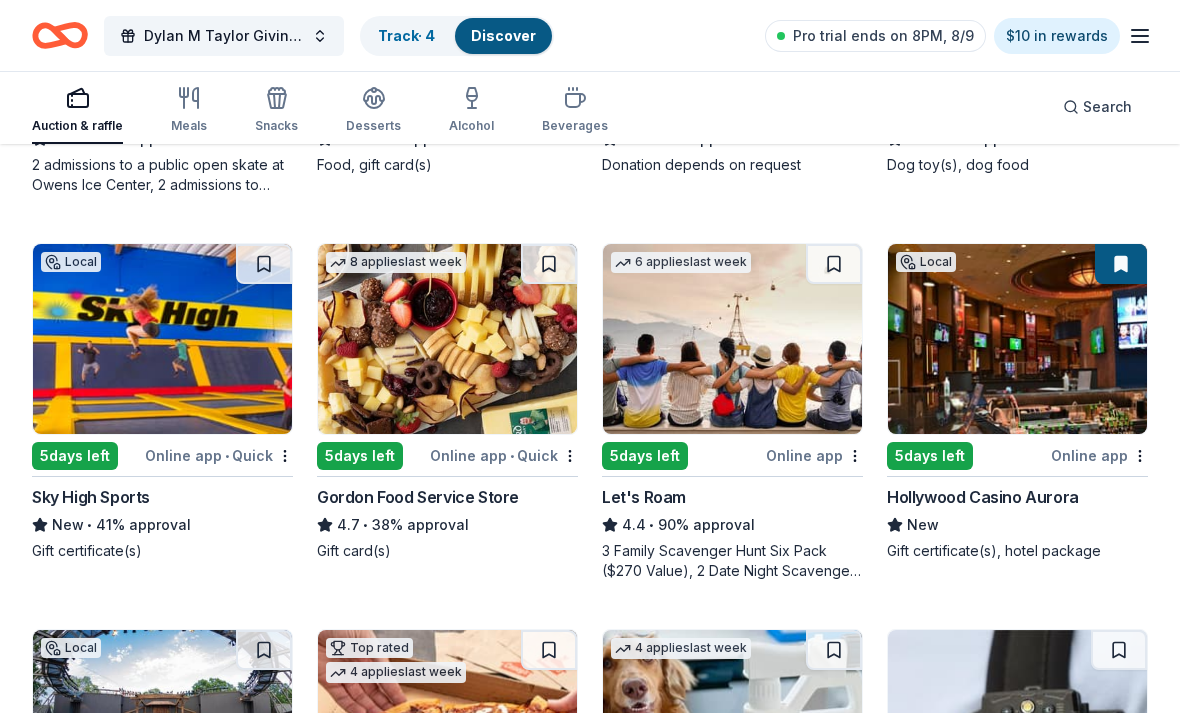 click at bounding box center [447, 339] 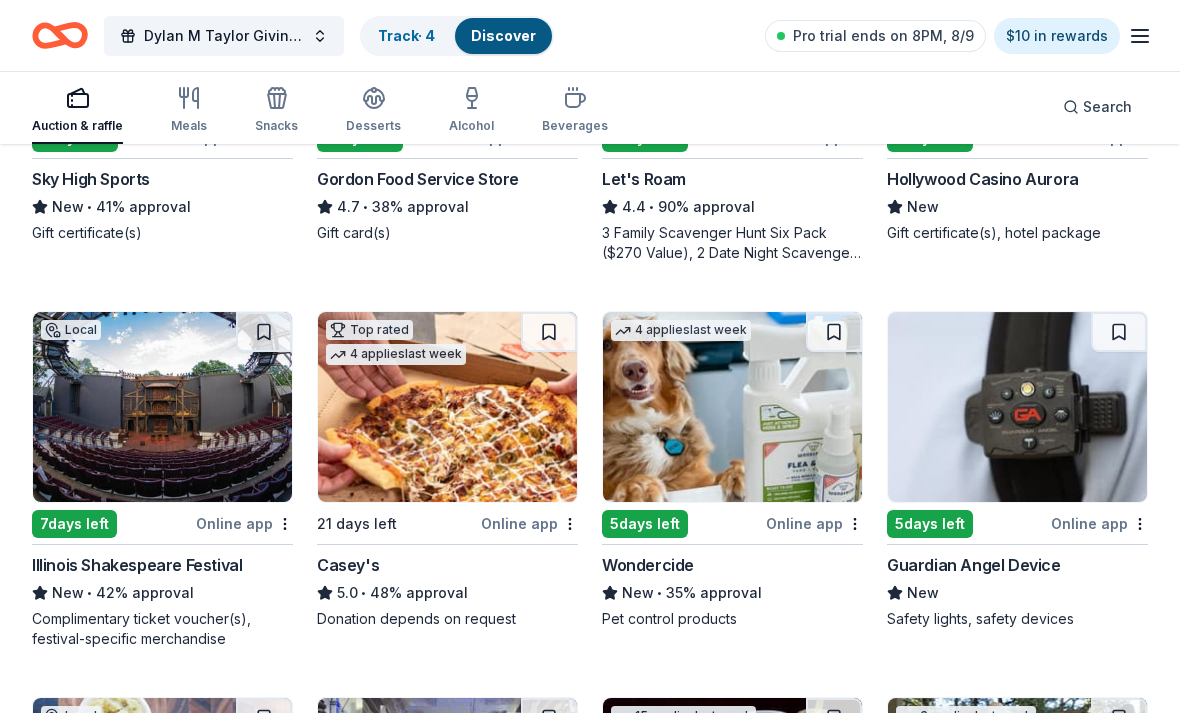 scroll, scrollTop: 840, scrollLeft: 0, axis: vertical 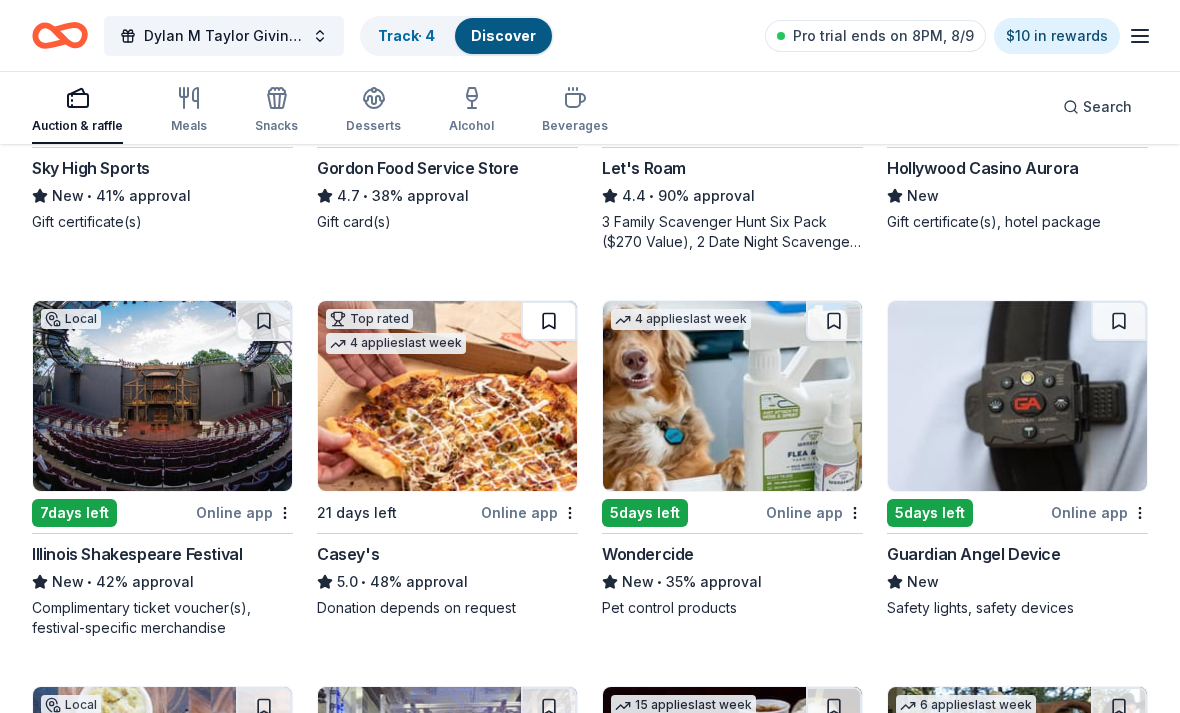 click at bounding box center [549, 321] 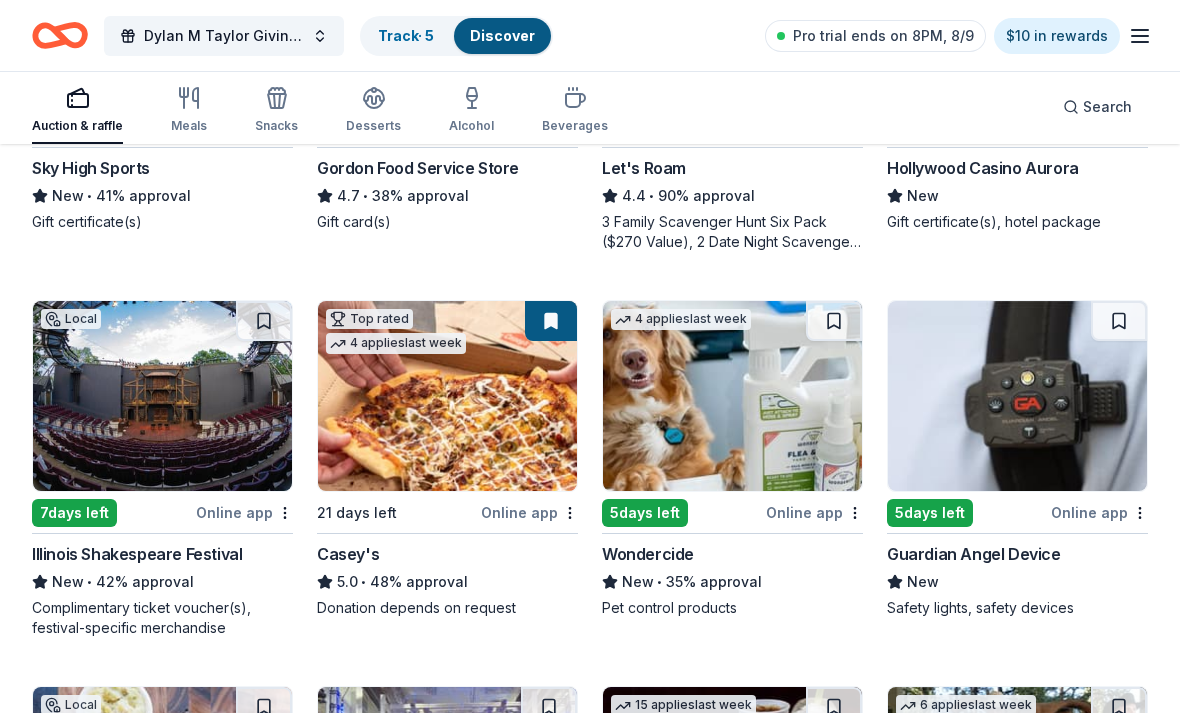 click at bounding box center [551, 321] 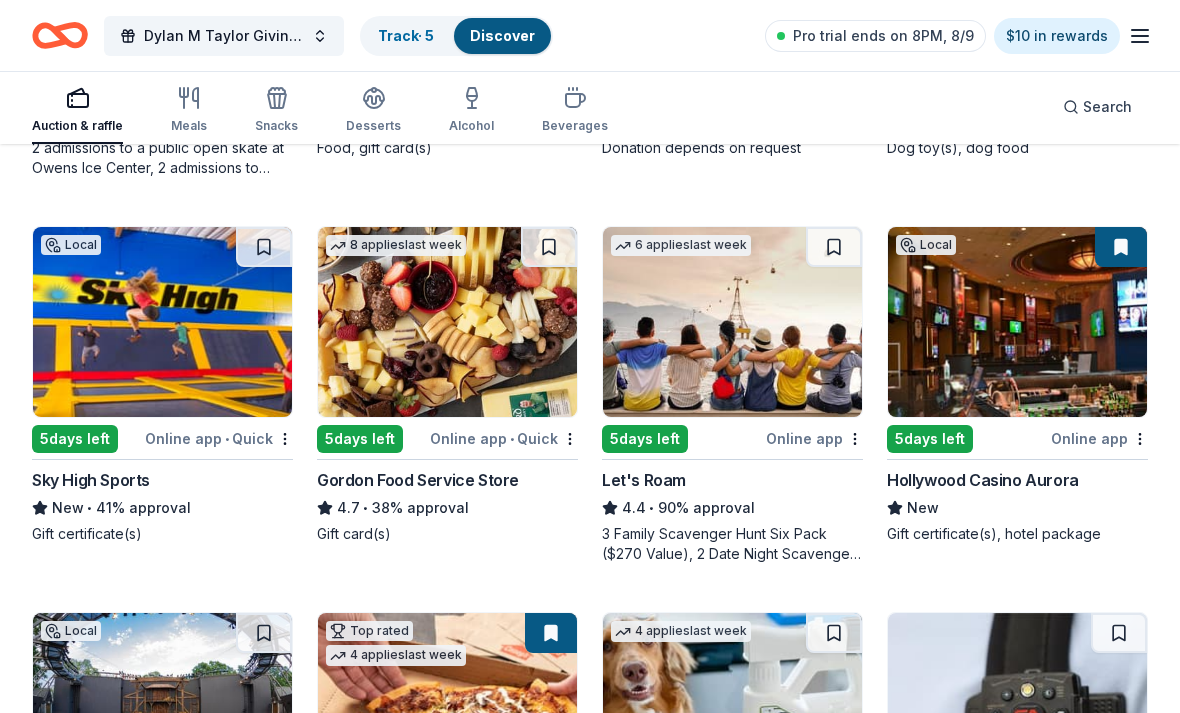 scroll, scrollTop: 527, scrollLeft: 0, axis: vertical 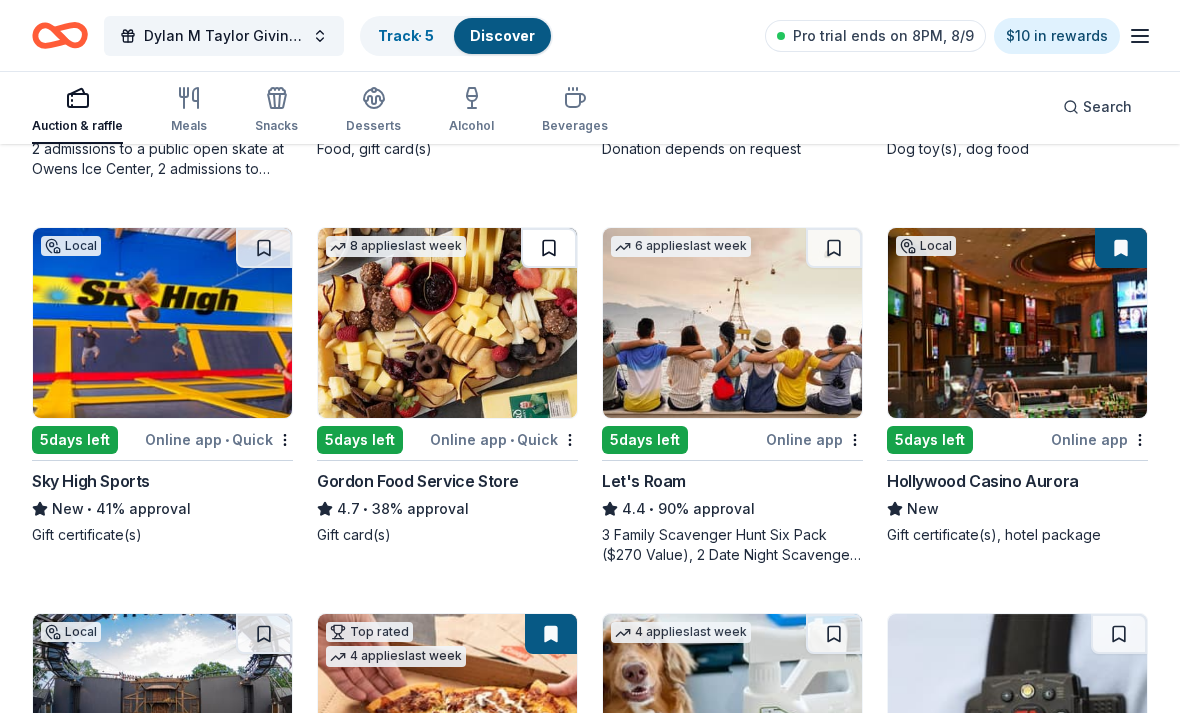 click at bounding box center [549, 248] 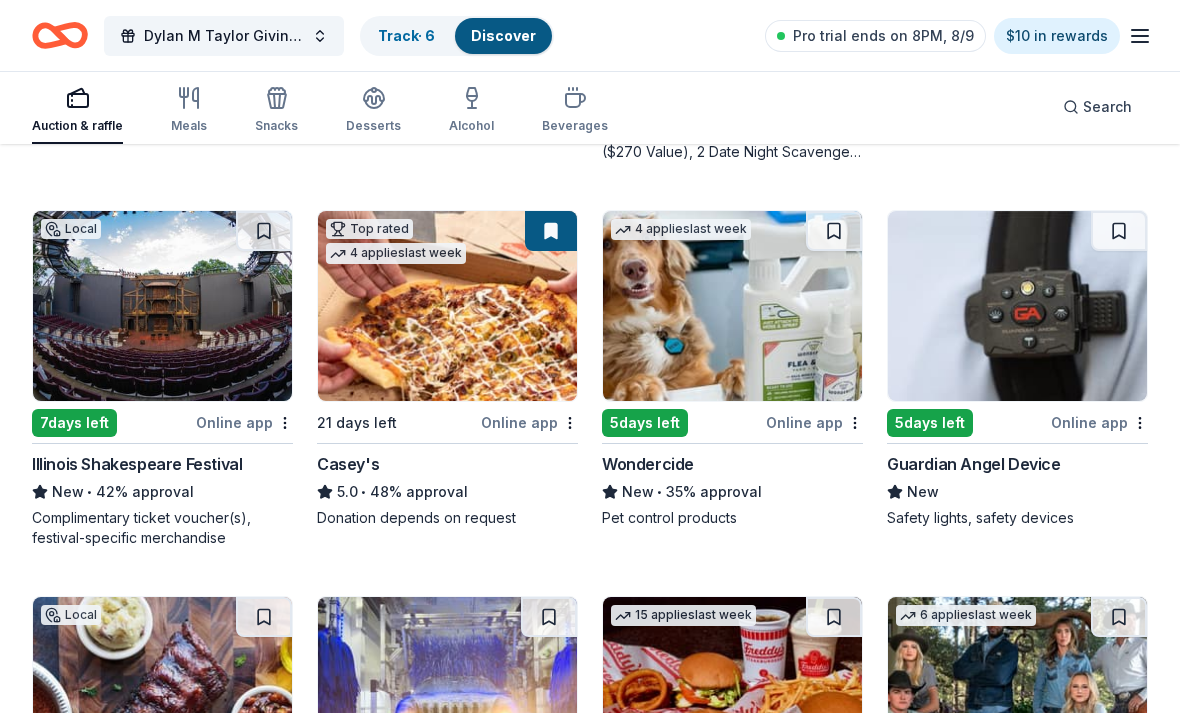 scroll, scrollTop: 959, scrollLeft: 0, axis: vertical 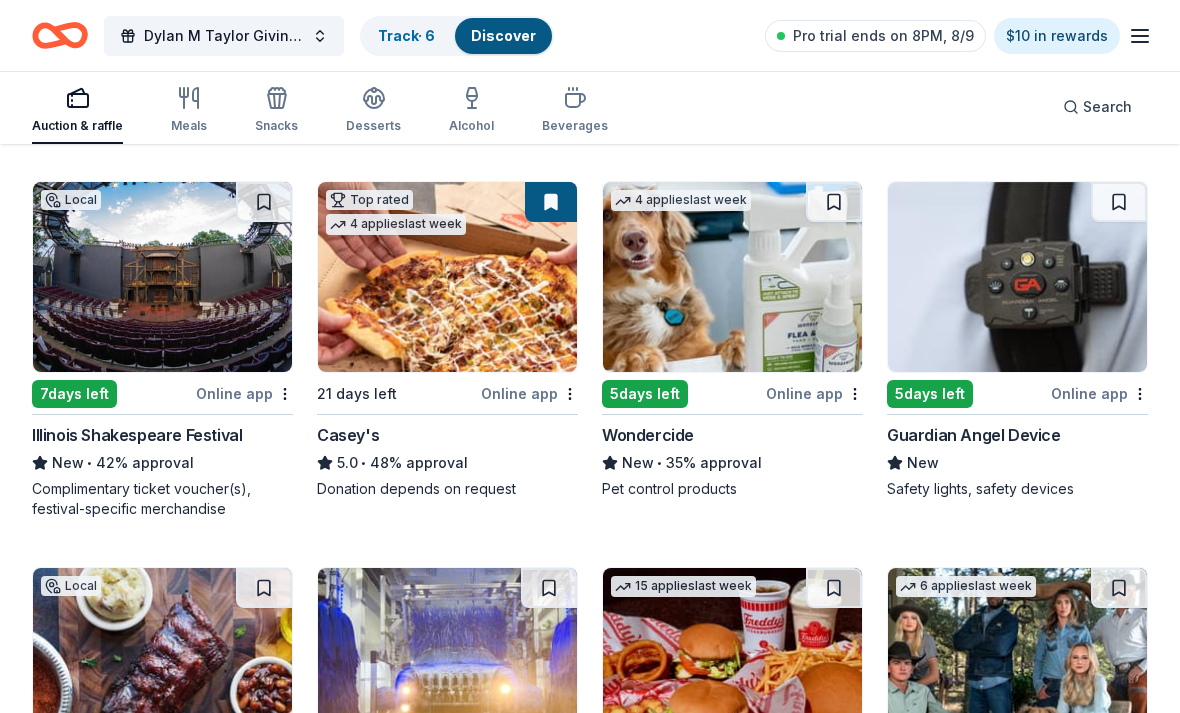 click at bounding box center [447, 277] 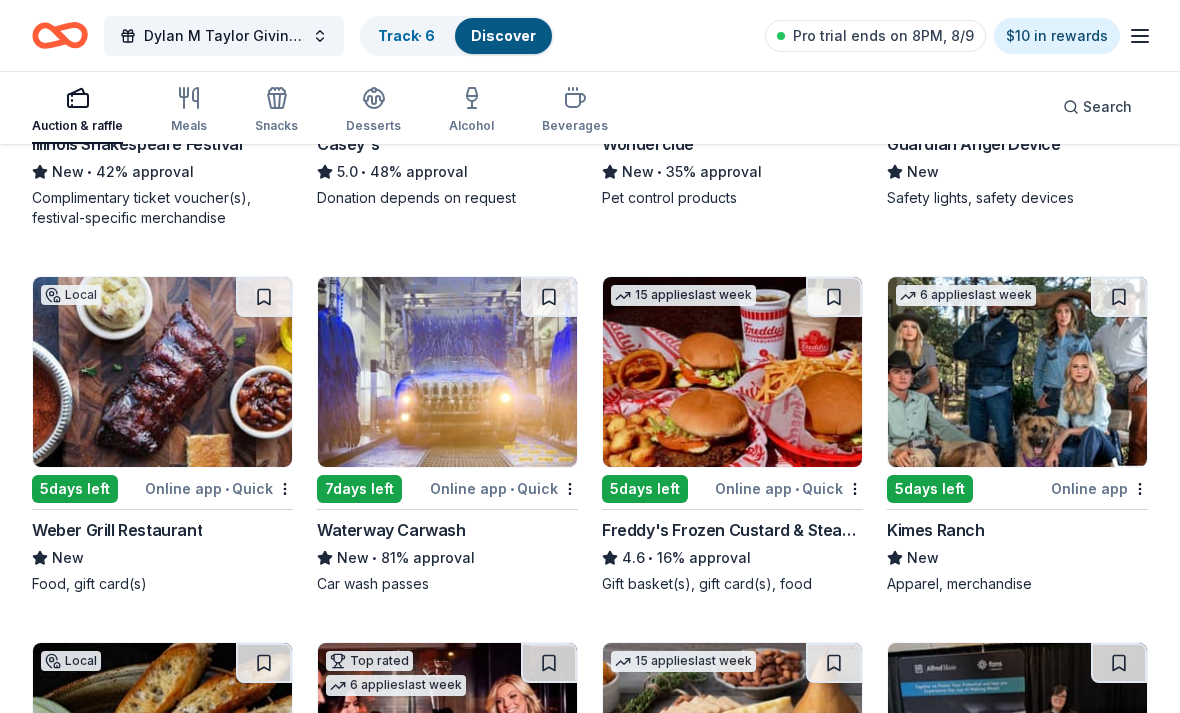 scroll, scrollTop: 1255, scrollLeft: 0, axis: vertical 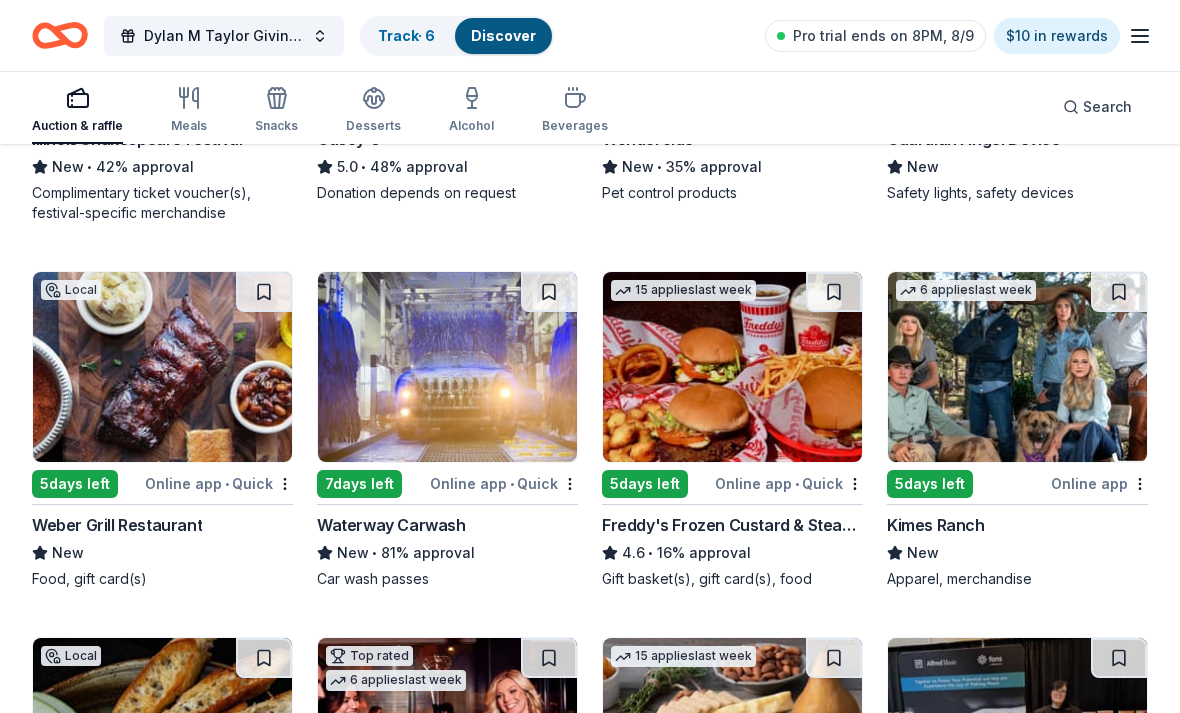 click at bounding box center [732, 367] 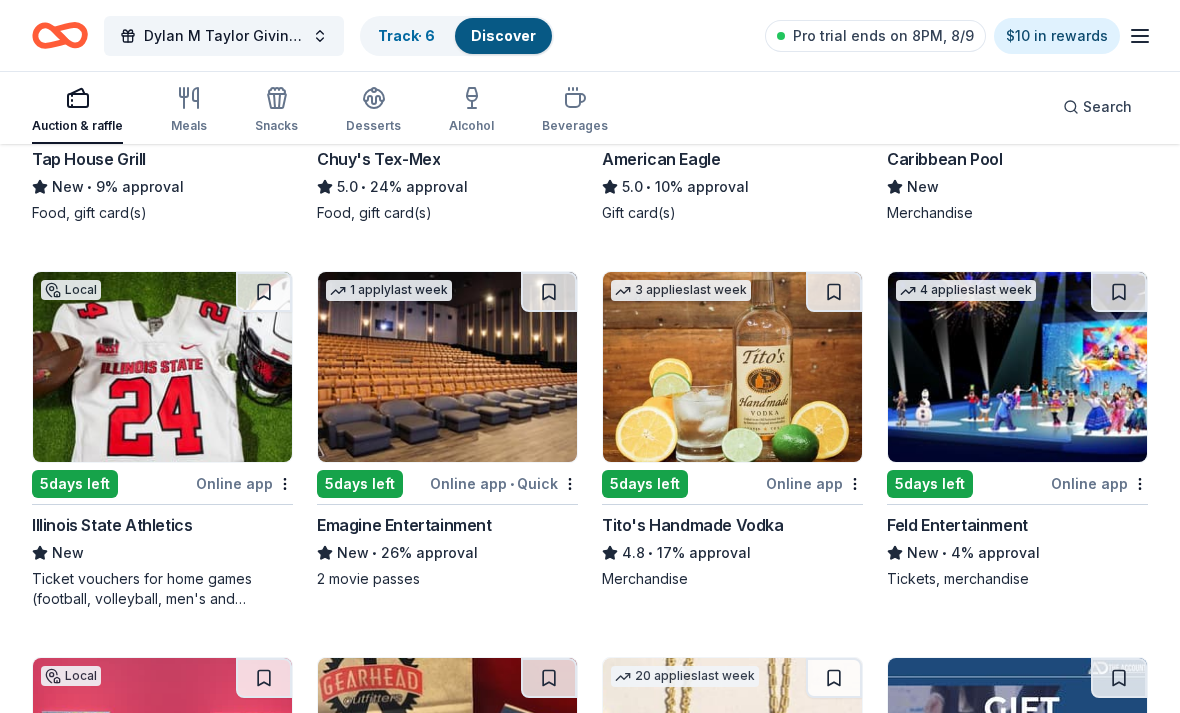 scroll, scrollTop: 2759, scrollLeft: 0, axis: vertical 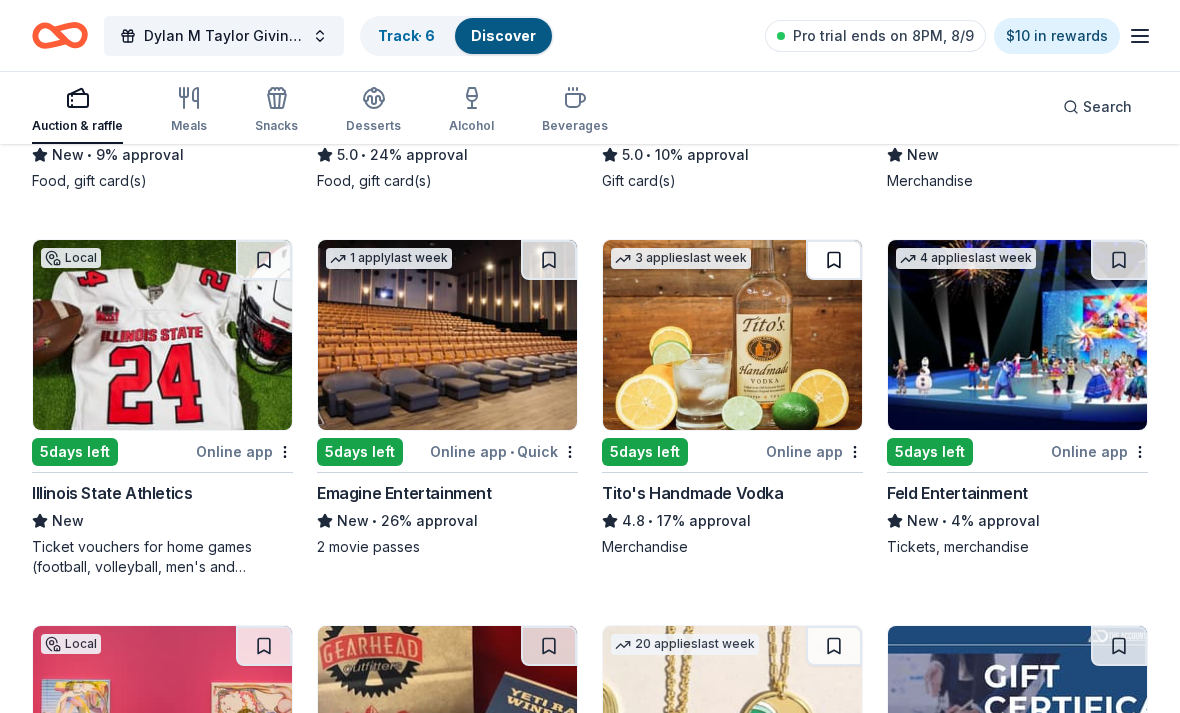 click at bounding box center [834, 260] 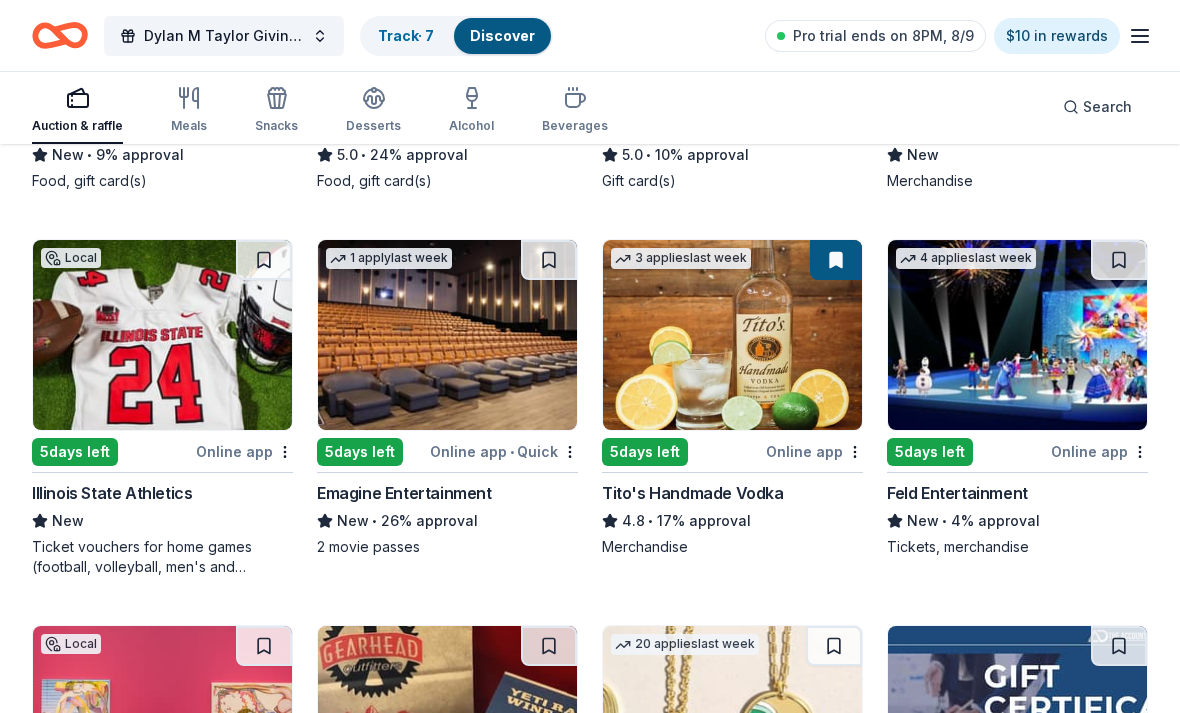click at bounding box center (162, 335) 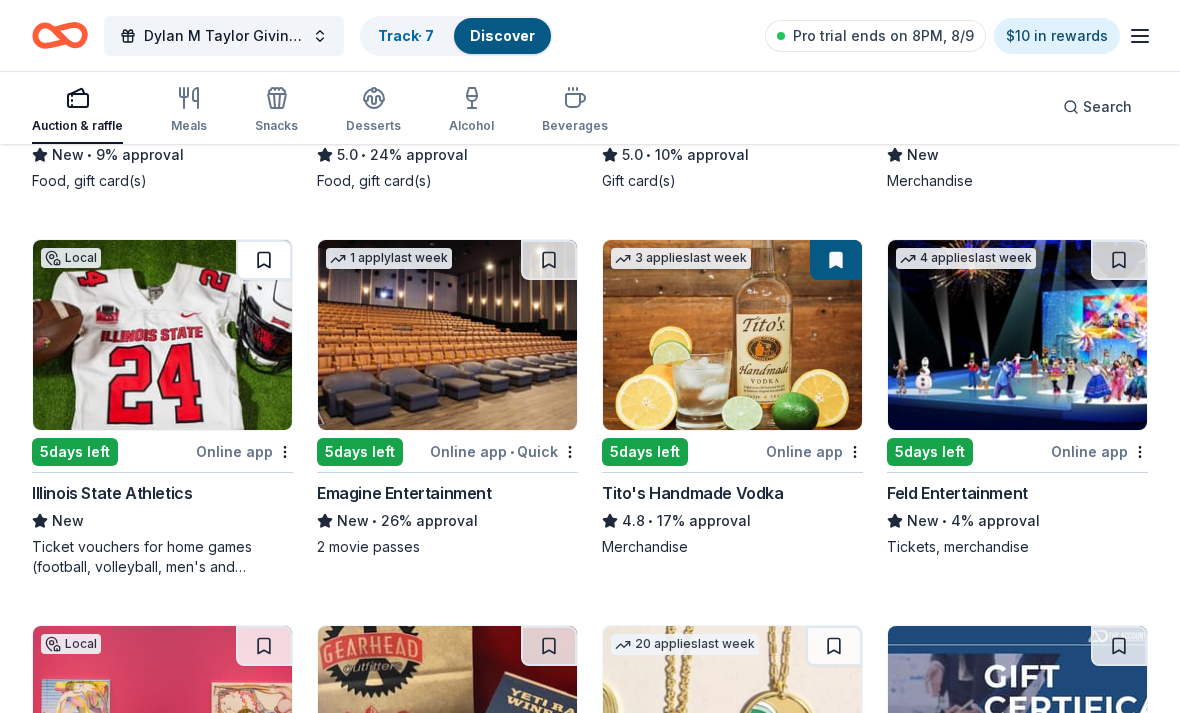 click at bounding box center (264, 260) 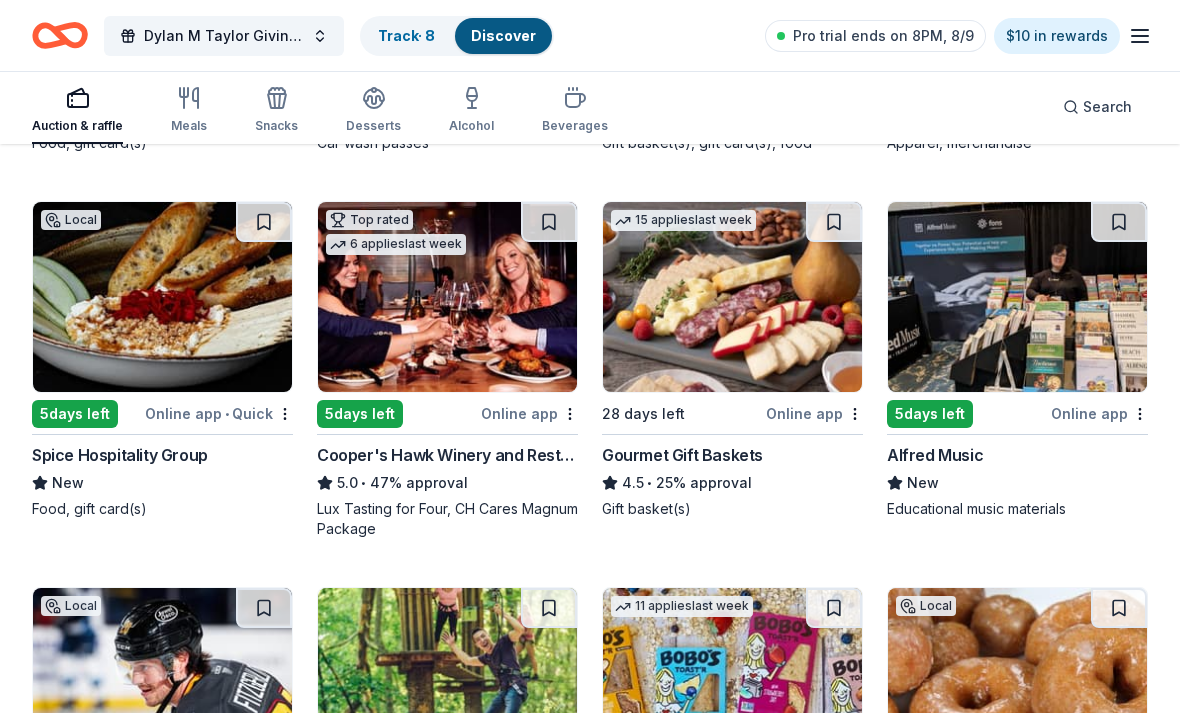 scroll, scrollTop: 1674, scrollLeft: 0, axis: vertical 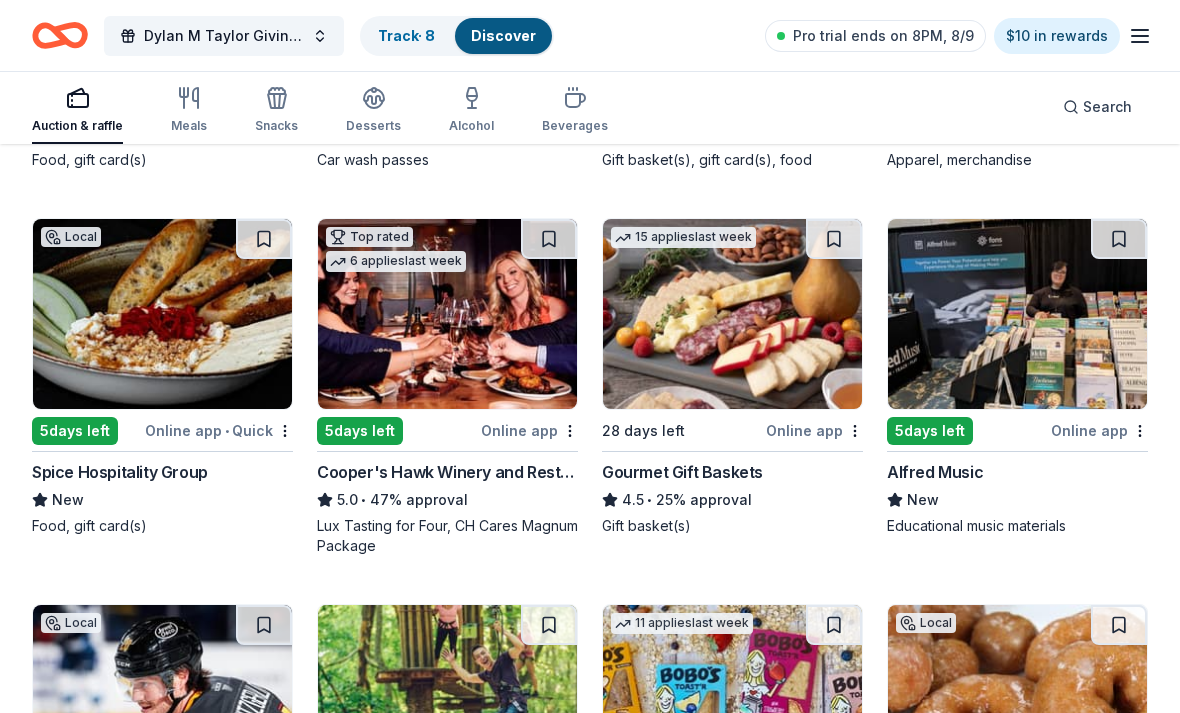click at bounding box center [447, 314] 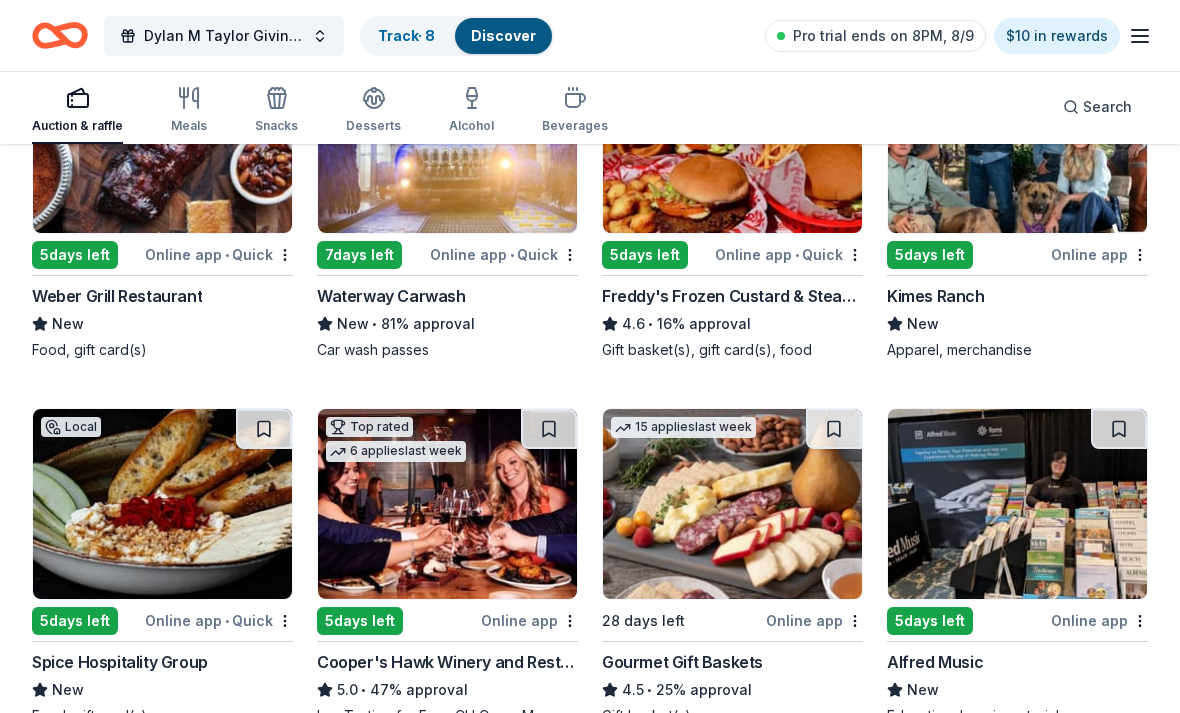 scroll, scrollTop: 1486, scrollLeft: 0, axis: vertical 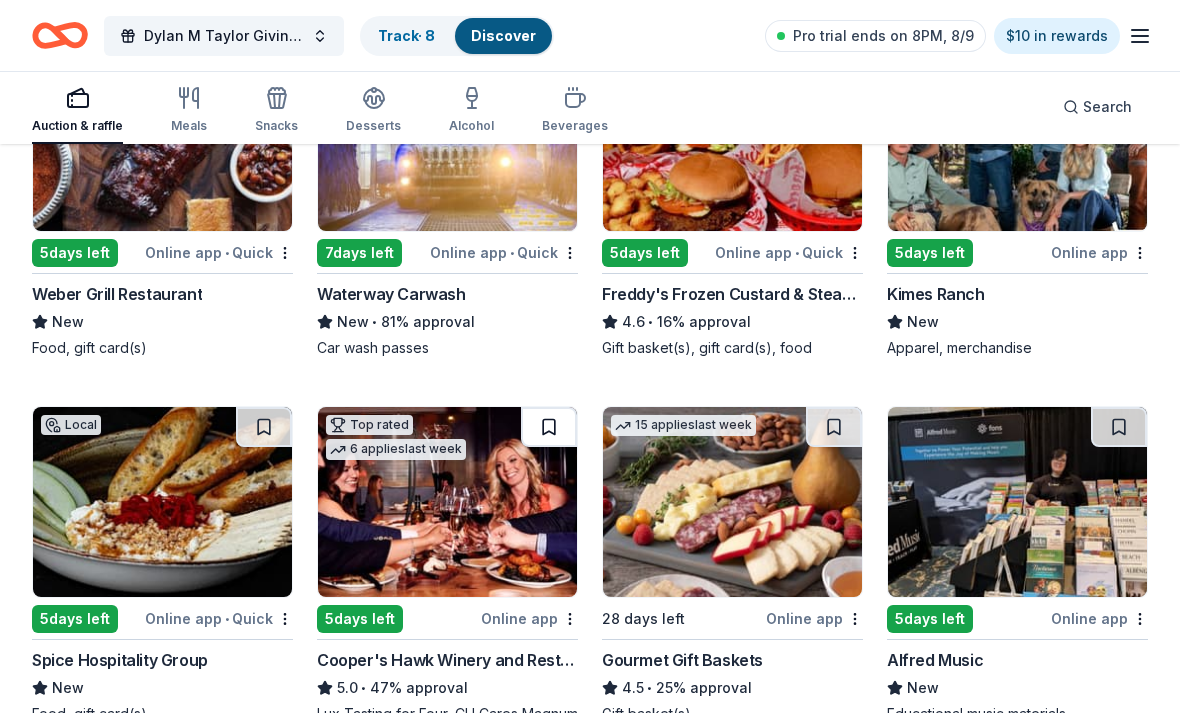 click at bounding box center (549, 427) 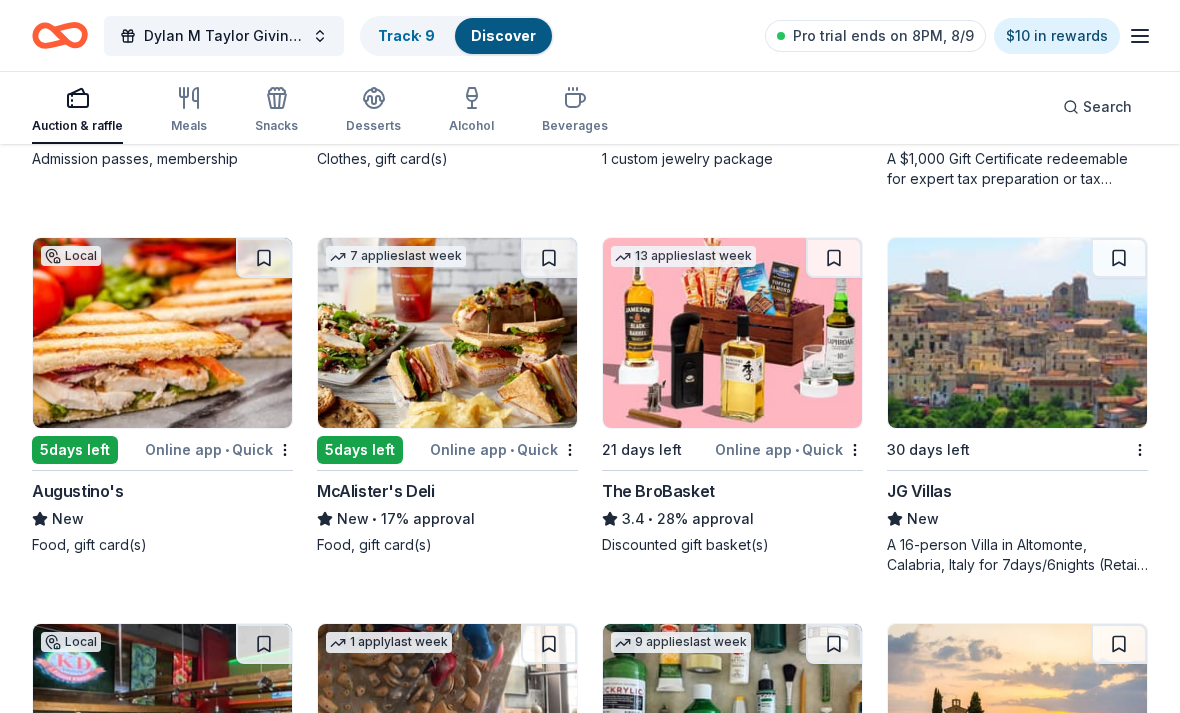scroll, scrollTop: 3564, scrollLeft: 0, axis: vertical 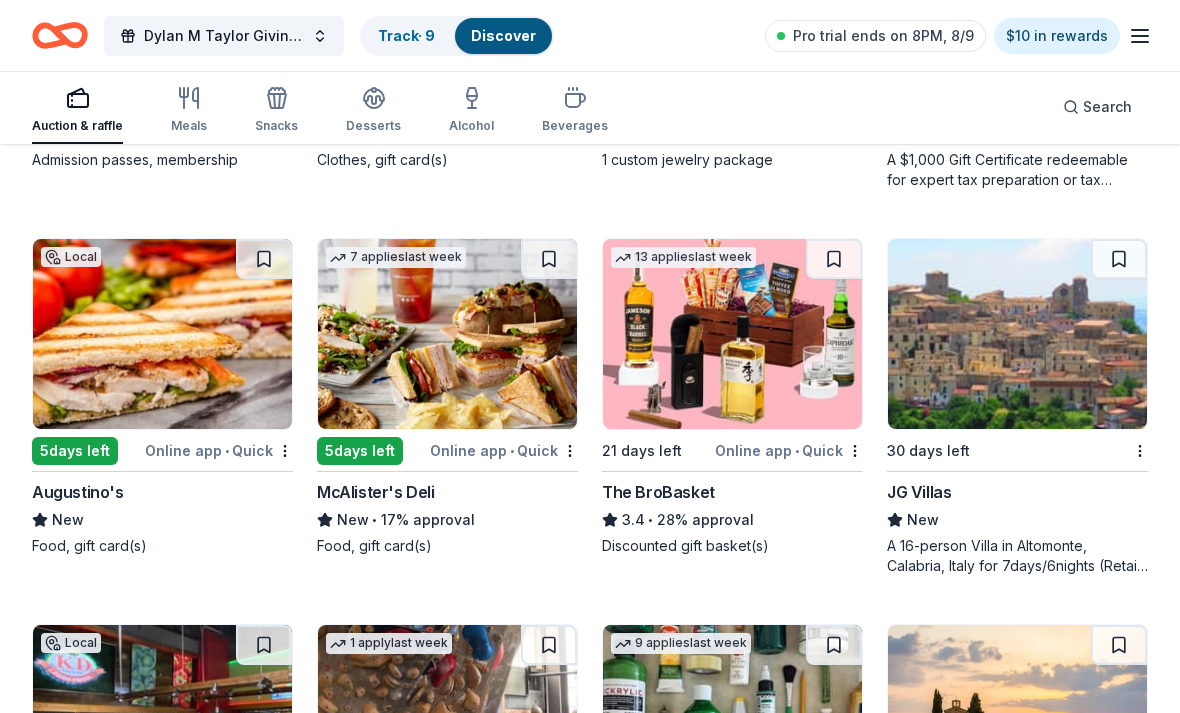 click at bounding box center [732, 334] 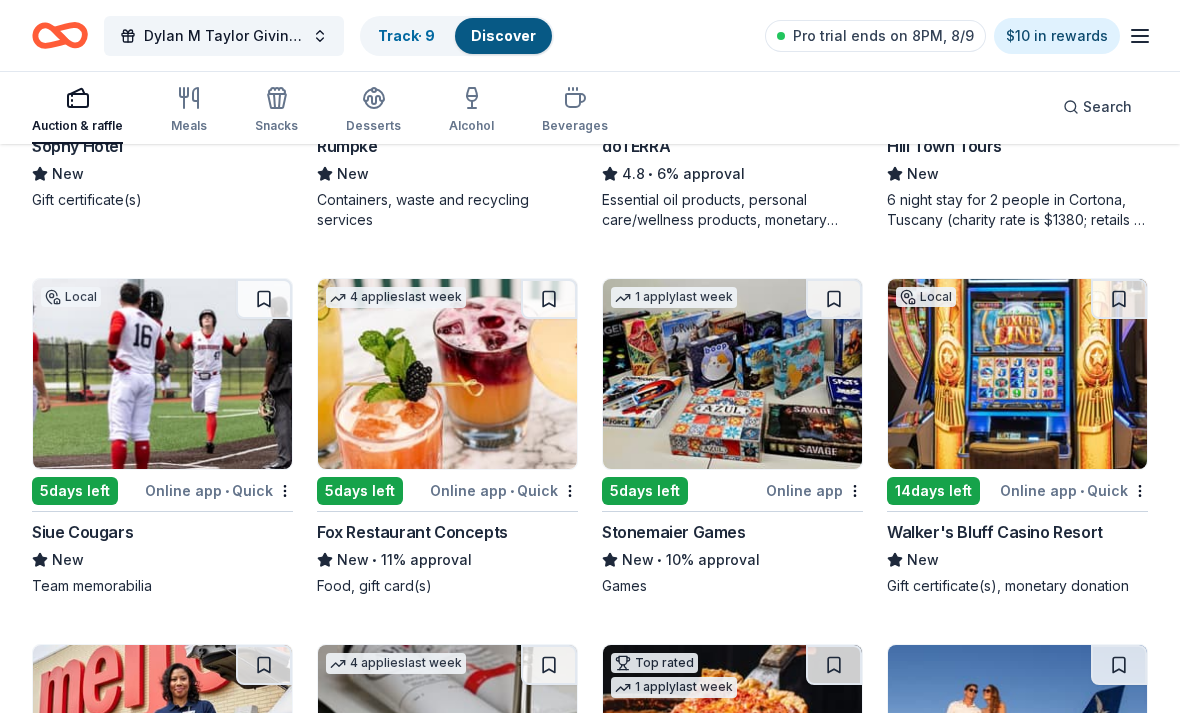 scroll, scrollTop: 5065, scrollLeft: 0, axis: vertical 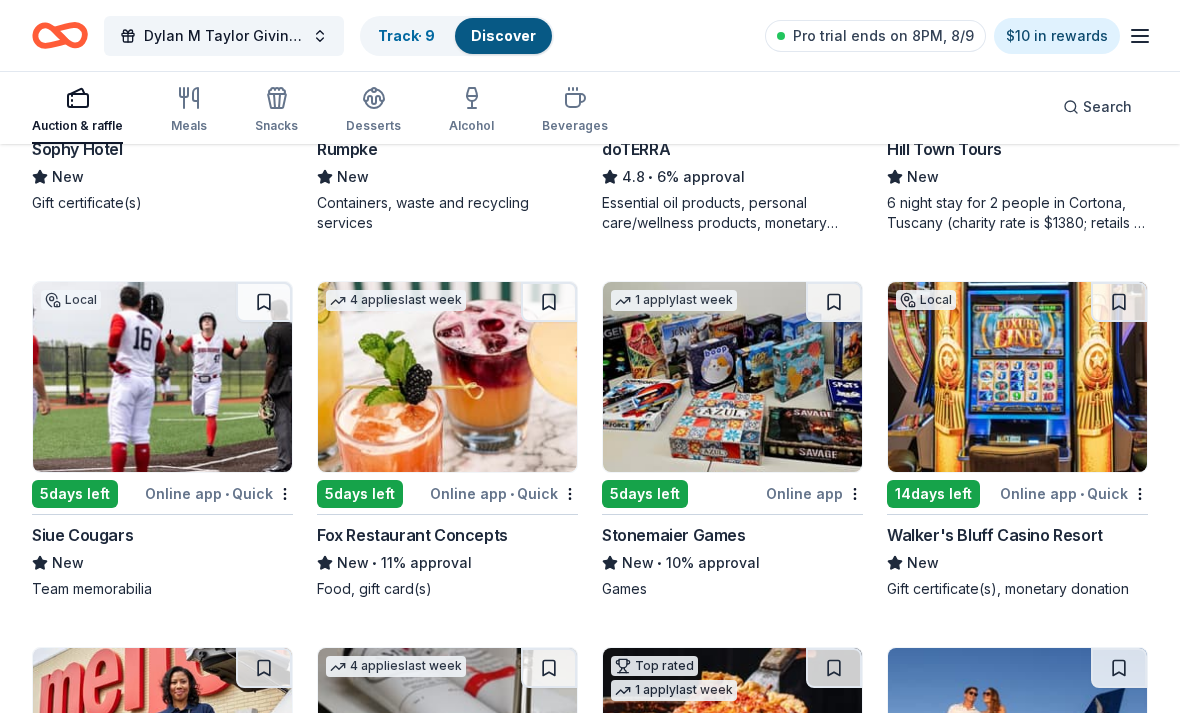 click at bounding box center [1017, 377] 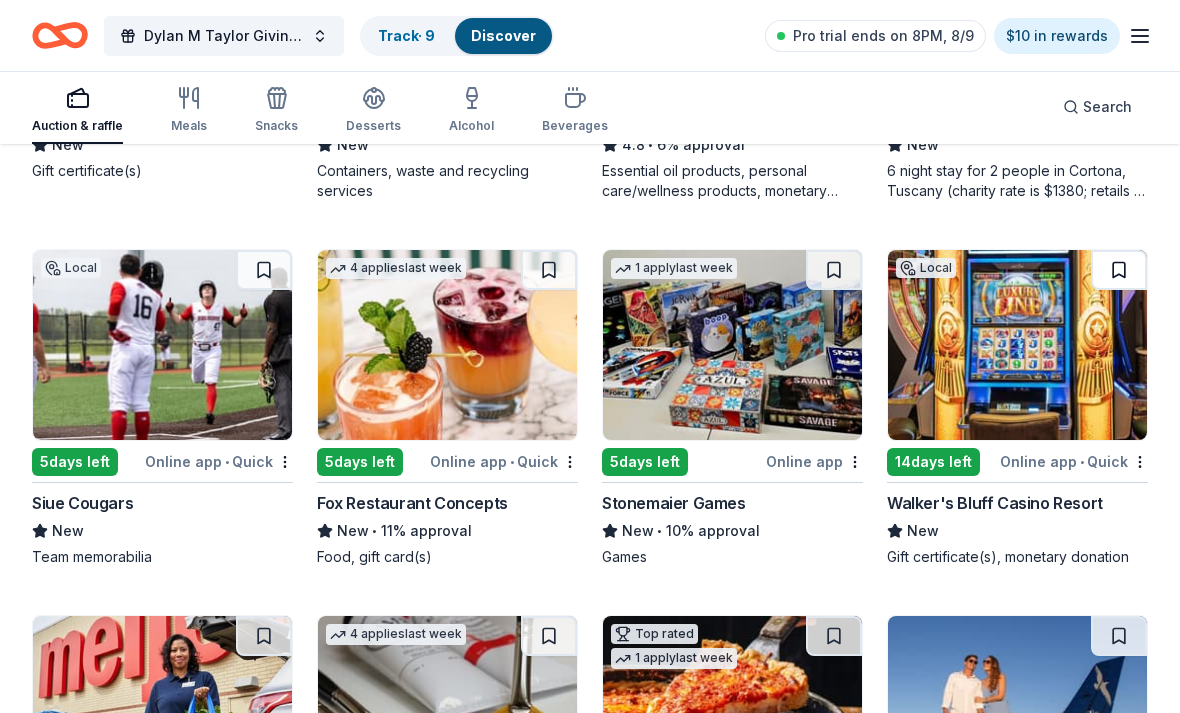 click at bounding box center [1119, 270] 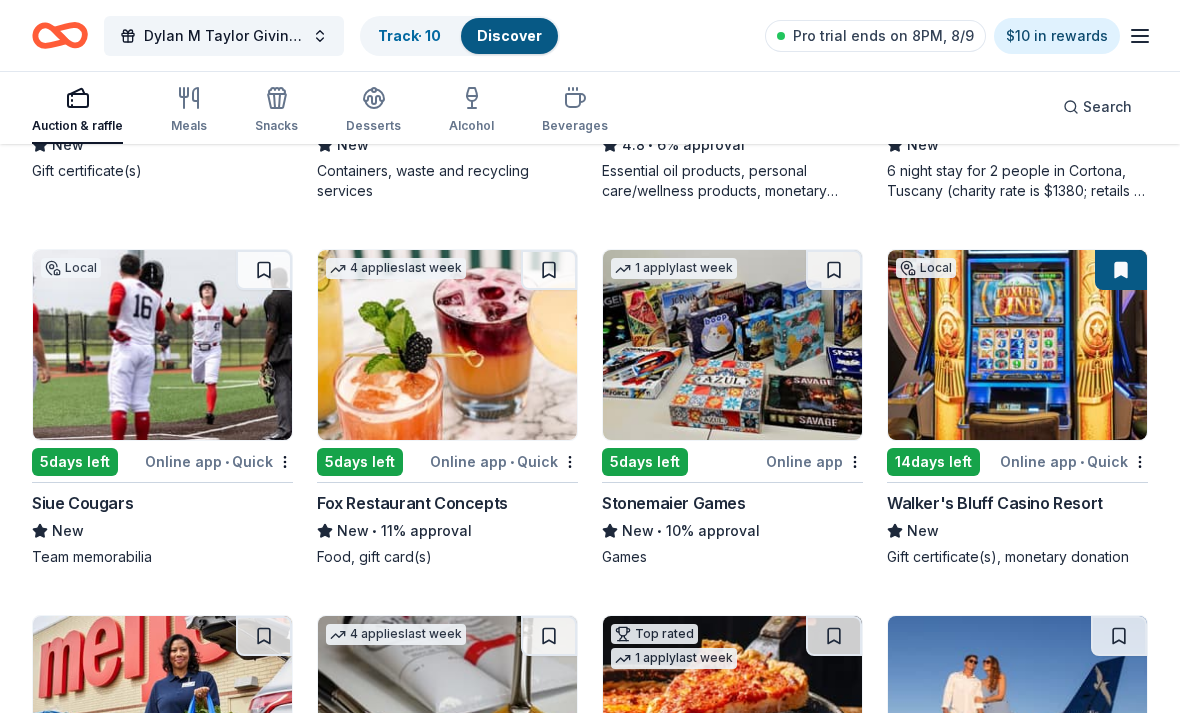 click at bounding box center [732, 345] 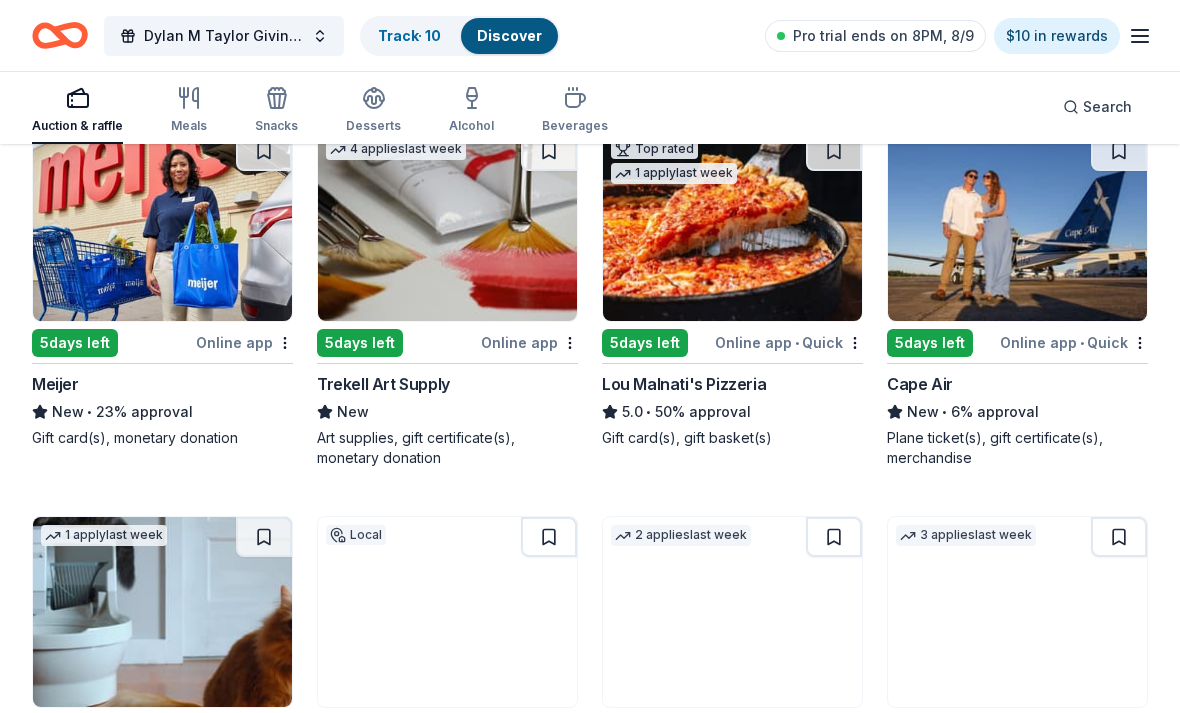 scroll, scrollTop: 5516, scrollLeft: 0, axis: vertical 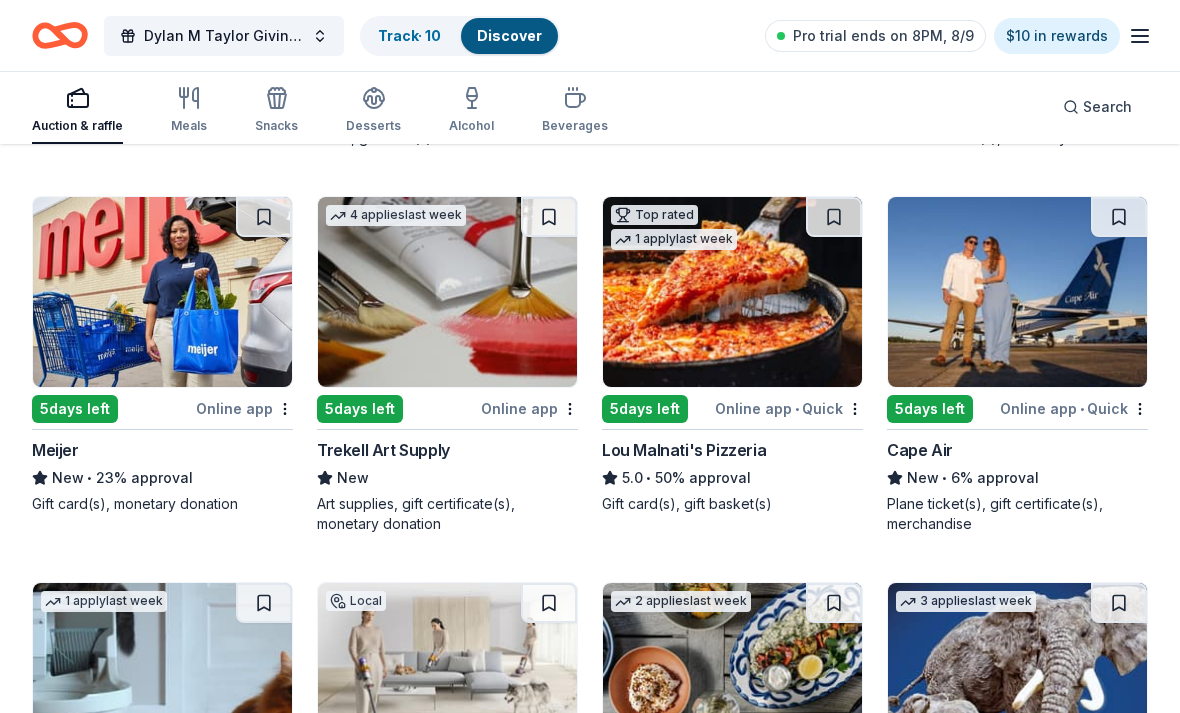 click at bounding box center (732, 292) 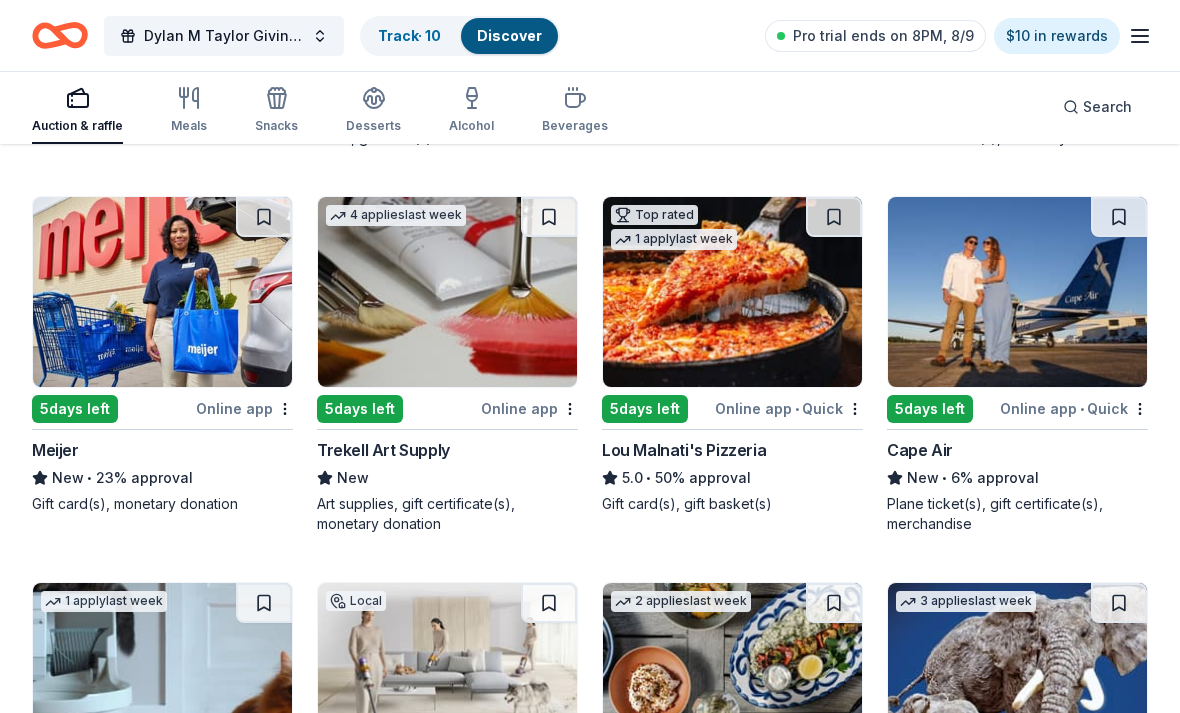 scroll, scrollTop: 5548, scrollLeft: 0, axis: vertical 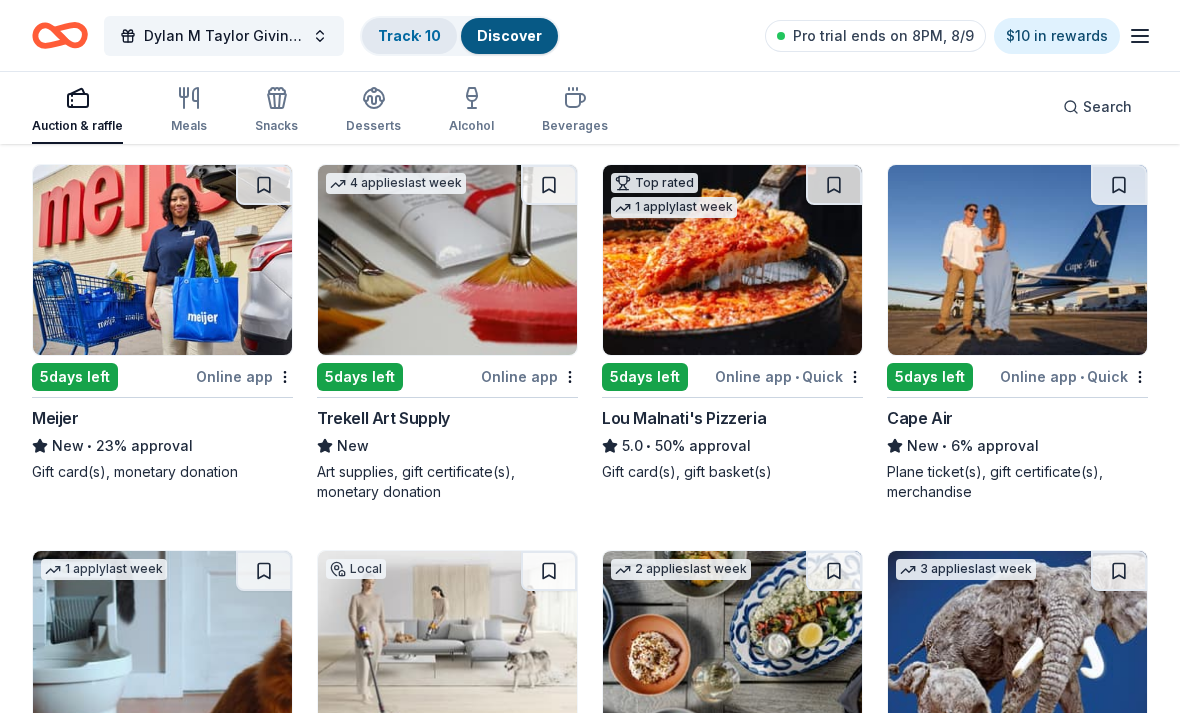 click on "Track  · 10" at bounding box center (409, 35) 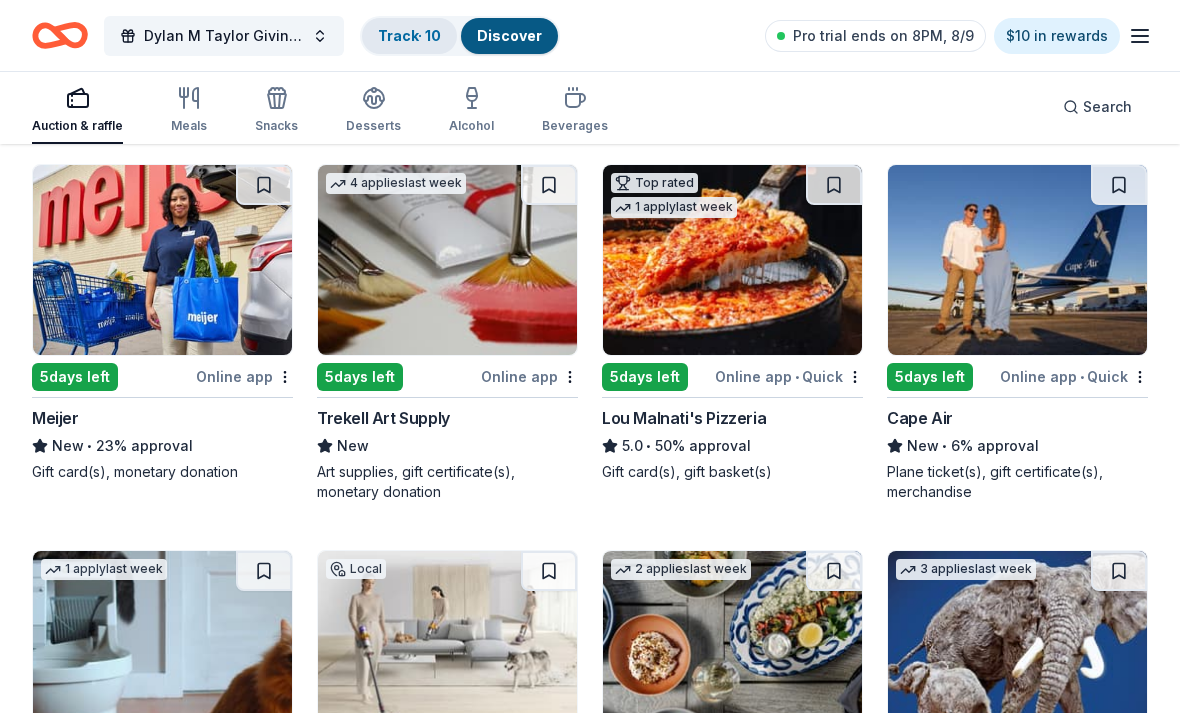 scroll, scrollTop: 65, scrollLeft: 0, axis: vertical 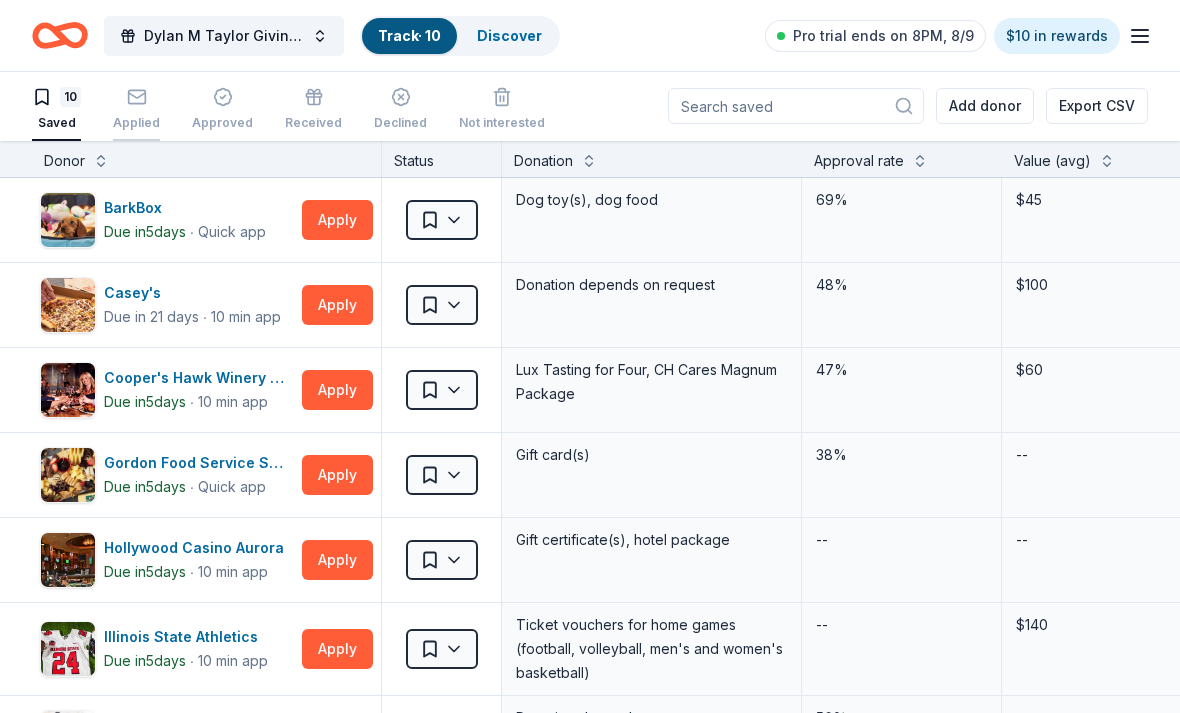 click on "Applied" at bounding box center [136, 109] 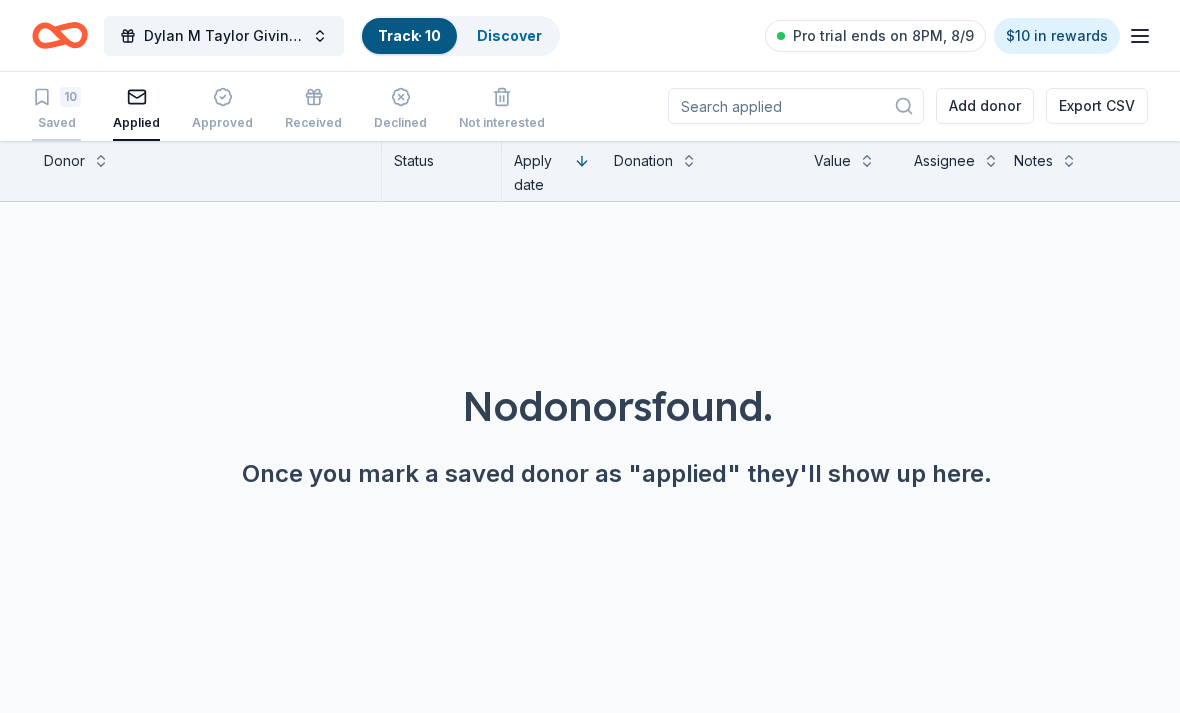 click on "Saved" at bounding box center [56, 123] 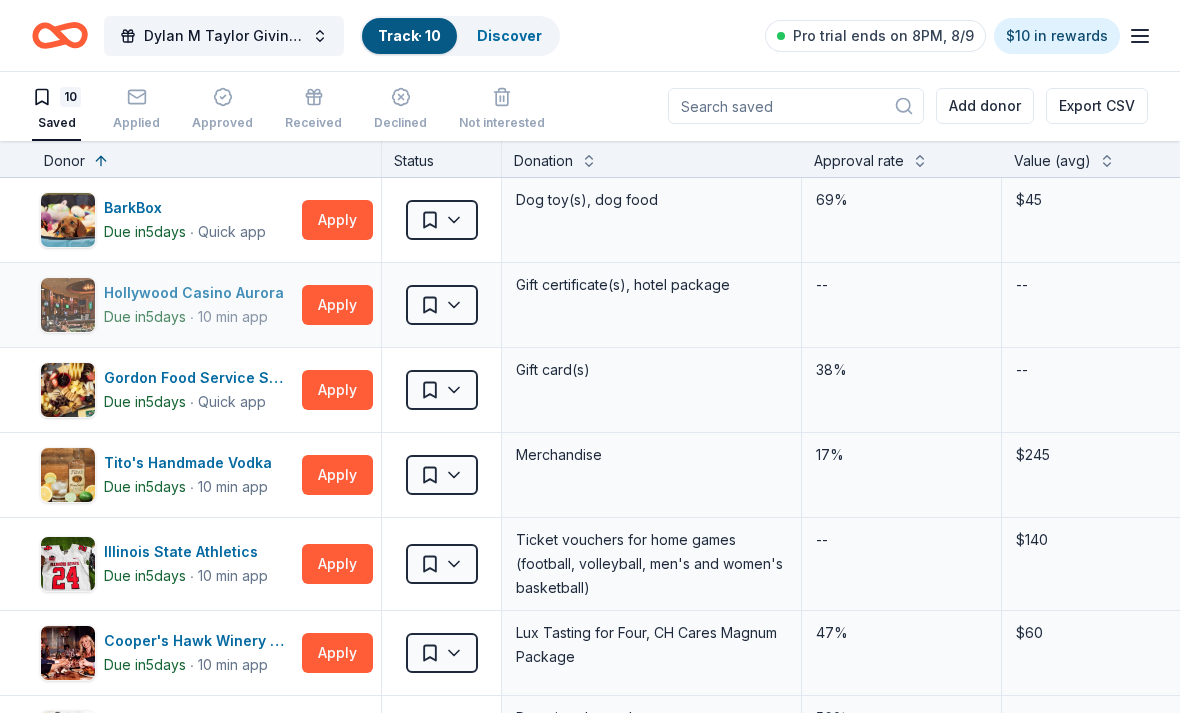 click on "10 min app" at bounding box center [233, 317] 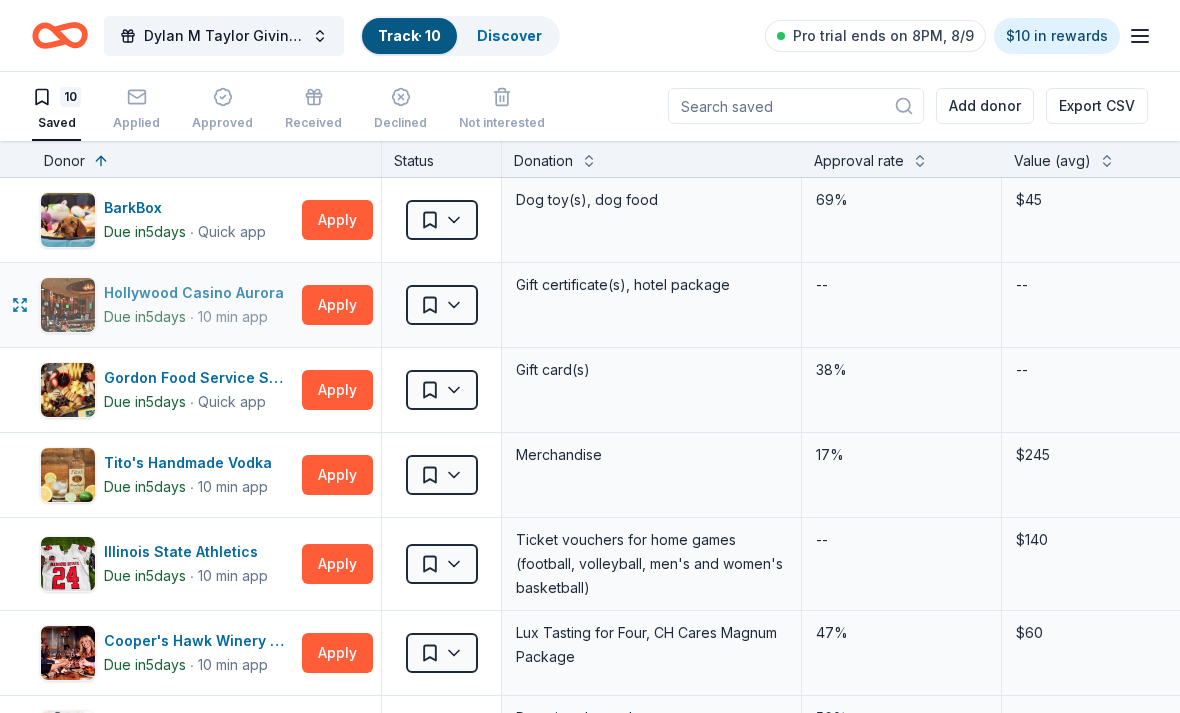 scroll, scrollTop: 0, scrollLeft: 0, axis: both 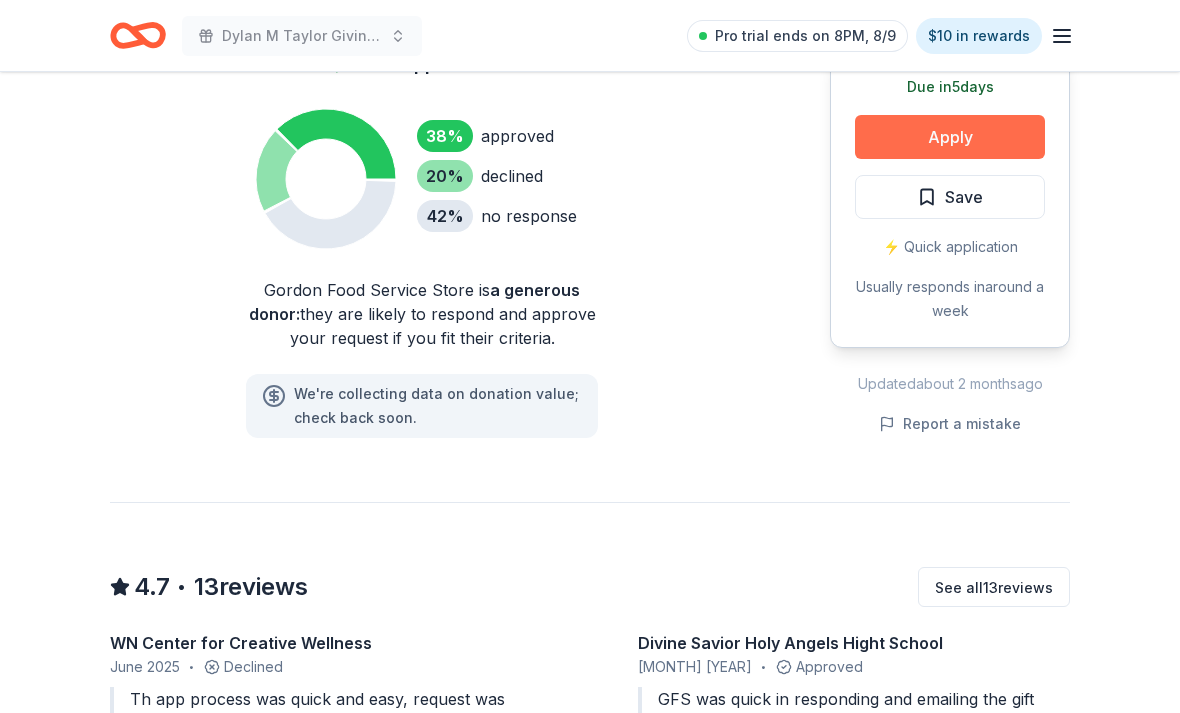 click on "Apply" at bounding box center (950, 138) 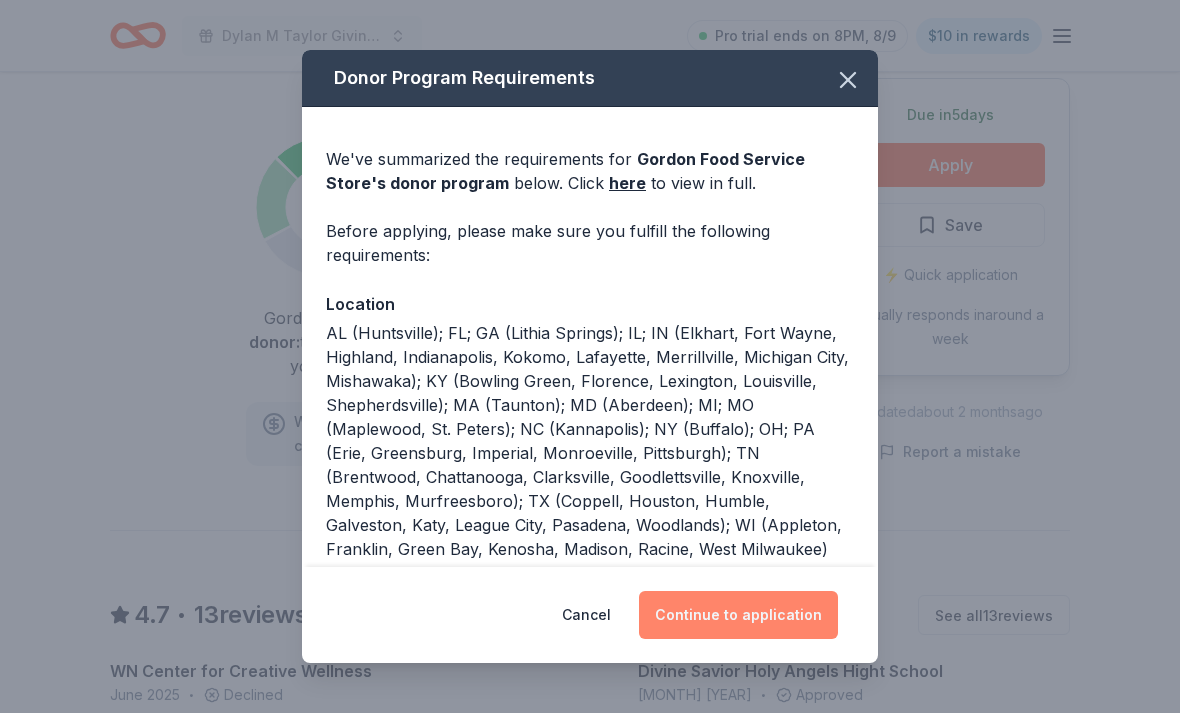 click on "Continue to application" at bounding box center (738, 615) 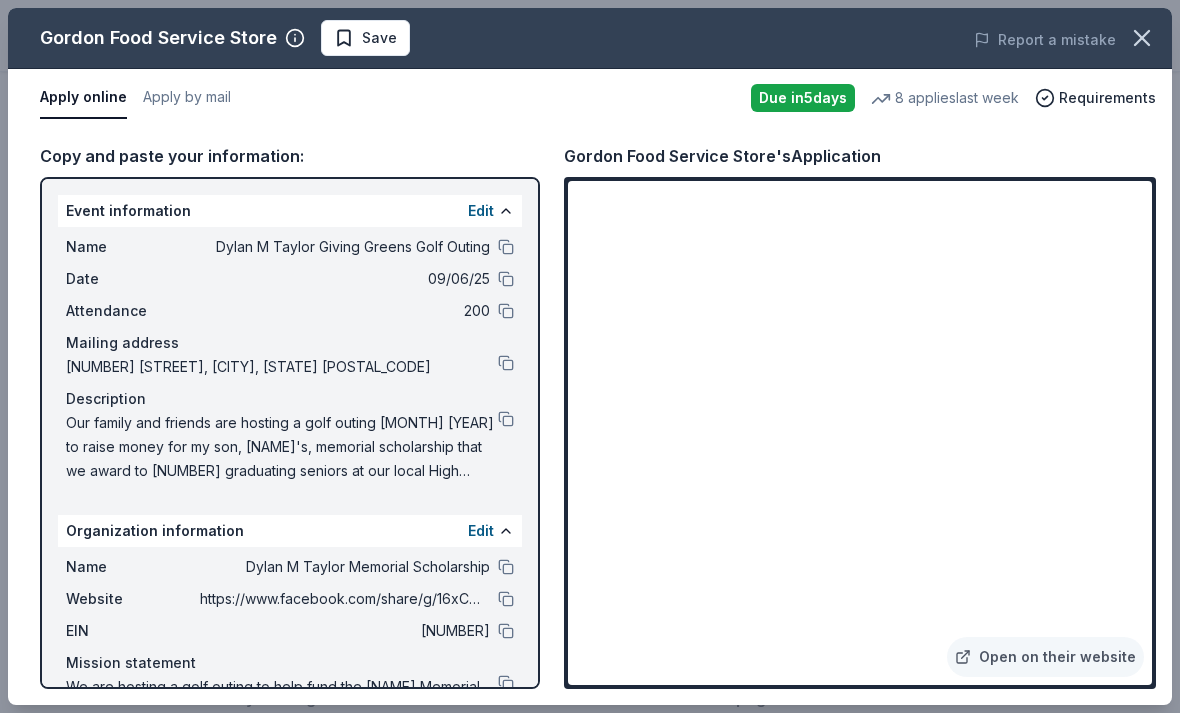 scroll, scrollTop: 1681, scrollLeft: 0, axis: vertical 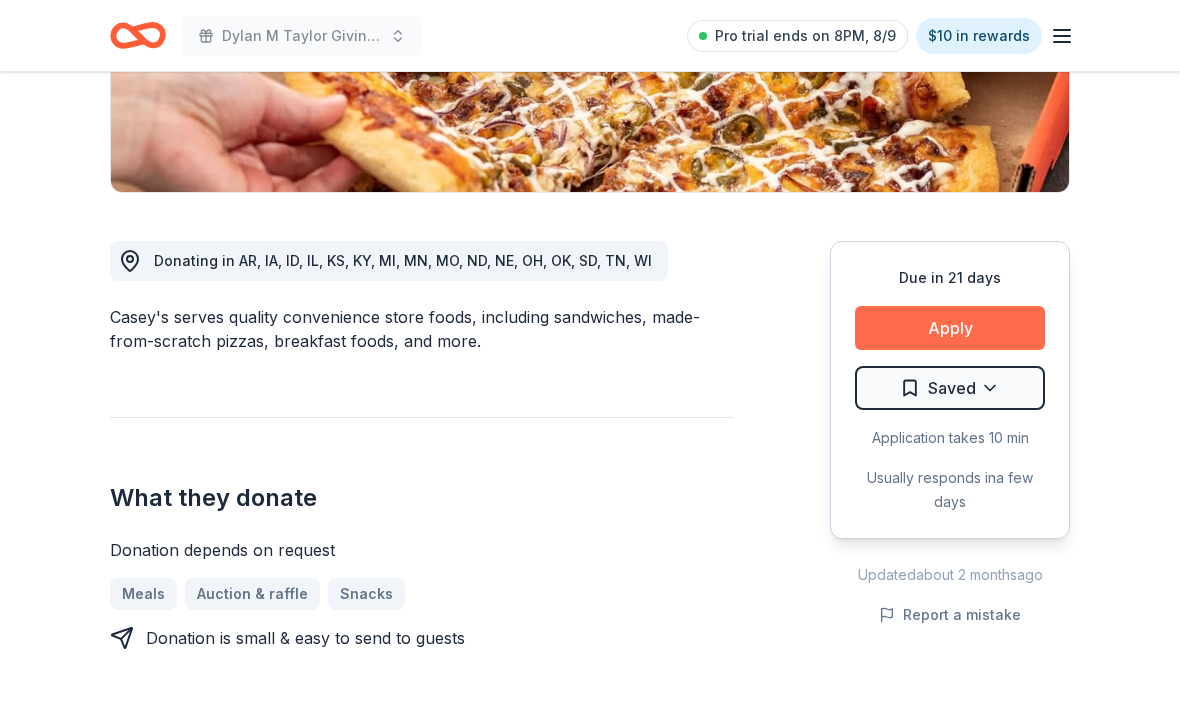 click on "Apply" at bounding box center (950, 328) 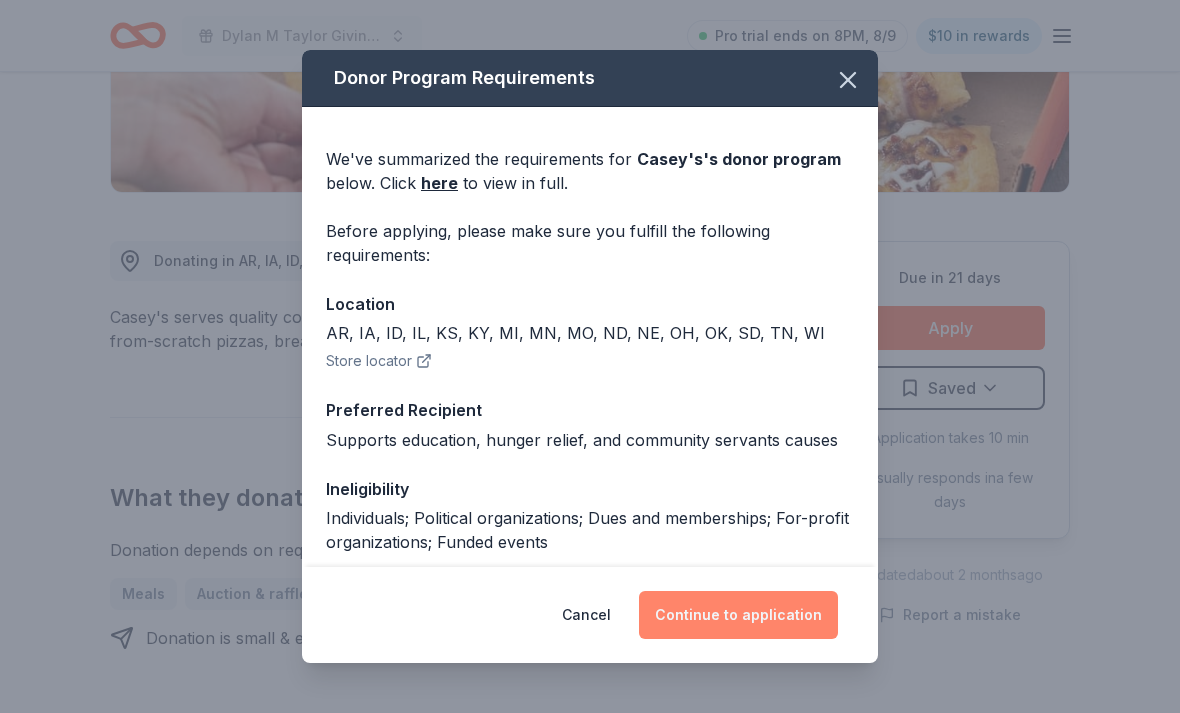 click on "Continue to application" at bounding box center (738, 615) 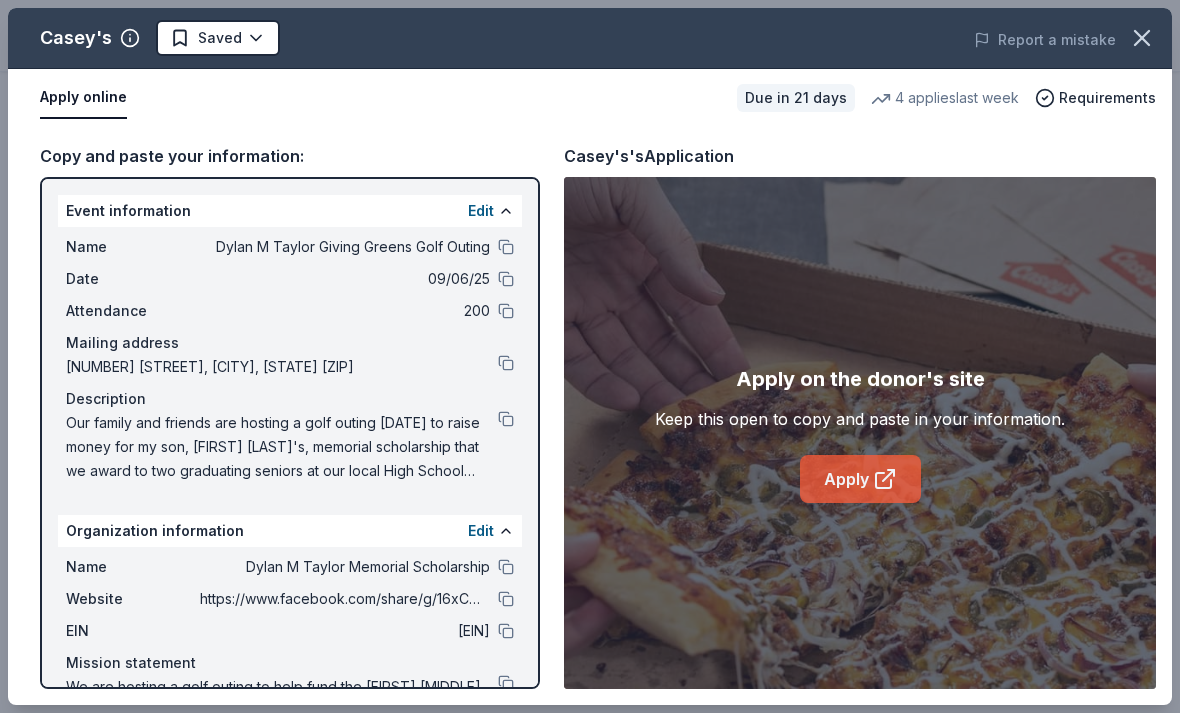 click on "Apply" at bounding box center [860, 479] 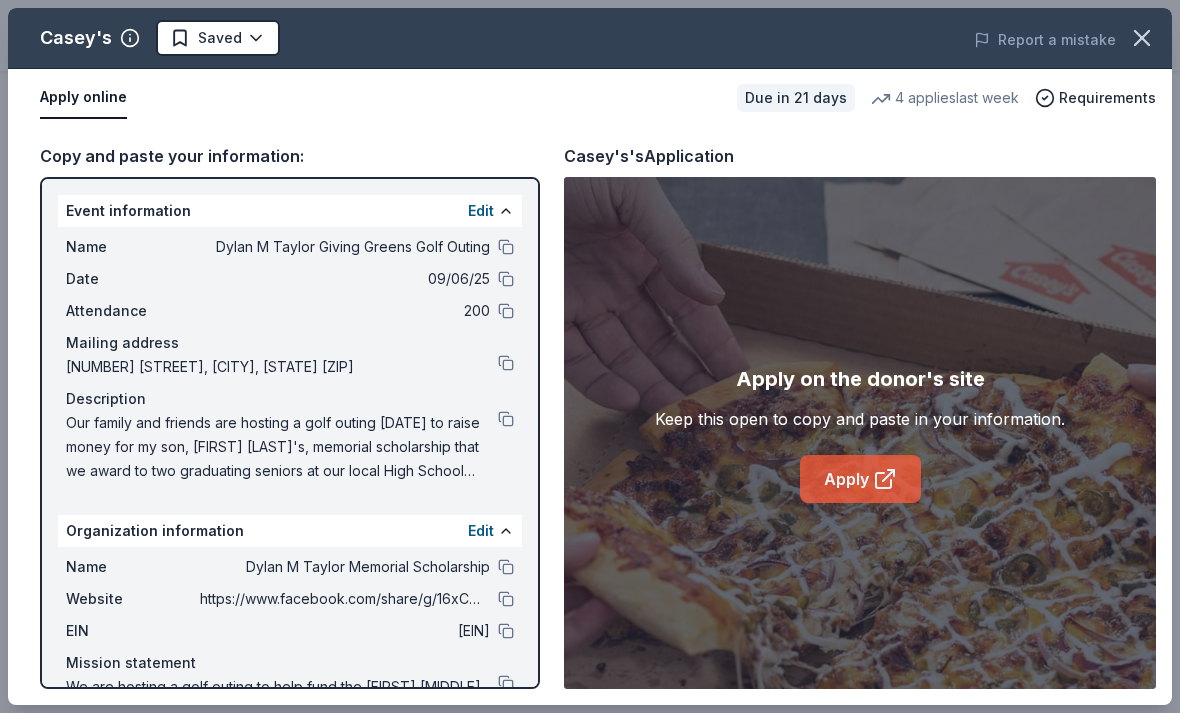 click on "Apply" at bounding box center (860, 479) 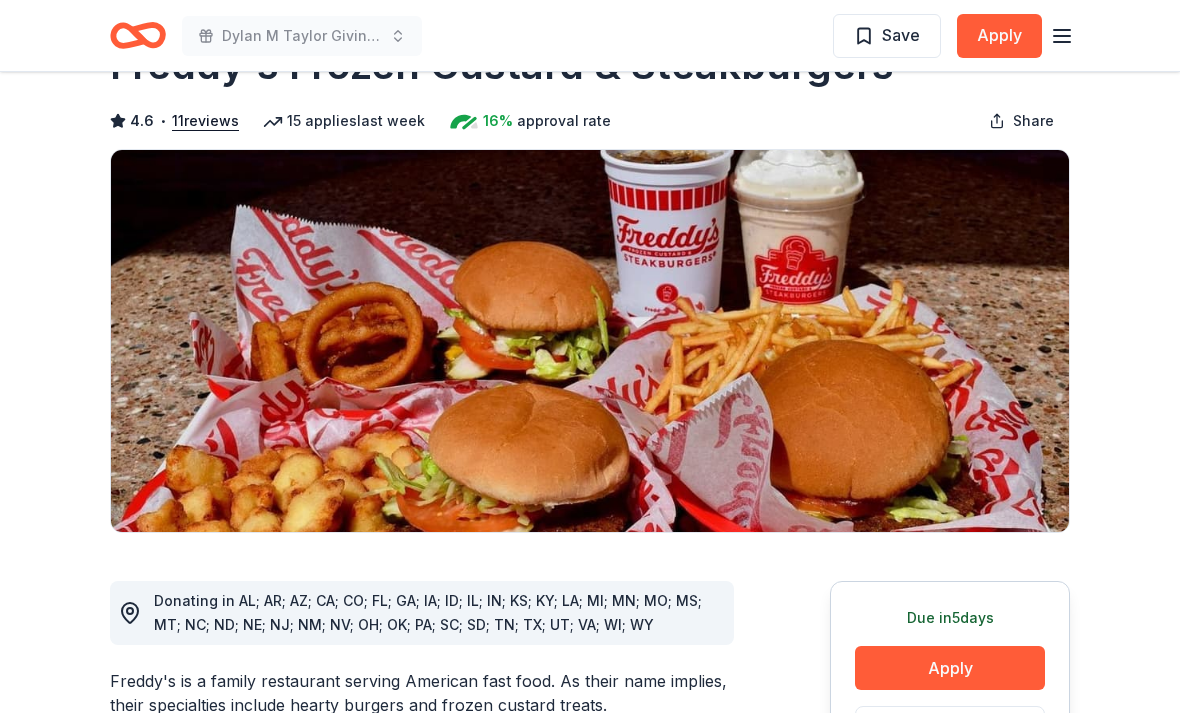 scroll, scrollTop: 0, scrollLeft: 0, axis: both 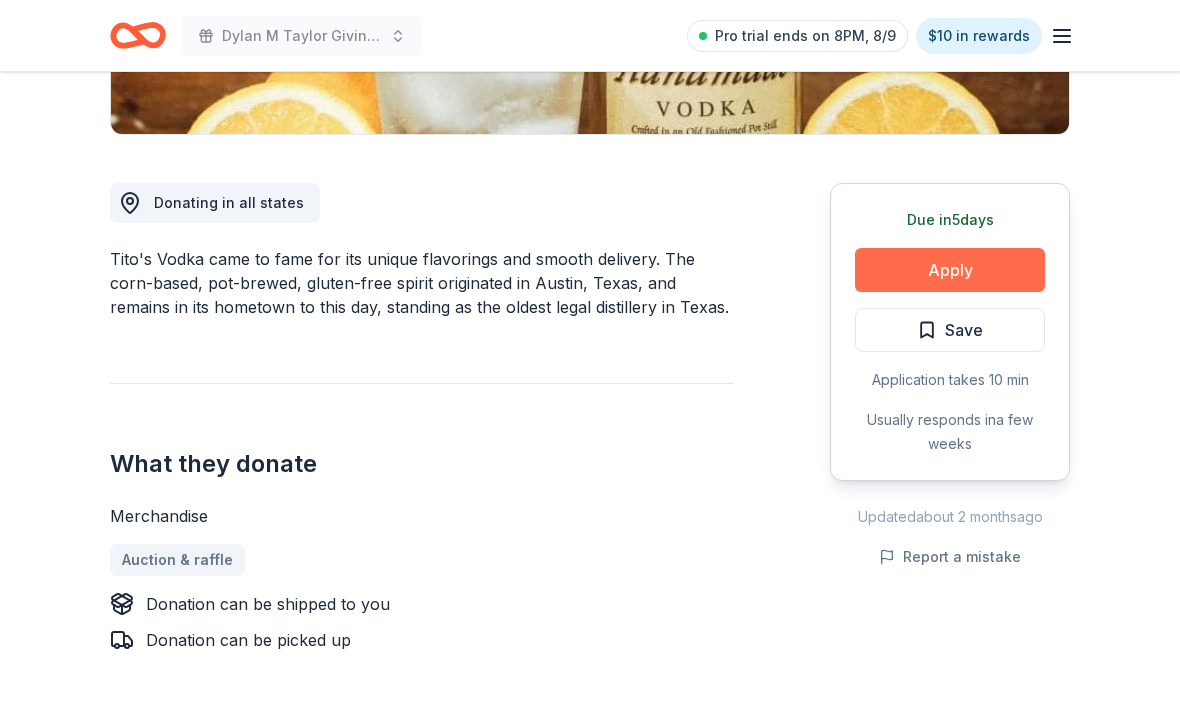 click on "Apply" at bounding box center (950, 270) 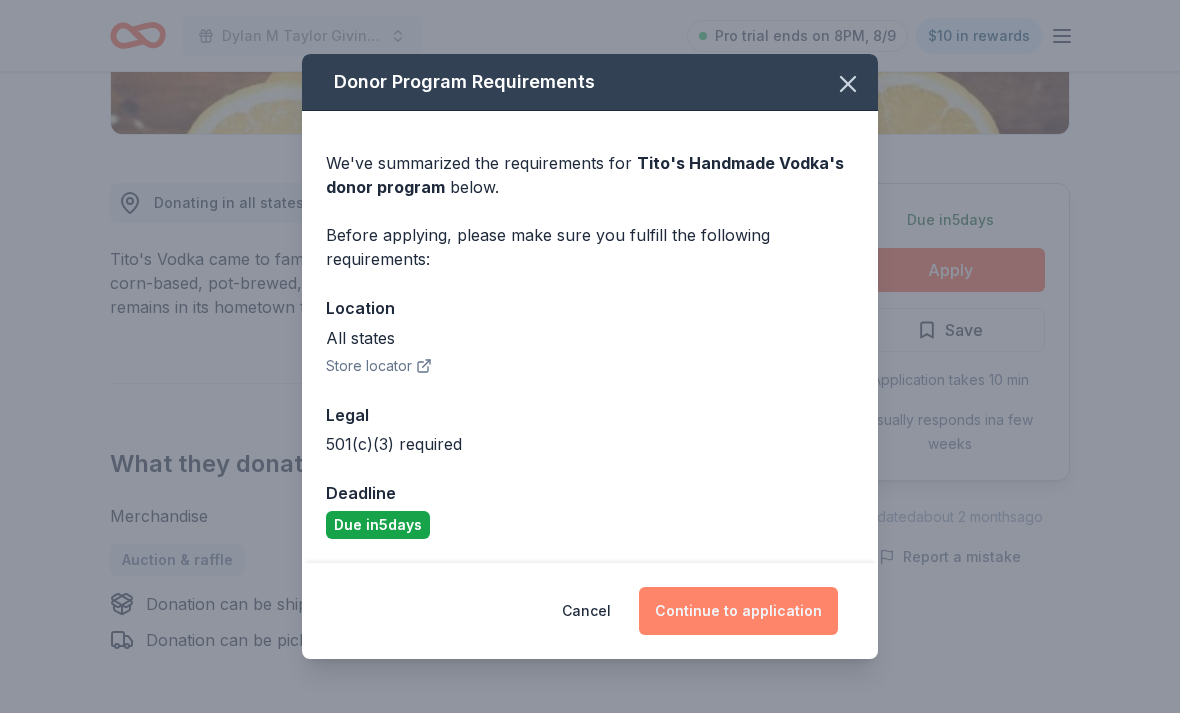 click on "Continue to application" at bounding box center [738, 611] 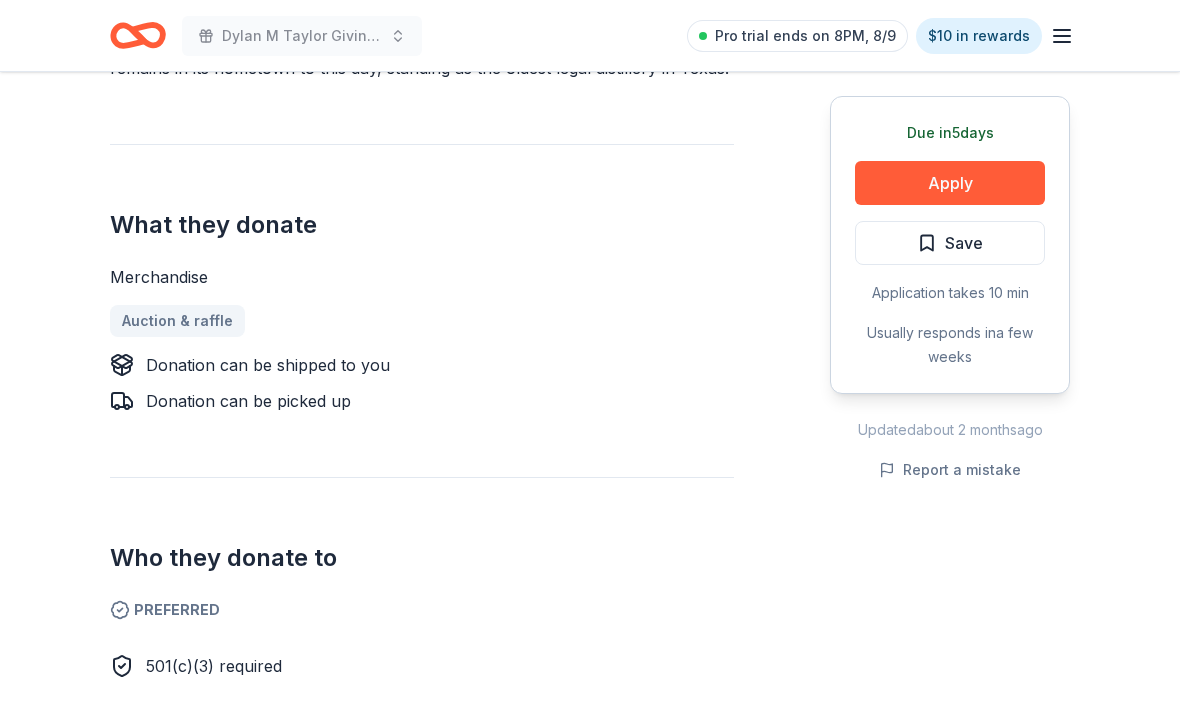 scroll, scrollTop: 712, scrollLeft: 0, axis: vertical 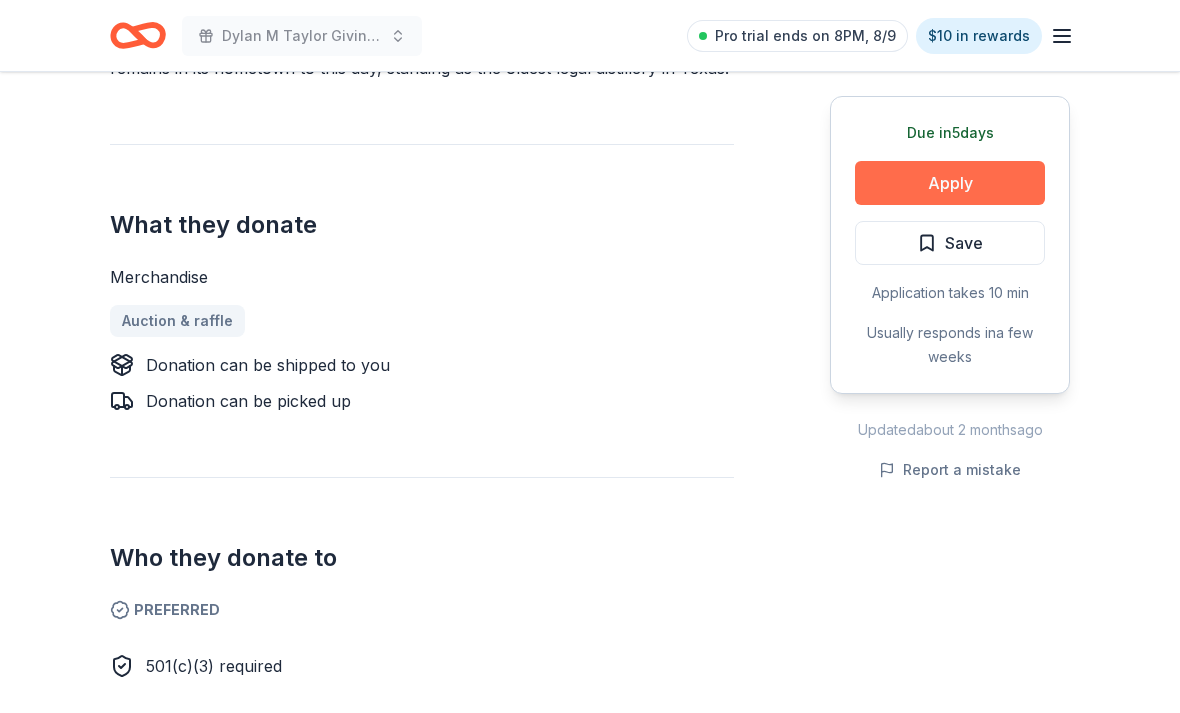 click on "Apply" at bounding box center [950, 183] 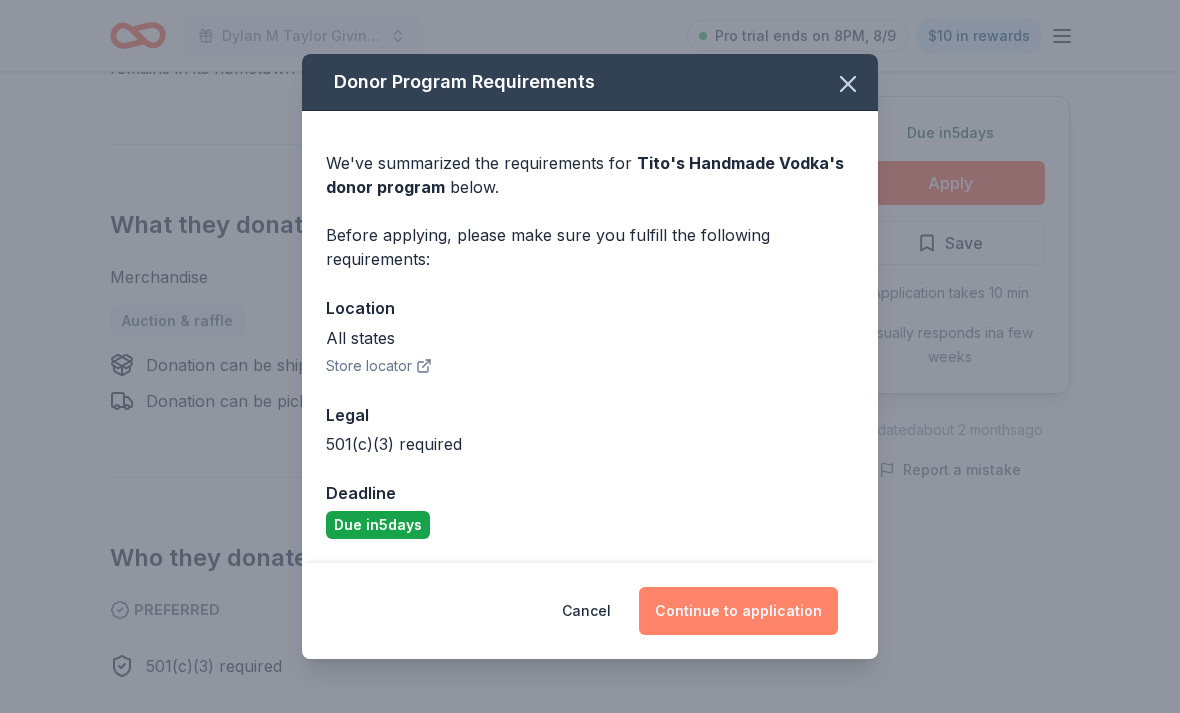 click on "Continue to application" at bounding box center (738, 611) 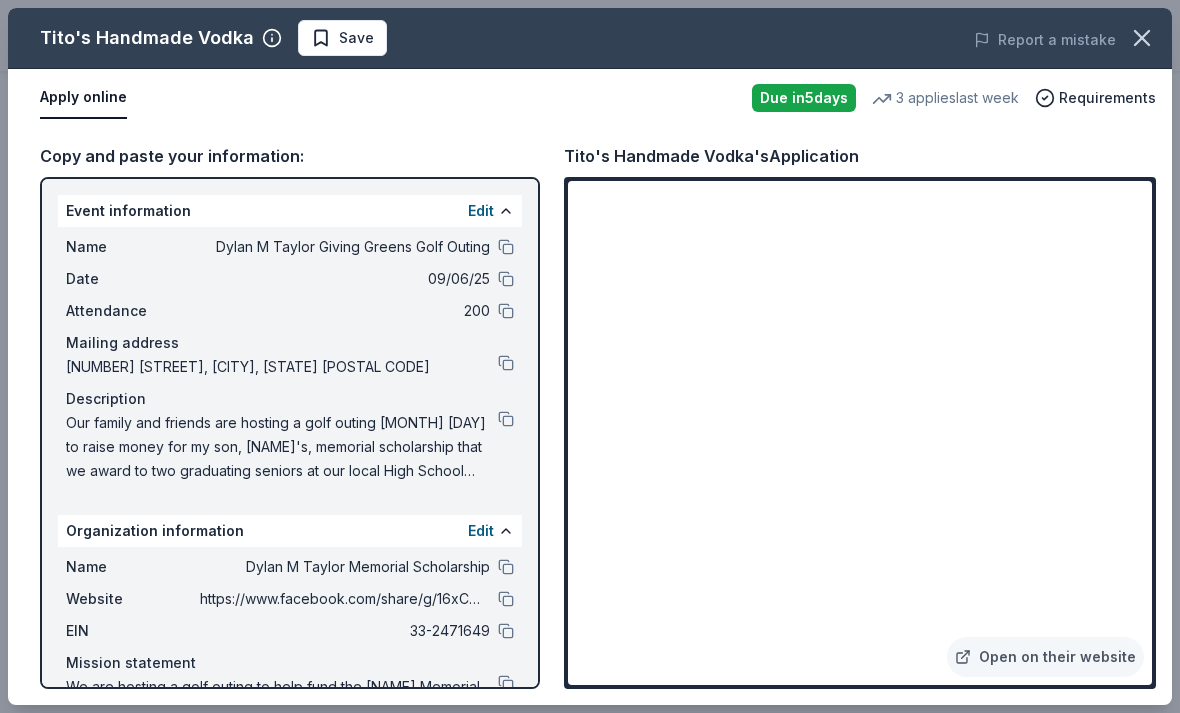scroll, scrollTop: 2345, scrollLeft: 0, axis: vertical 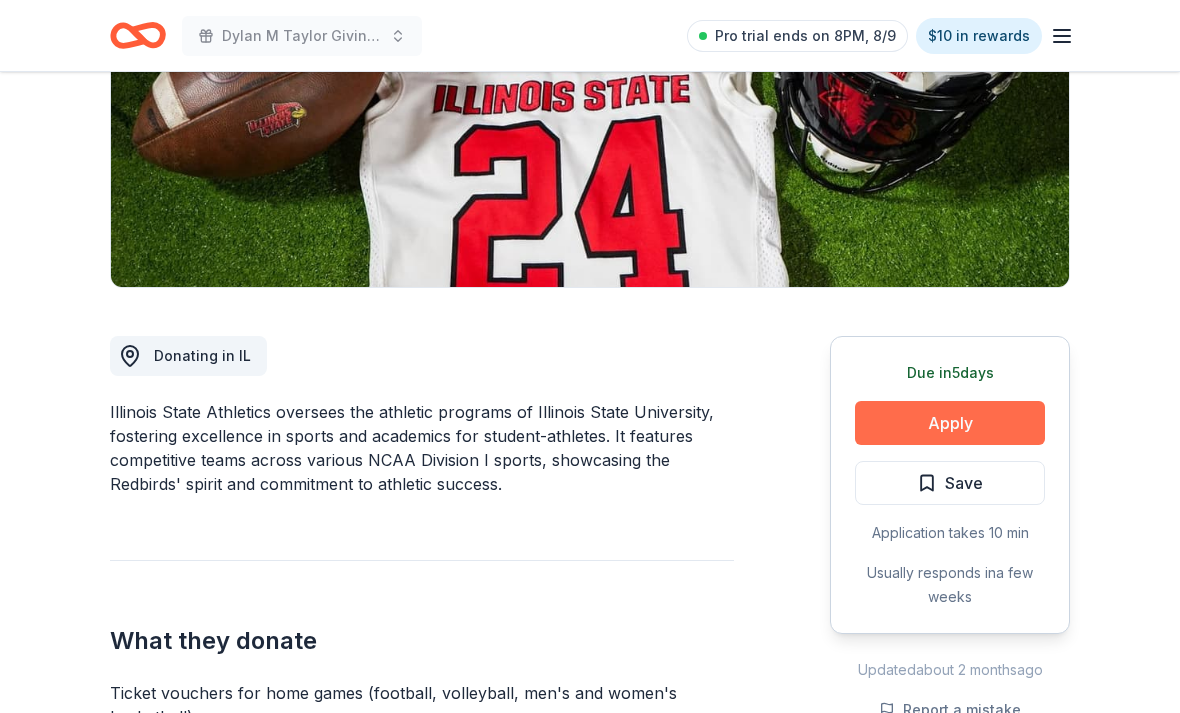 click on "Apply" at bounding box center (950, 424) 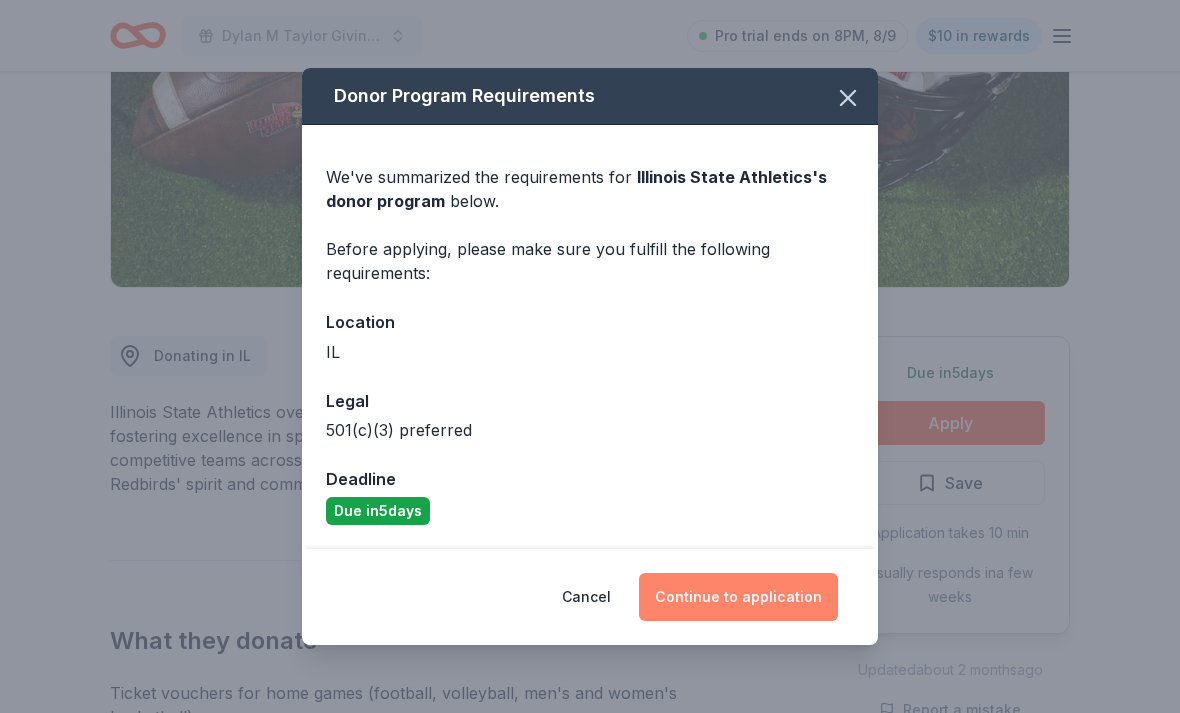 click on "Continue to application" at bounding box center [738, 597] 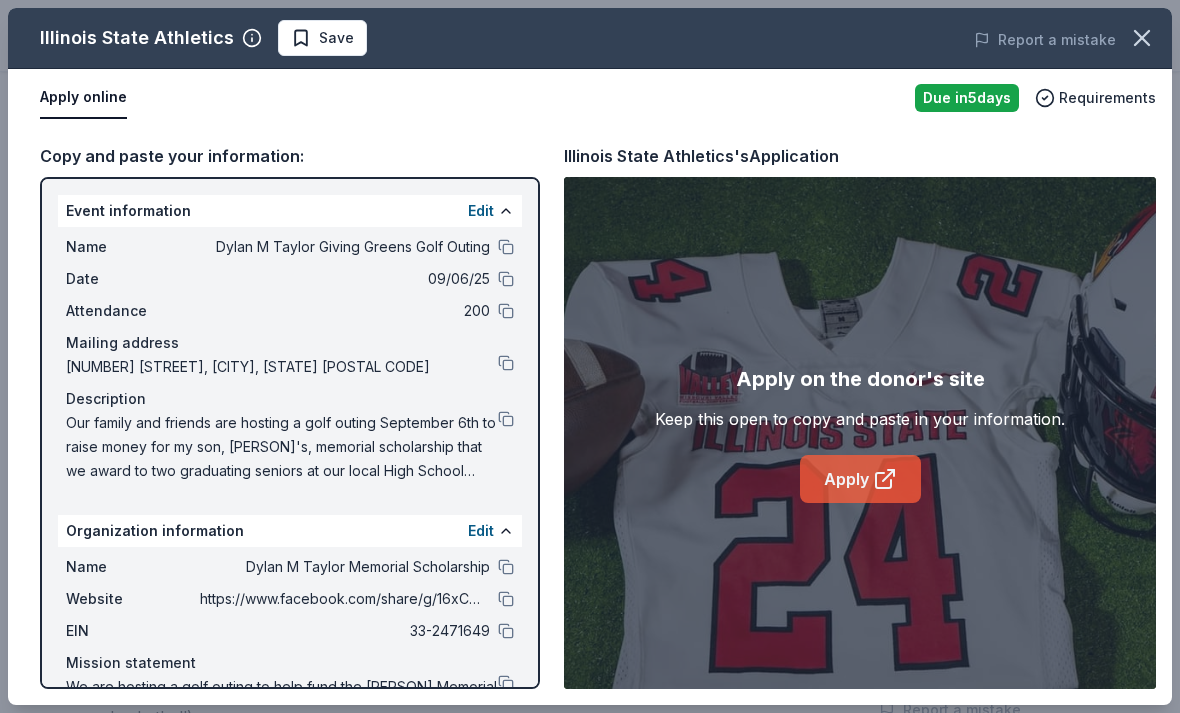click on "Apply" at bounding box center (860, 479) 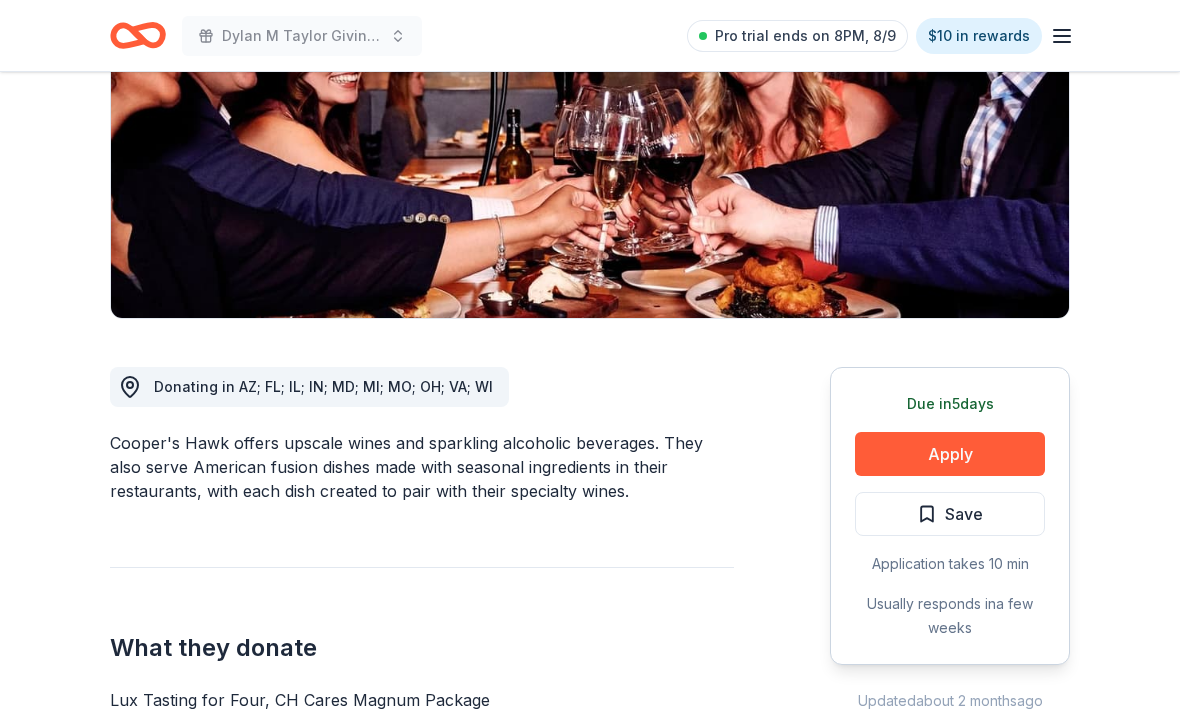 scroll, scrollTop: 291, scrollLeft: 0, axis: vertical 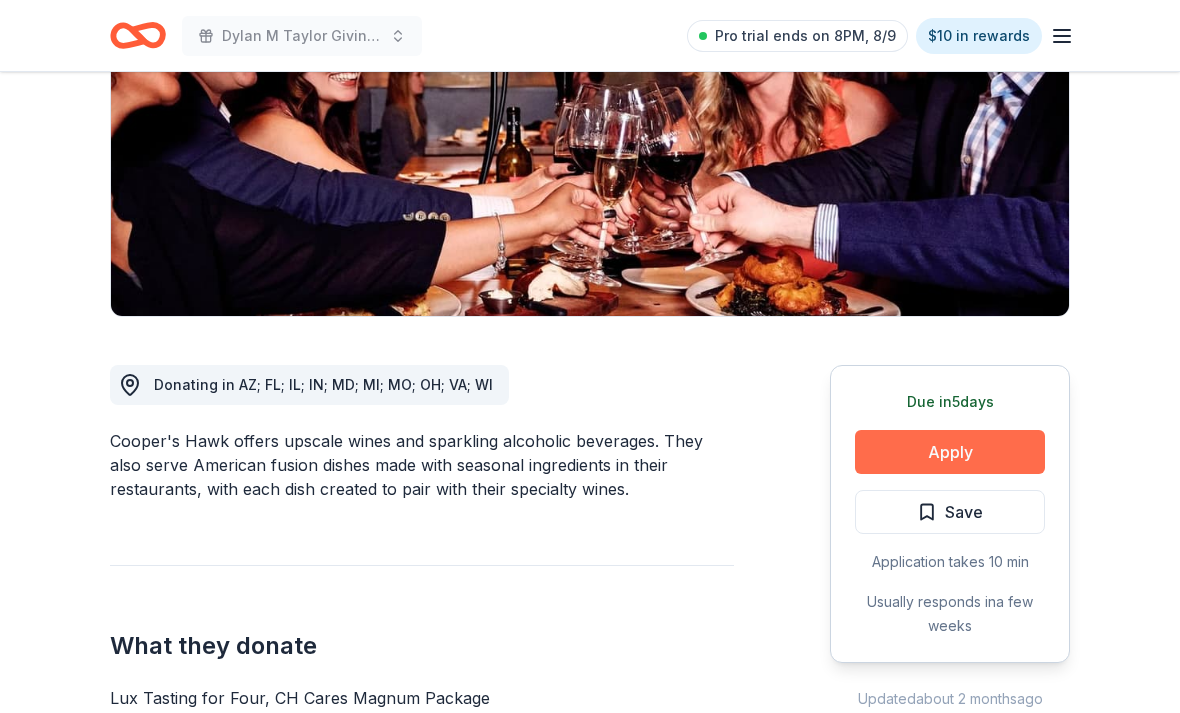 click on "Apply" at bounding box center [950, 452] 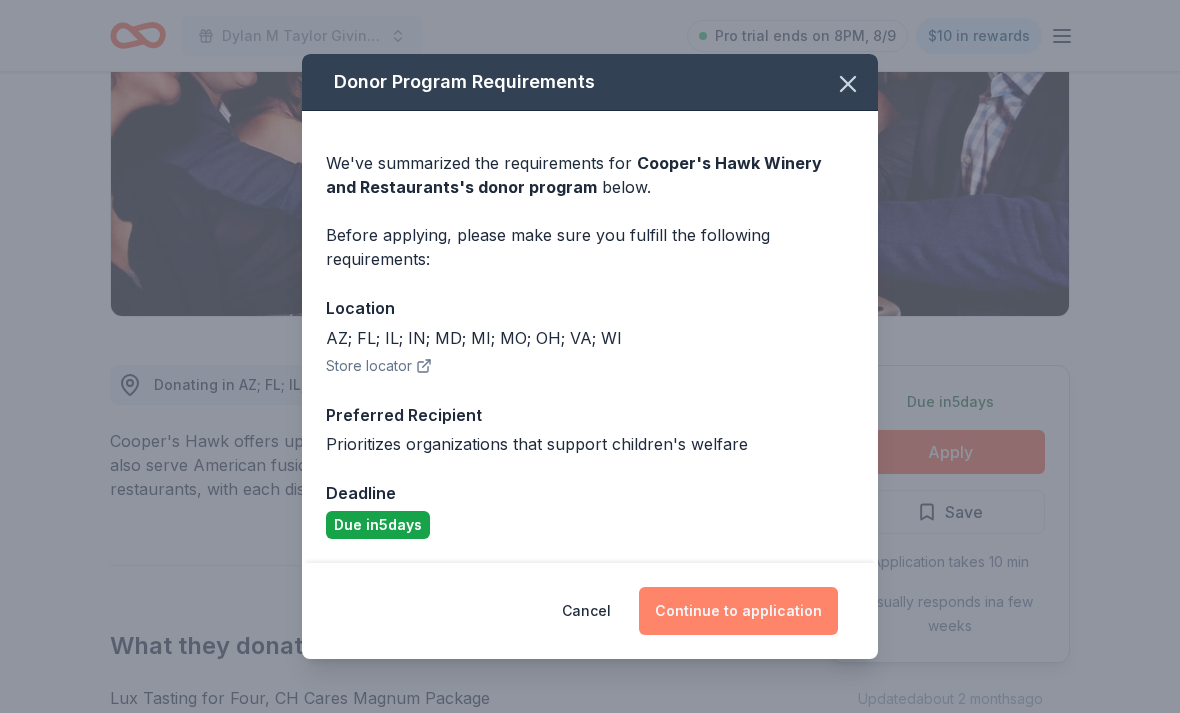 click on "Continue to application" at bounding box center [738, 611] 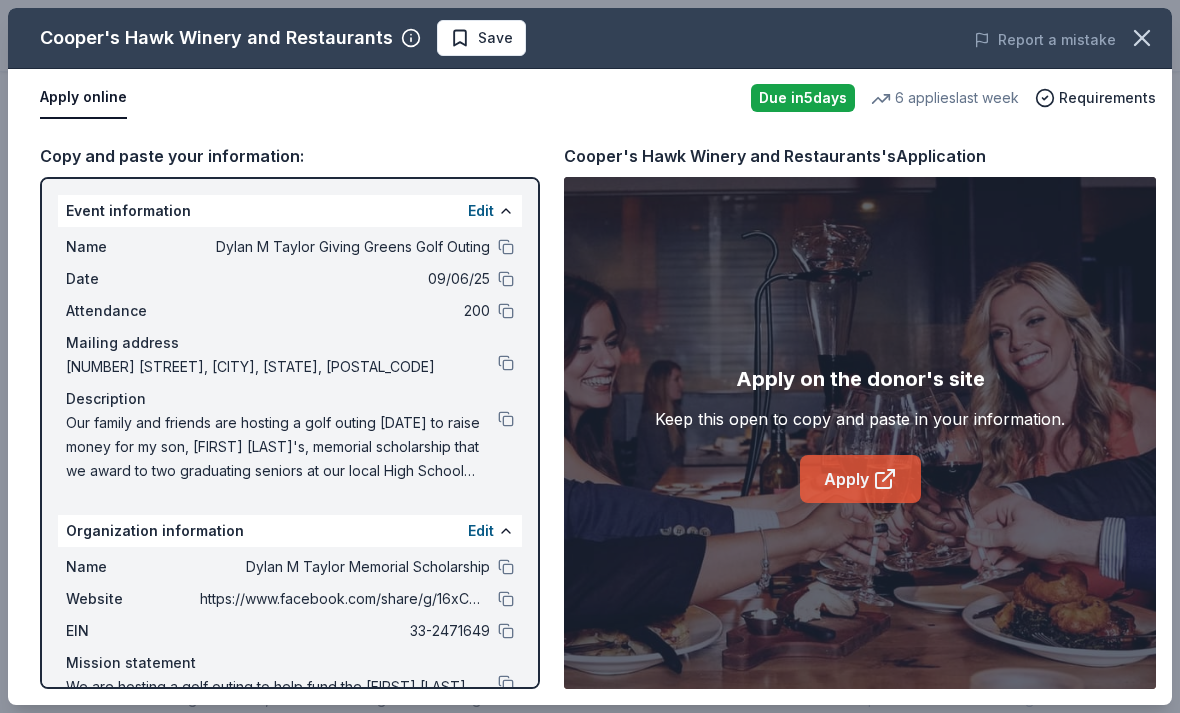click on "Apply" at bounding box center [860, 479] 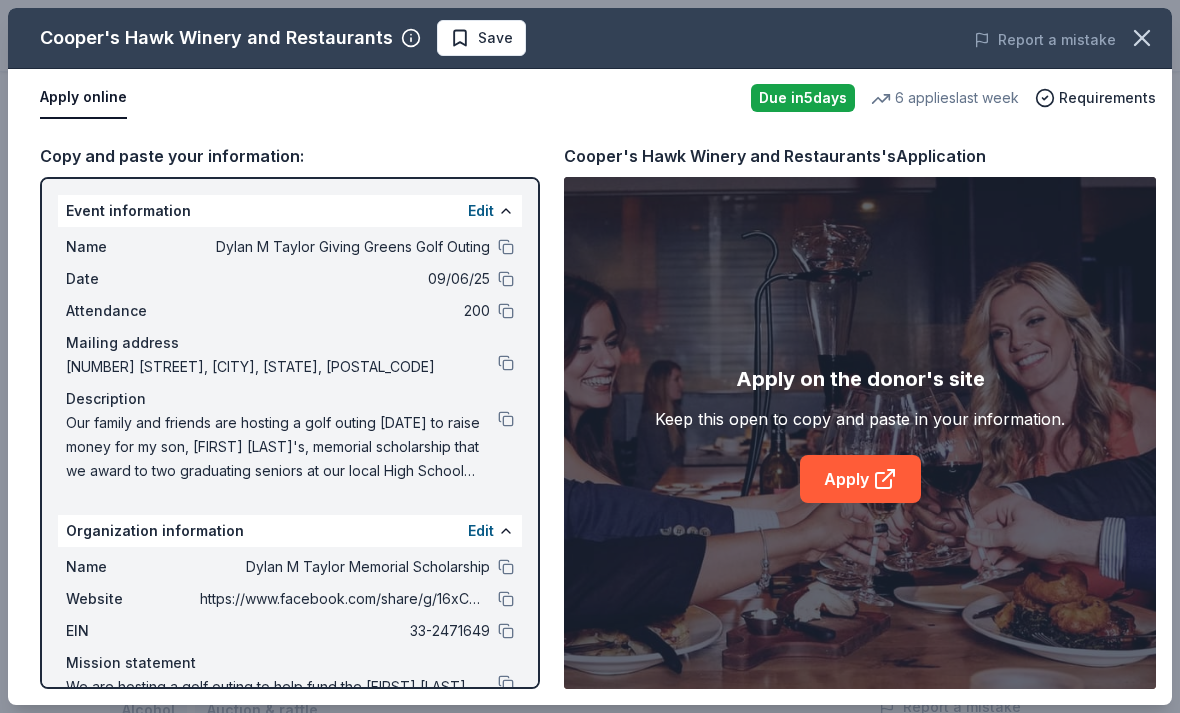 click on "Apply on the donor's site Keep this open to copy and paste in your information. Apply" at bounding box center (860, 433) 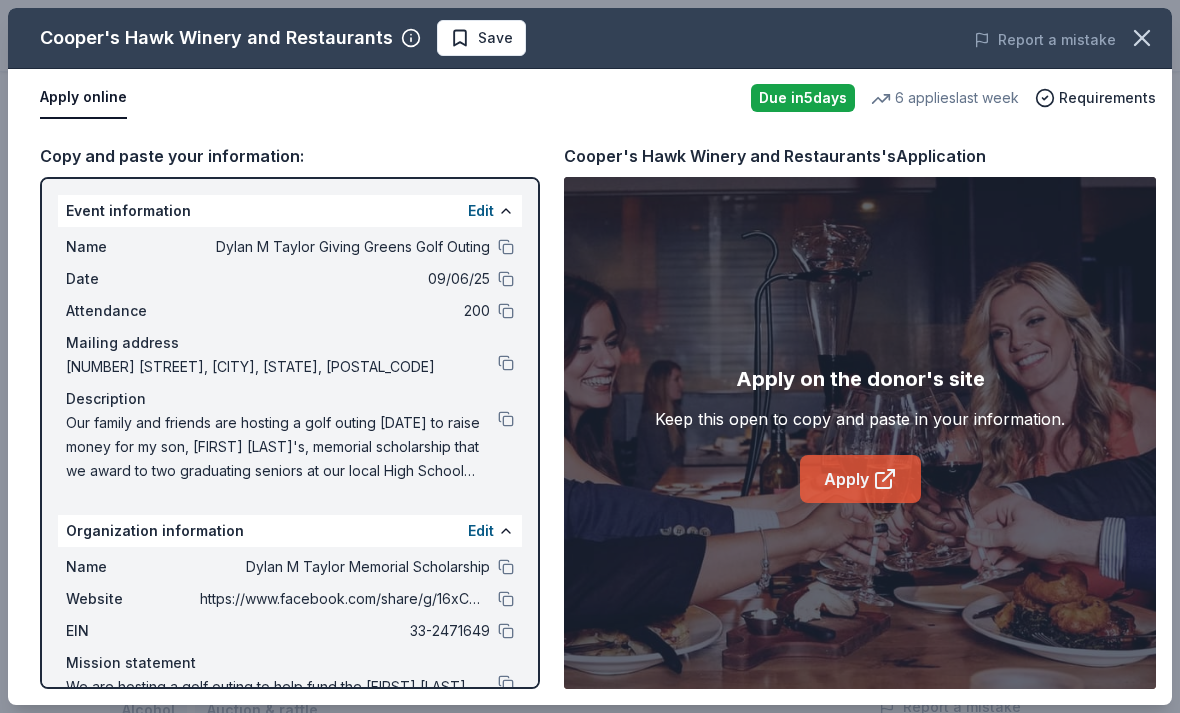 click on "Apply" at bounding box center [860, 479] 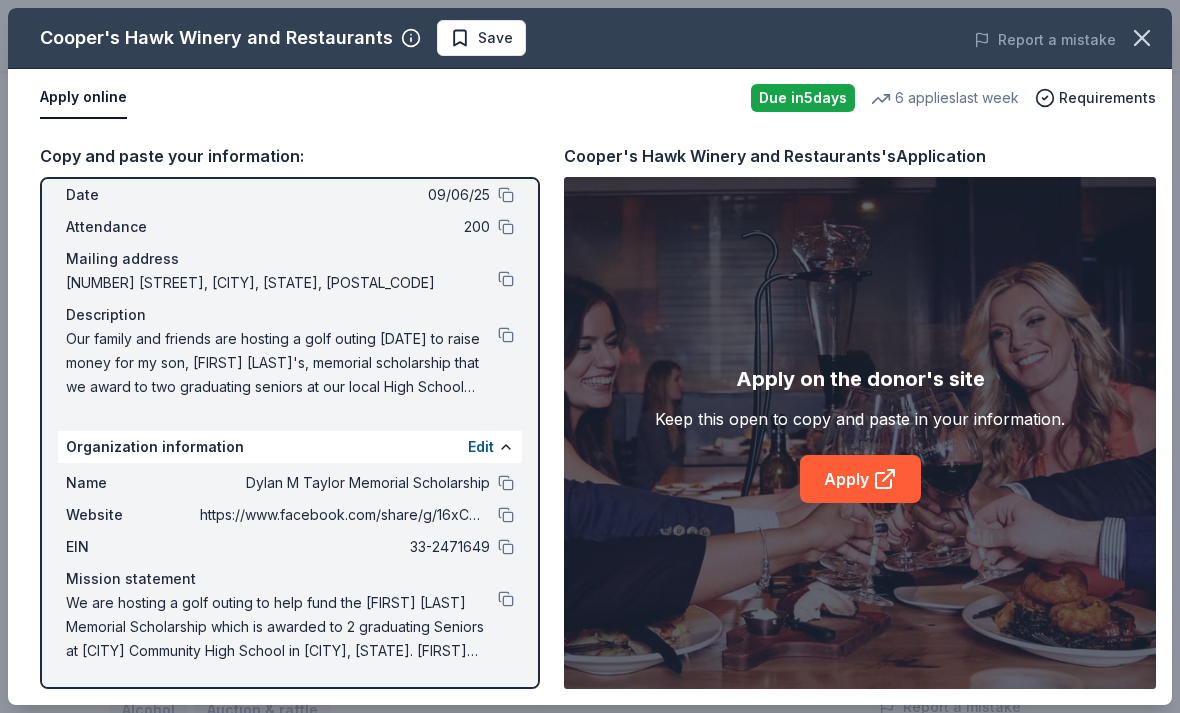 click on "Our family and friends are hosting a golf outing [DATE] to raise money for my son, [NAME]'s, memorial scholarship that we award to two graduating seniors at our local High School where [NAME] graduated from in [YEAR] and played golf all 4 years. We lost [NAME] [DATE] to cancer and what better way to honor him than with an event that he loved!" at bounding box center [282, 363] 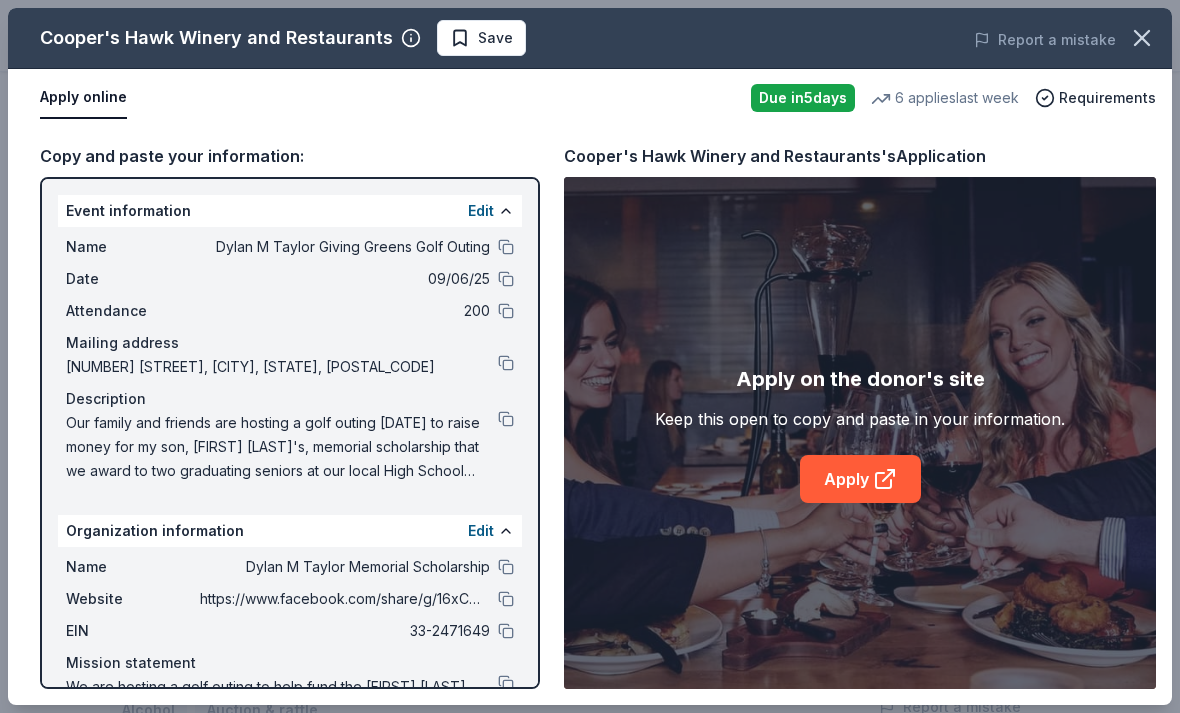 scroll, scrollTop: 0, scrollLeft: 0, axis: both 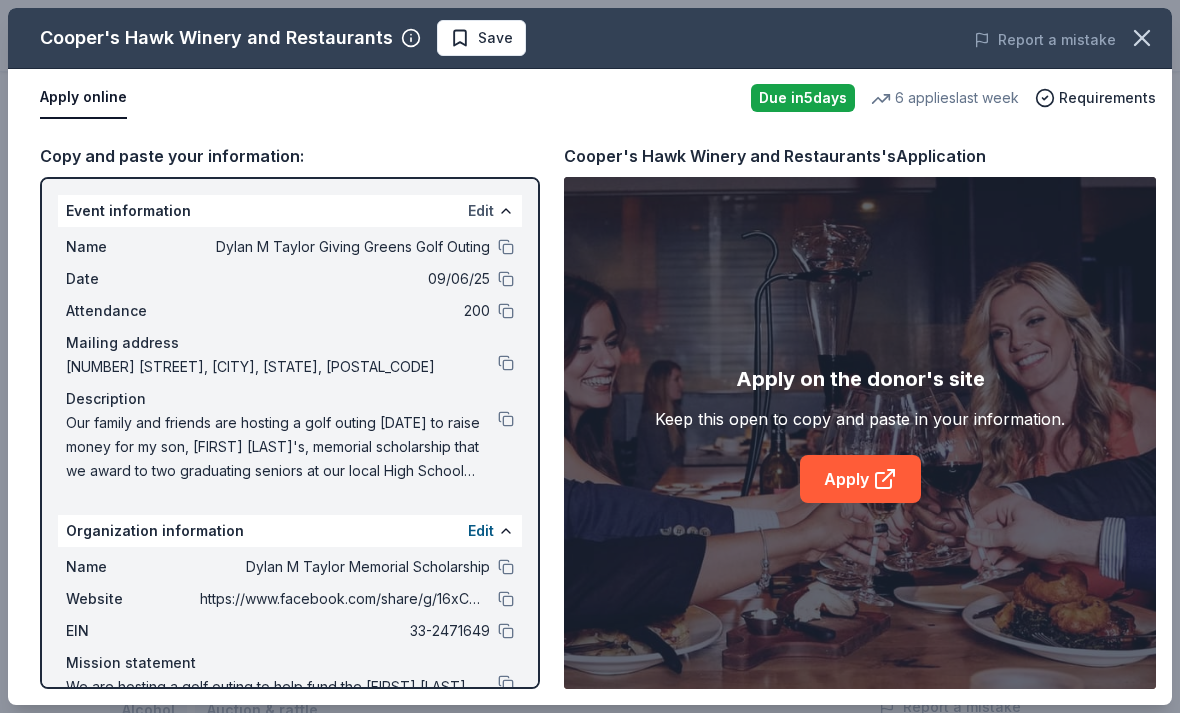 click on "Edit" at bounding box center (481, 211) 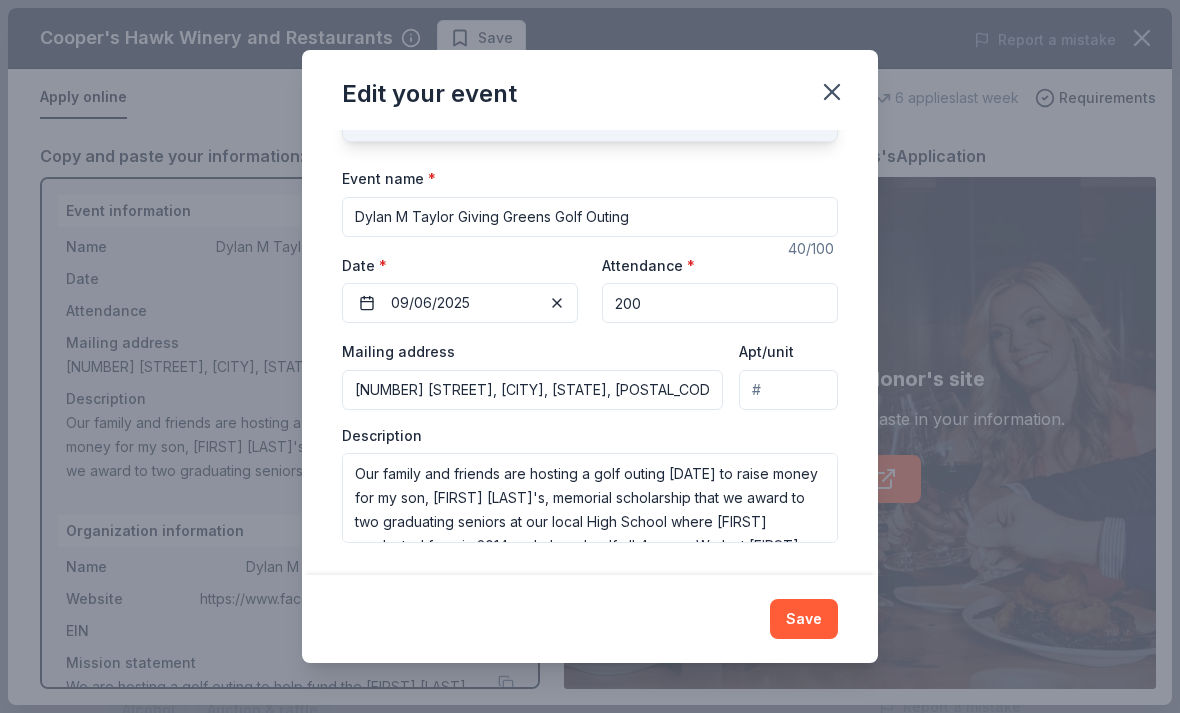scroll, scrollTop: 125, scrollLeft: 0, axis: vertical 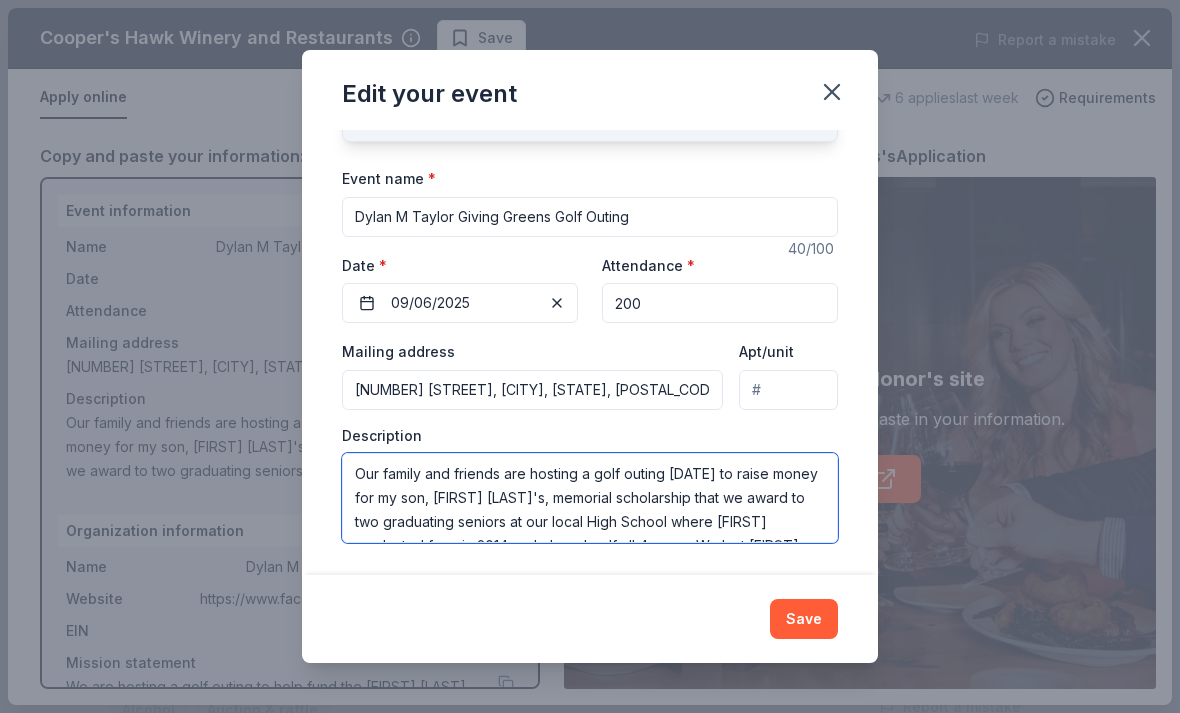 click on "Our family and friends are hosting a golf outing [DATE] to raise money for my son, [NAME]'s, memorial scholarship that we award to two graduating seniors at our local High School where [NAME] graduated from in [YEAR] and played golf all 4 years. We lost [NAME] [DATE] to cancer and what better way to honor him than with an event that he loved!" at bounding box center [590, 498] 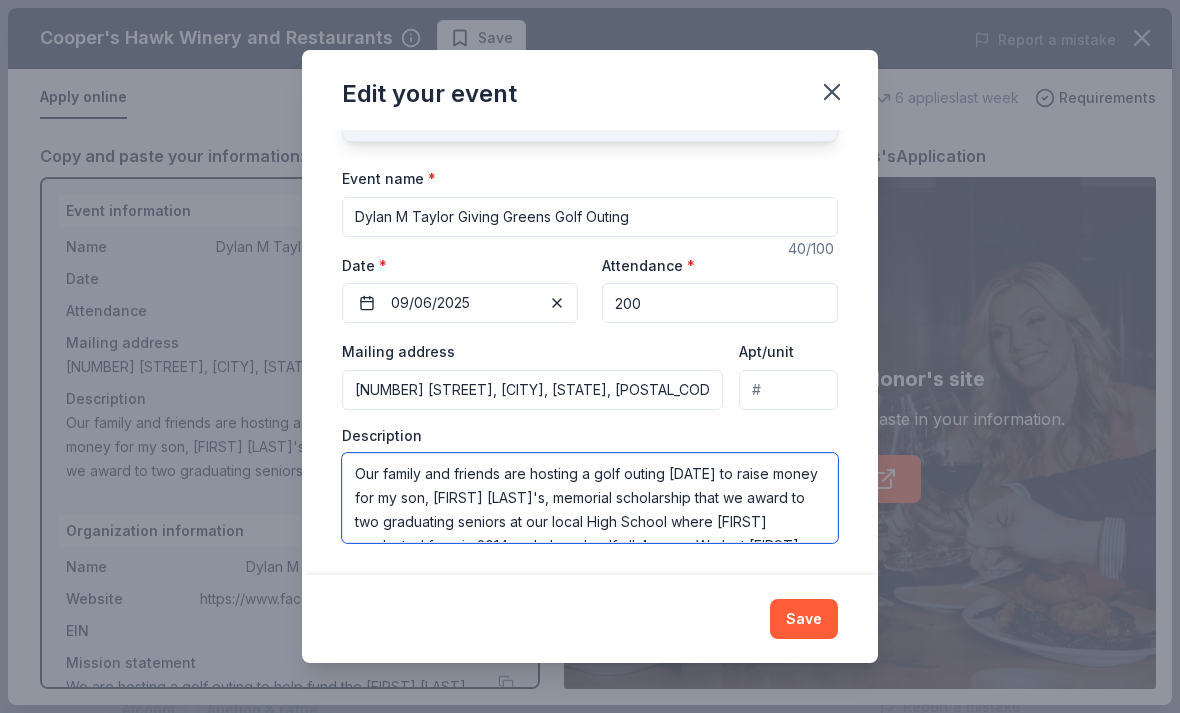 click on "Our family and friends are hosting a golf outing [DATE] to raise money for my son, [NAME]'s, memorial scholarship that we award to two graduating seniors at our local High School where [NAME] graduated from in [YEAR] and played golf all 4 years. We lost [NAME] [DATE] to cancer and what better way to honor him than with an event that he loved!" at bounding box center (590, 498) 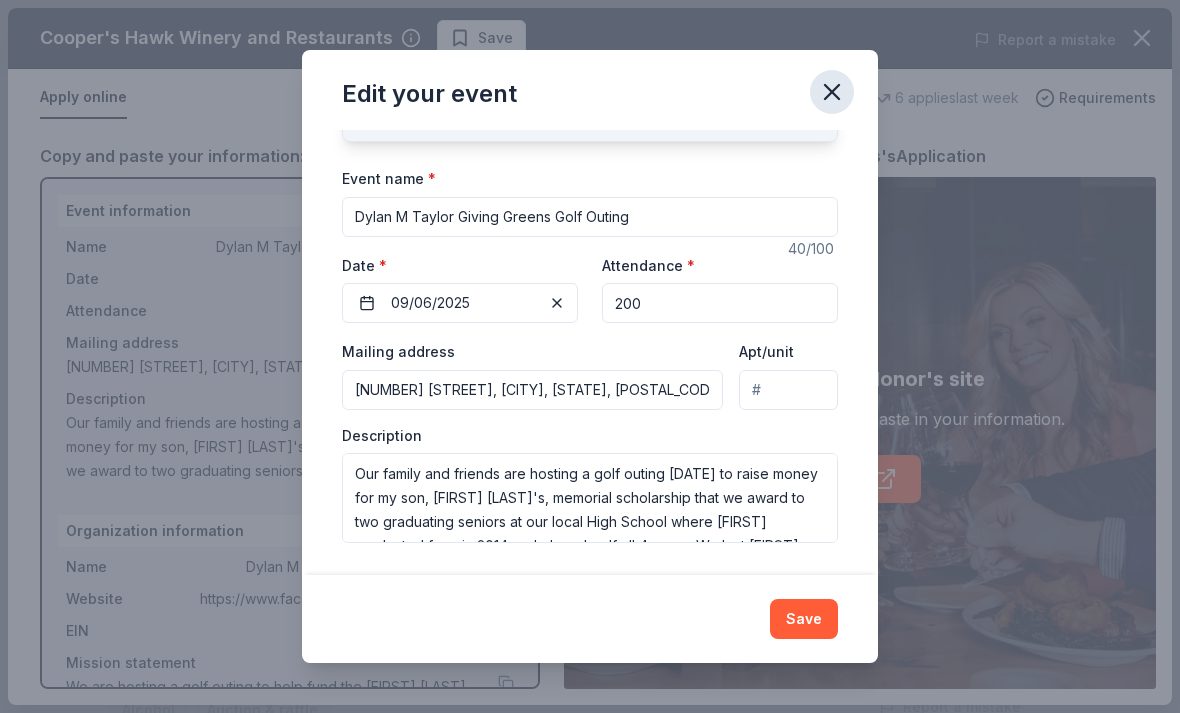 click 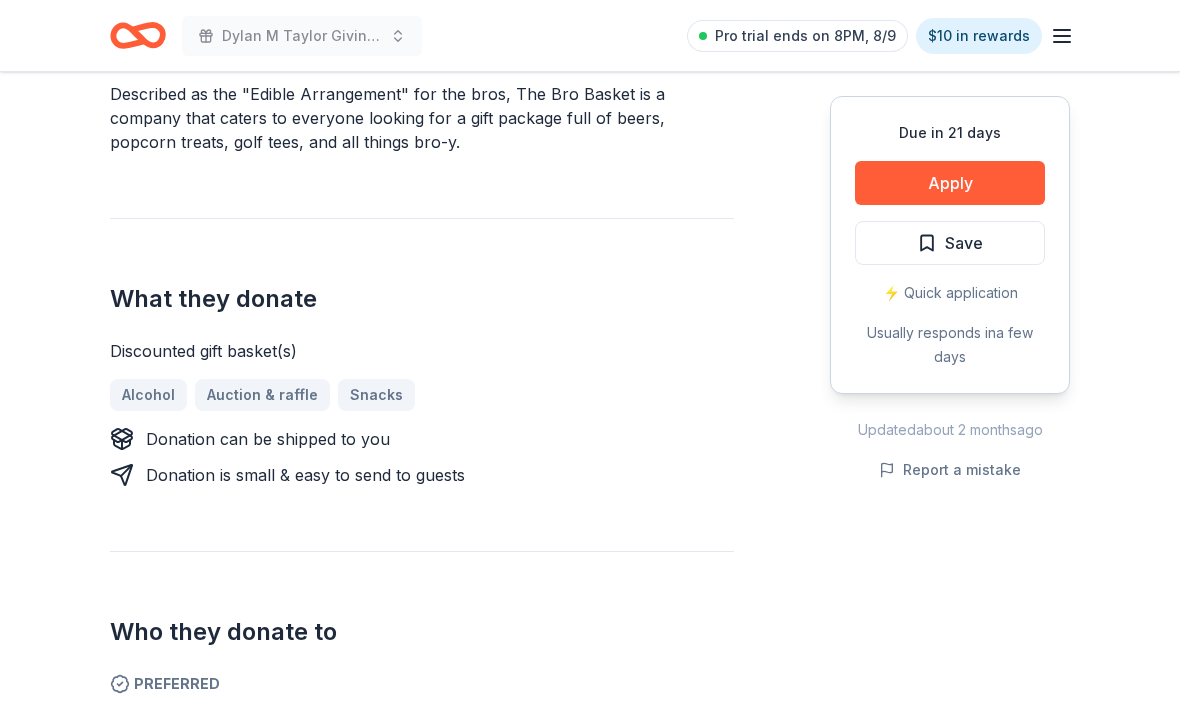 scroll, scrollTop: 665, scrollLeft: 0, axis: vertical 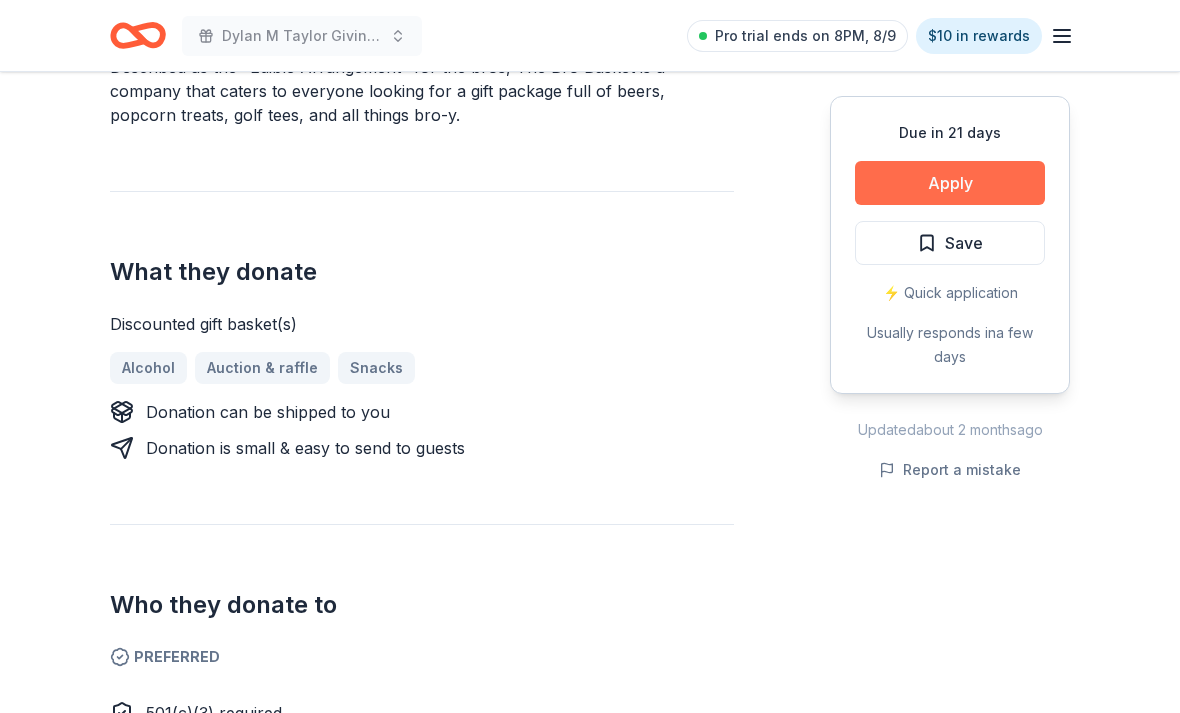 click on "Apply" at bounding box center (950, 183) 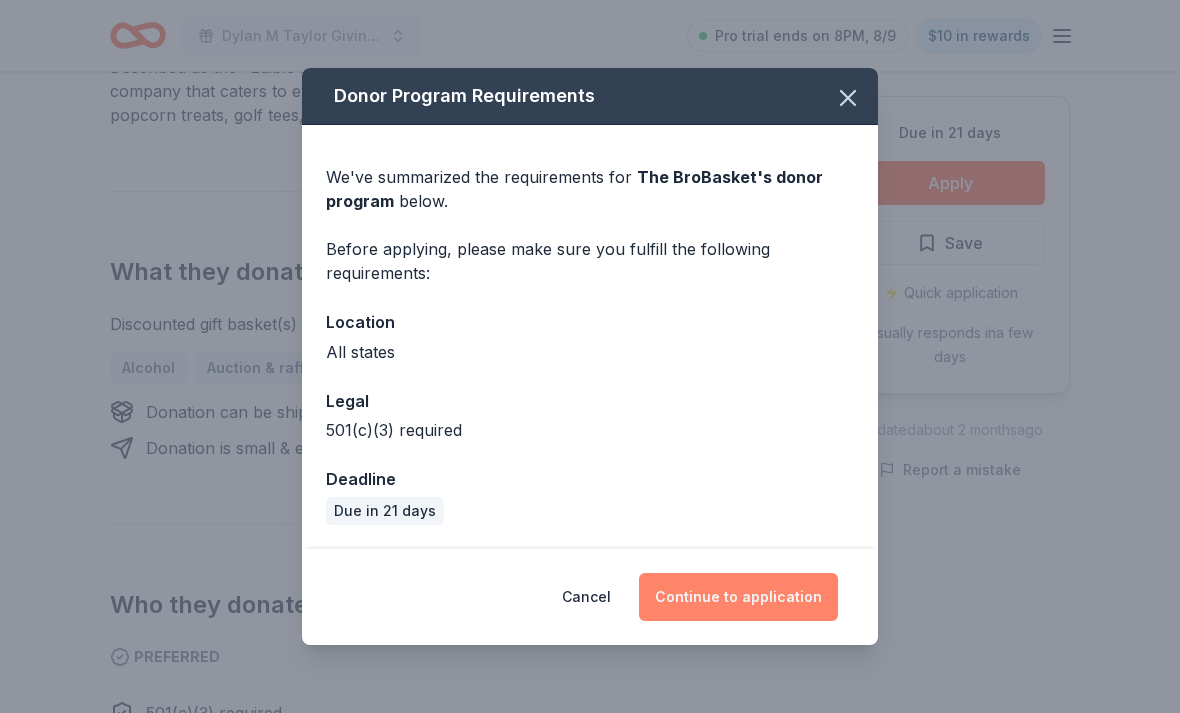 click on "Continue to application" at bounding box center [738, 597] 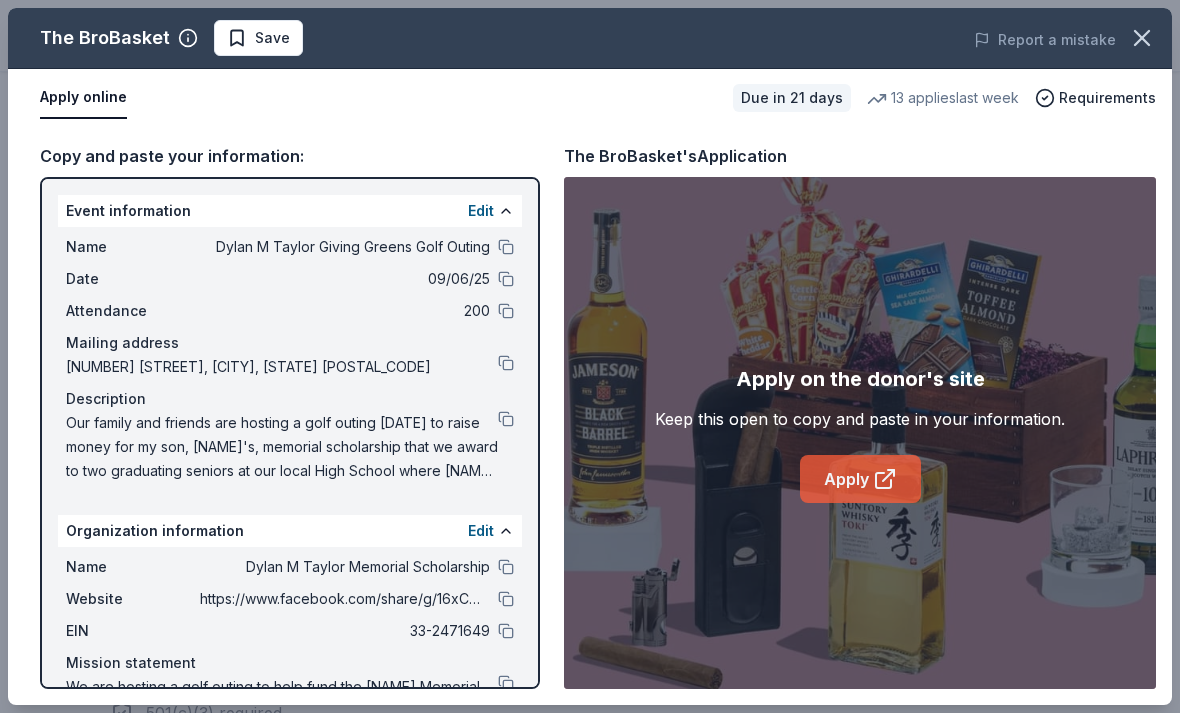 click 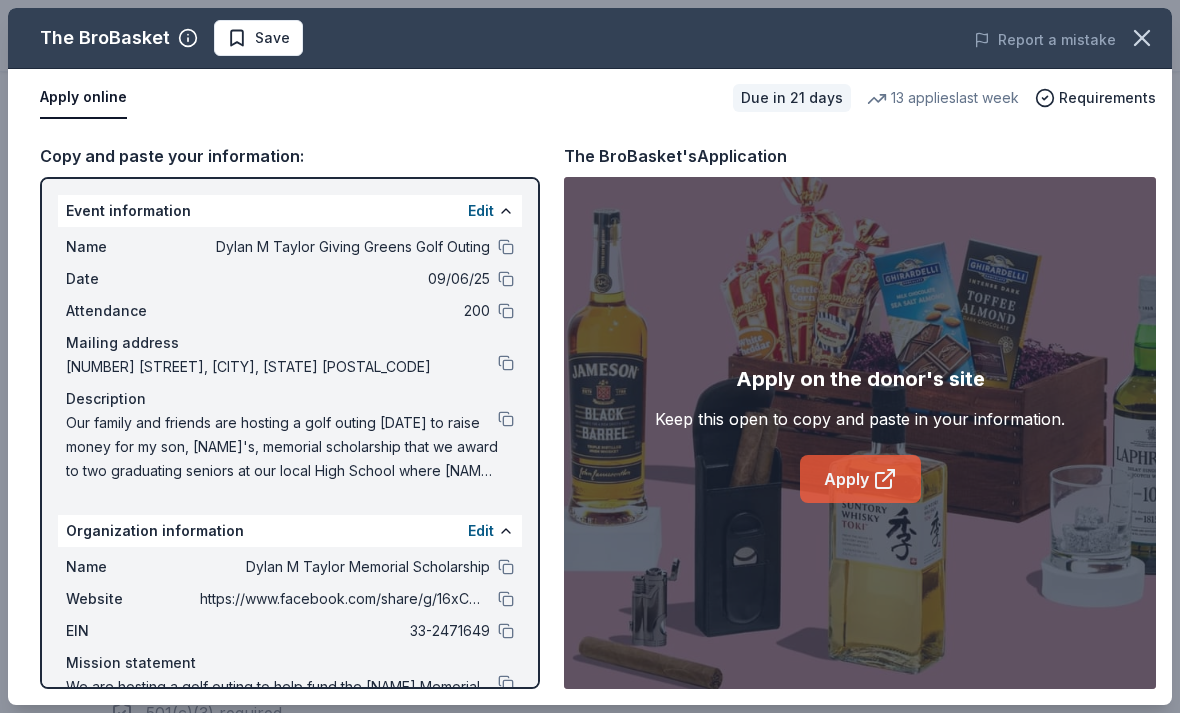 scroll, scrollTop: 697, scrollLeft: 0, axis: vertical 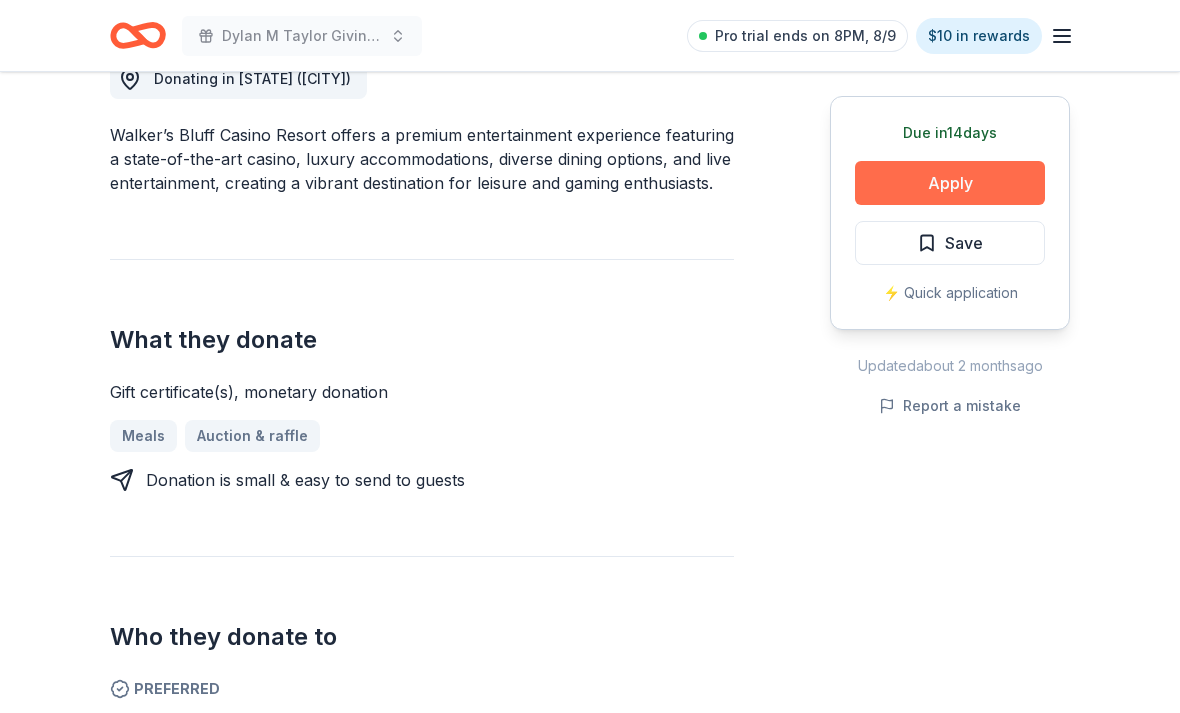 click on "Apply" at bounding box center (950, 183) 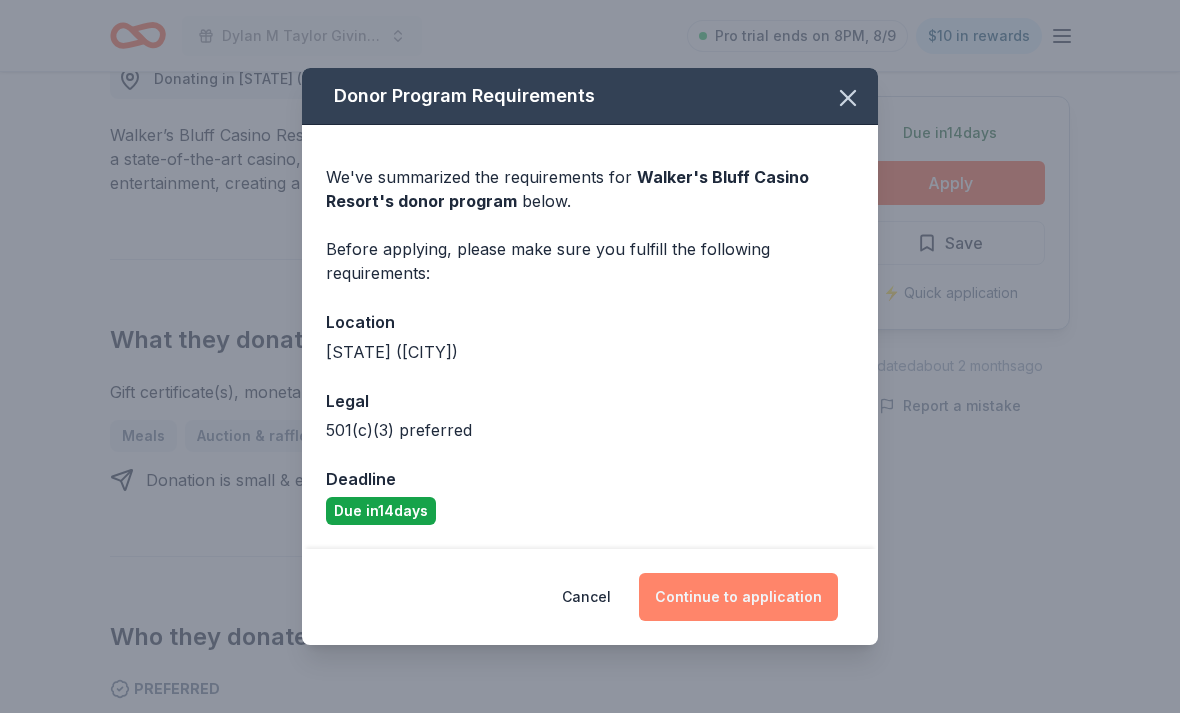 click on "Continue to application" at bounding box center [738, 597] 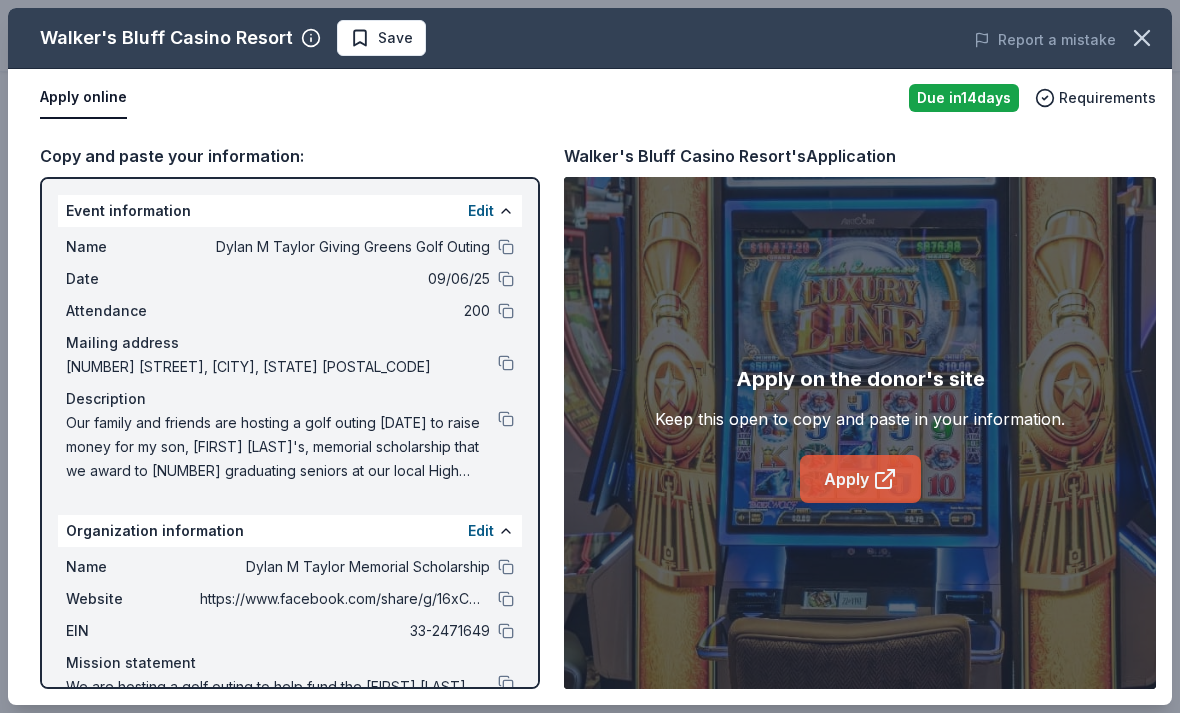 click on "Apply" at bounding box center [860, 479] 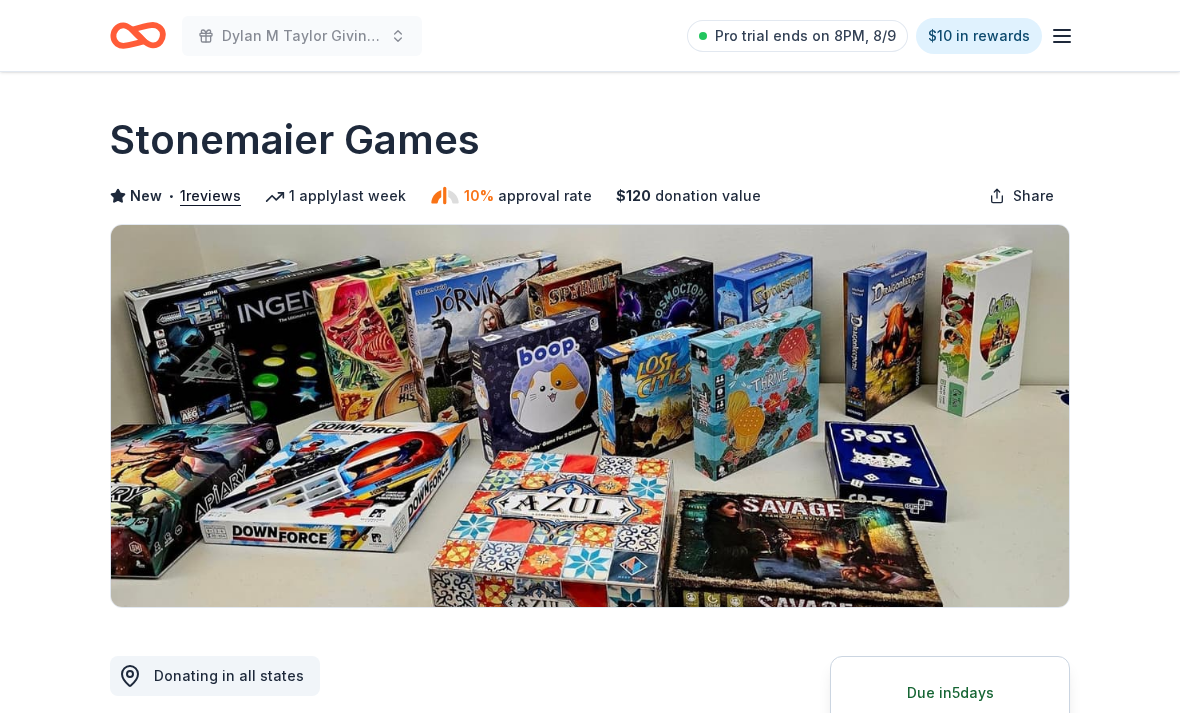 scroll, scrollTop: 0, scrollLeft: 0, axis: both 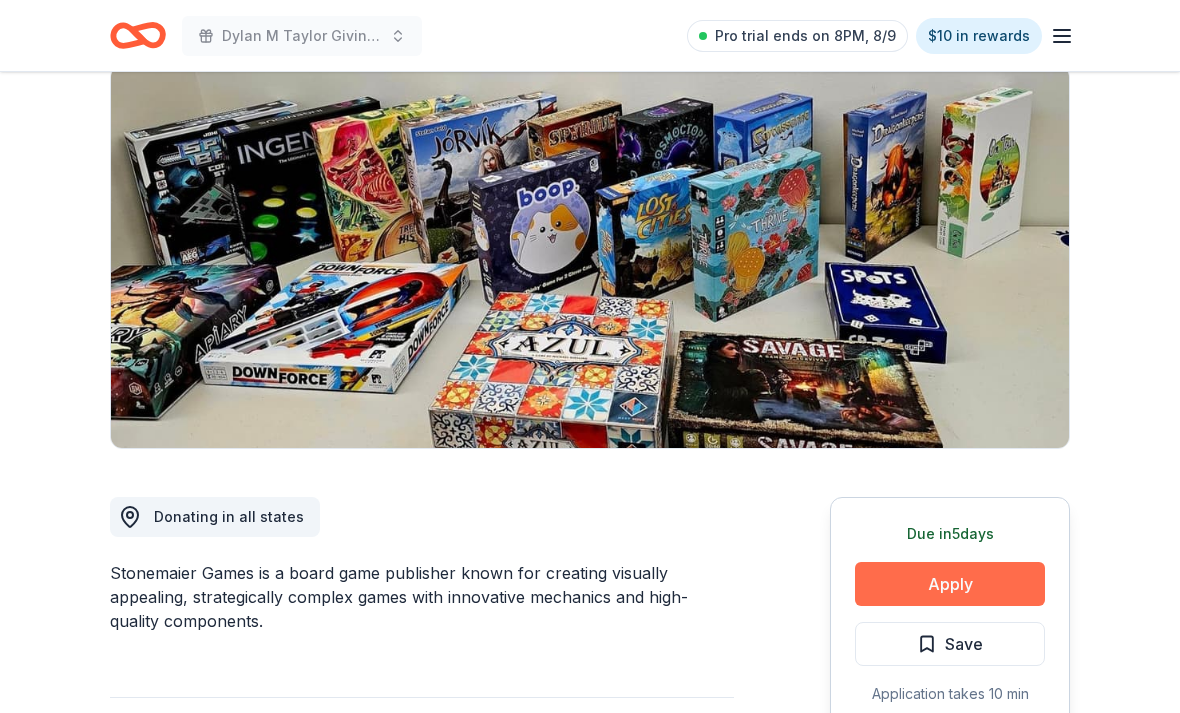click on "Apply" at bounding box center (950, 585) 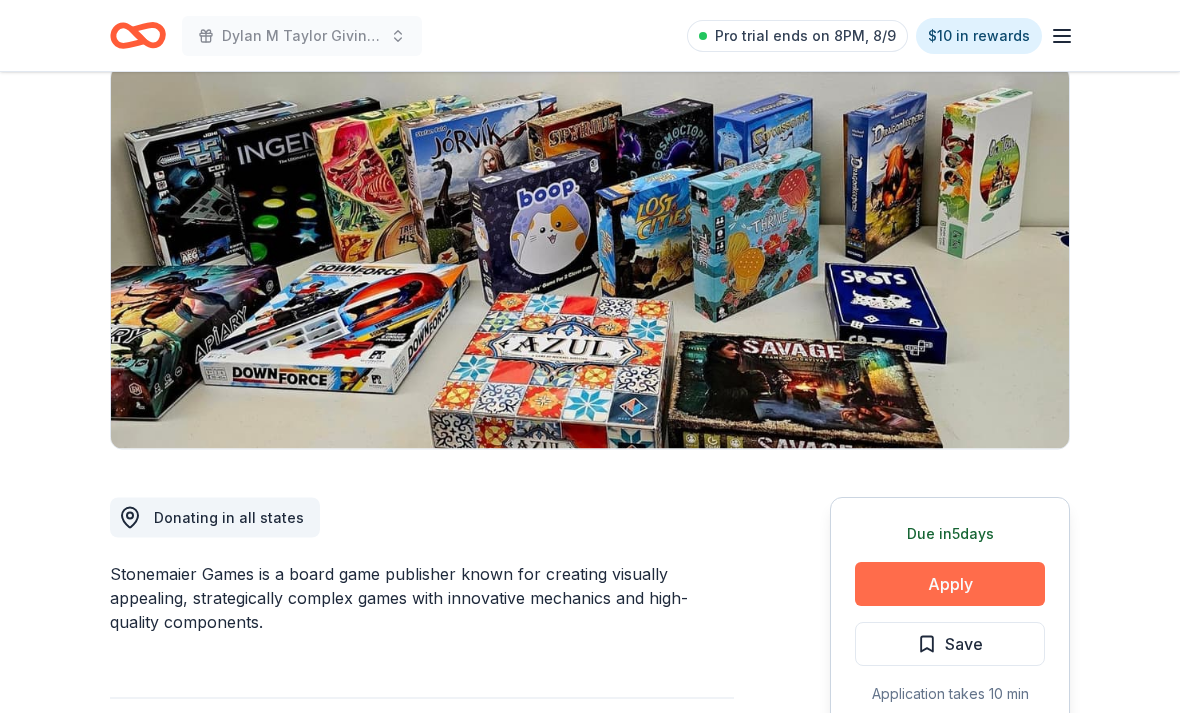 scroll, scrollTop: 159, scrollLeft: 0, axis: vertical 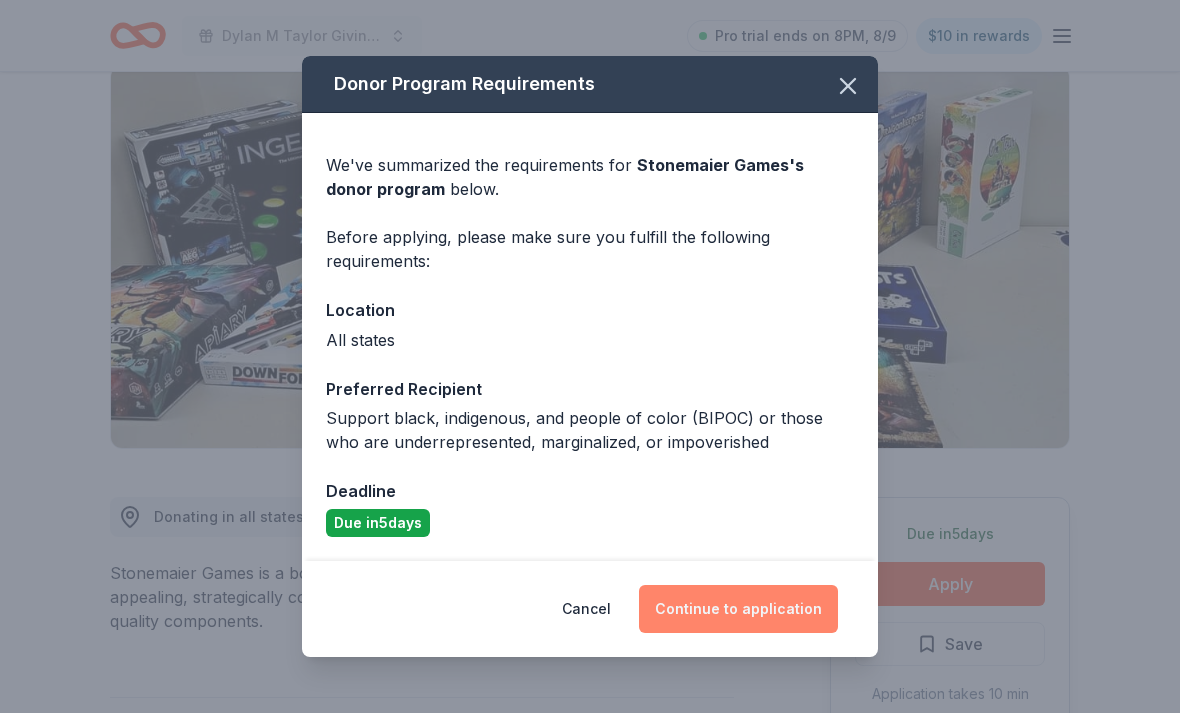 click on "Continue to application" at bounding box center [738, 609] 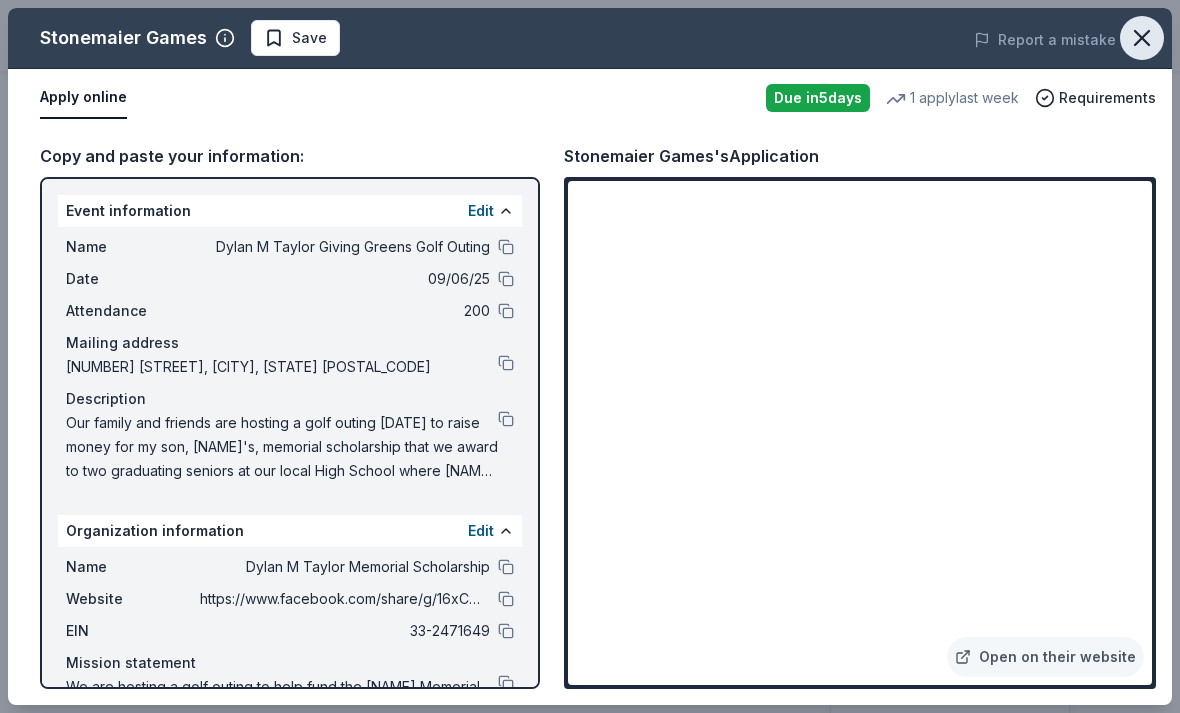 click 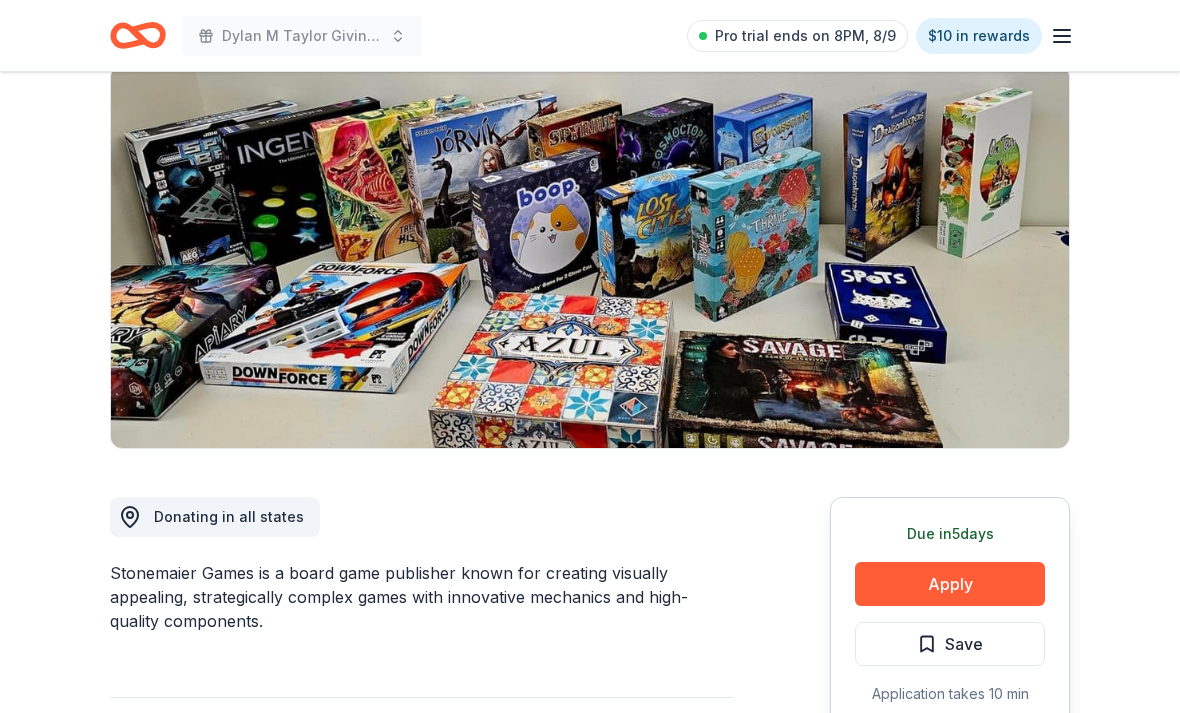 scroll, scrollTop: 0, scrollLeft: 0, axis: both 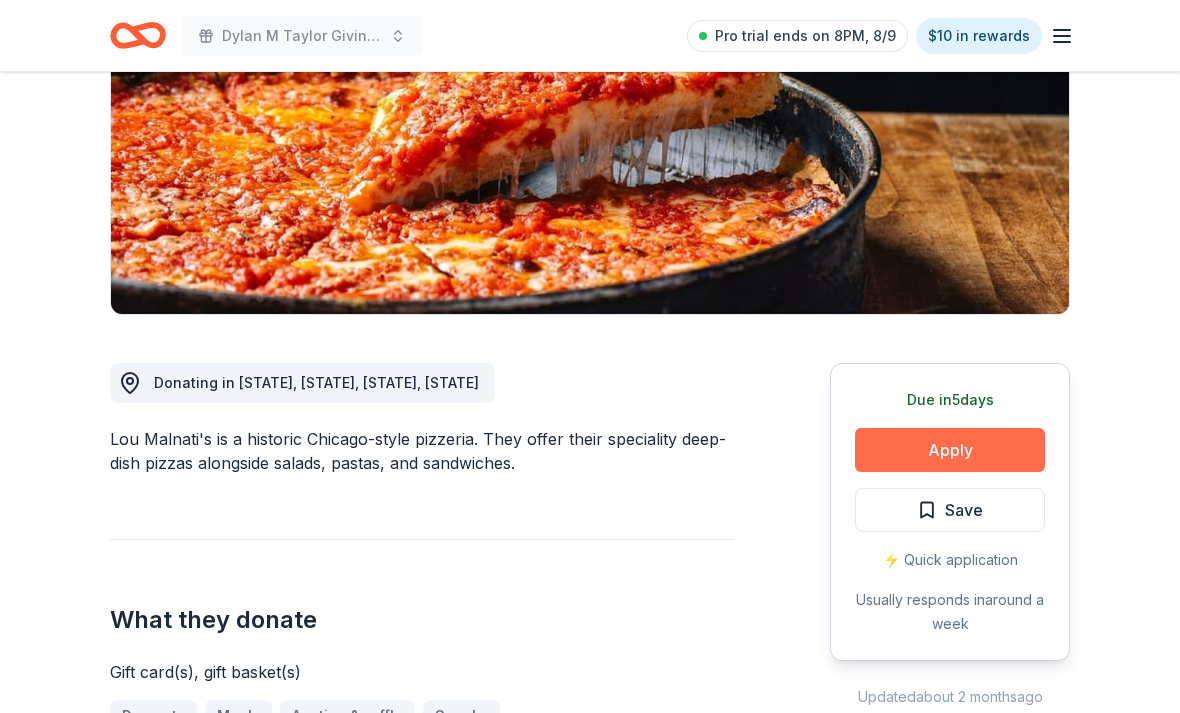 click on "Apply" at bounding box center (950, 451) 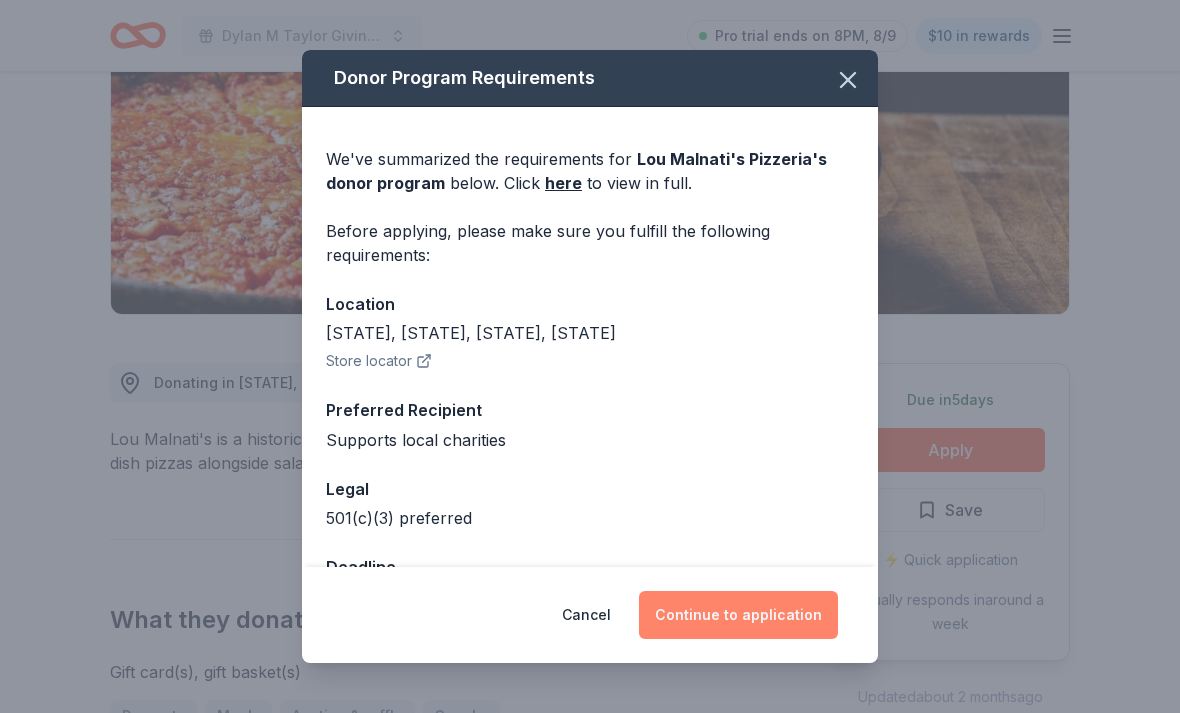 click on "Continue to application" at bounding box center [738, 615] 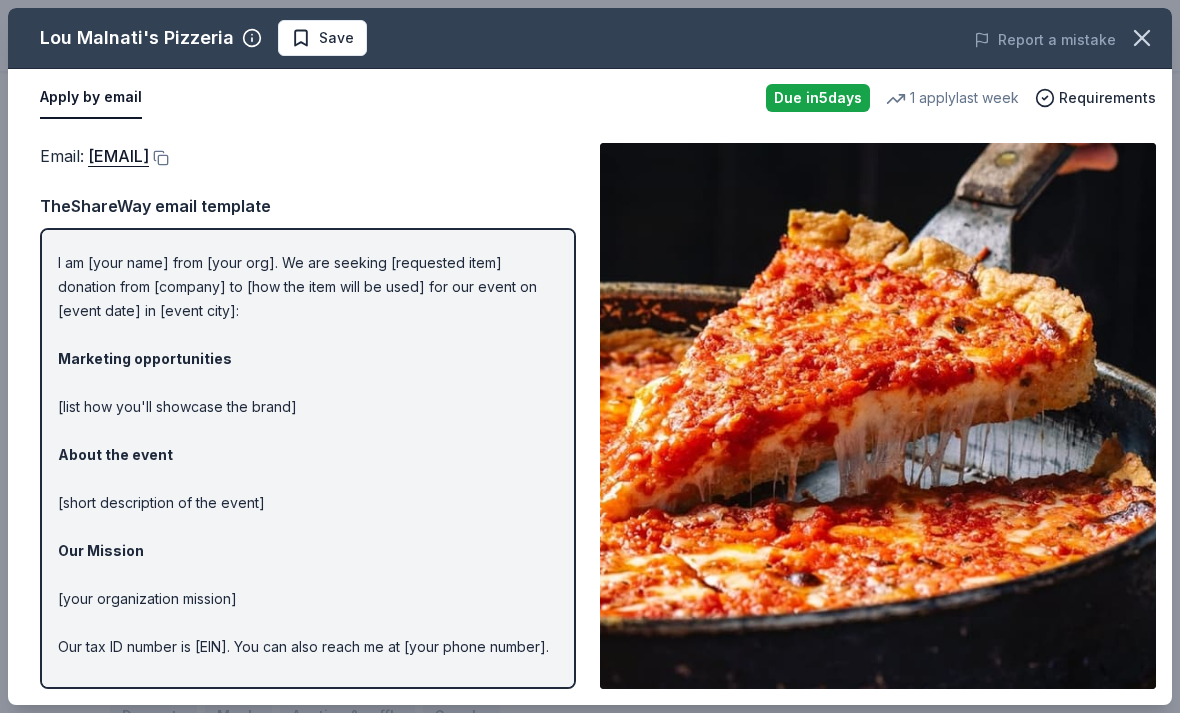 scroll, scrollTop: 38, scrollLeft: 0, axis: vertical 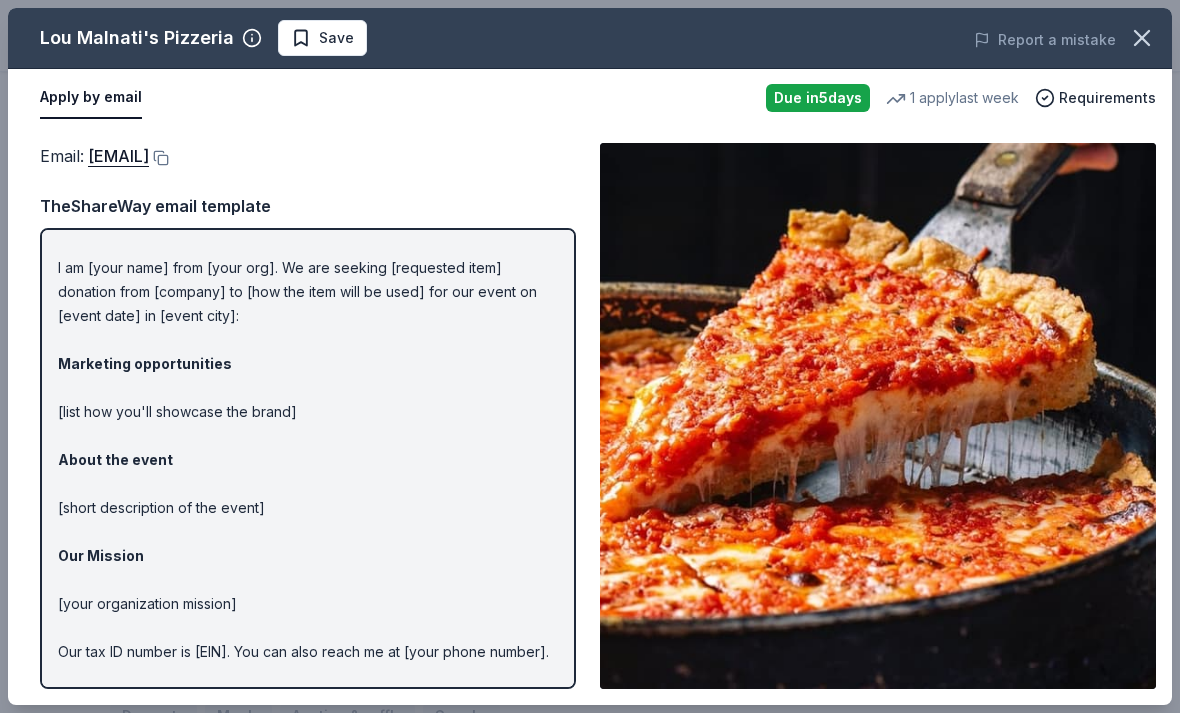 click on "Hi [name/there],
I am [your name] from [your org]. We are seeking [requested item] donation from [company] to [how the item will be used] for our event on [event date] in [event city]:
Marketing opportunities
[list how you'll showcase the brand]
About the event
[short description of the event]
Our Mission
[your organization mission]
Our tax ID number is [EIN]. You can also reach me at [your phone number].
Best,
[your name]" at bounding box center [308, 472] 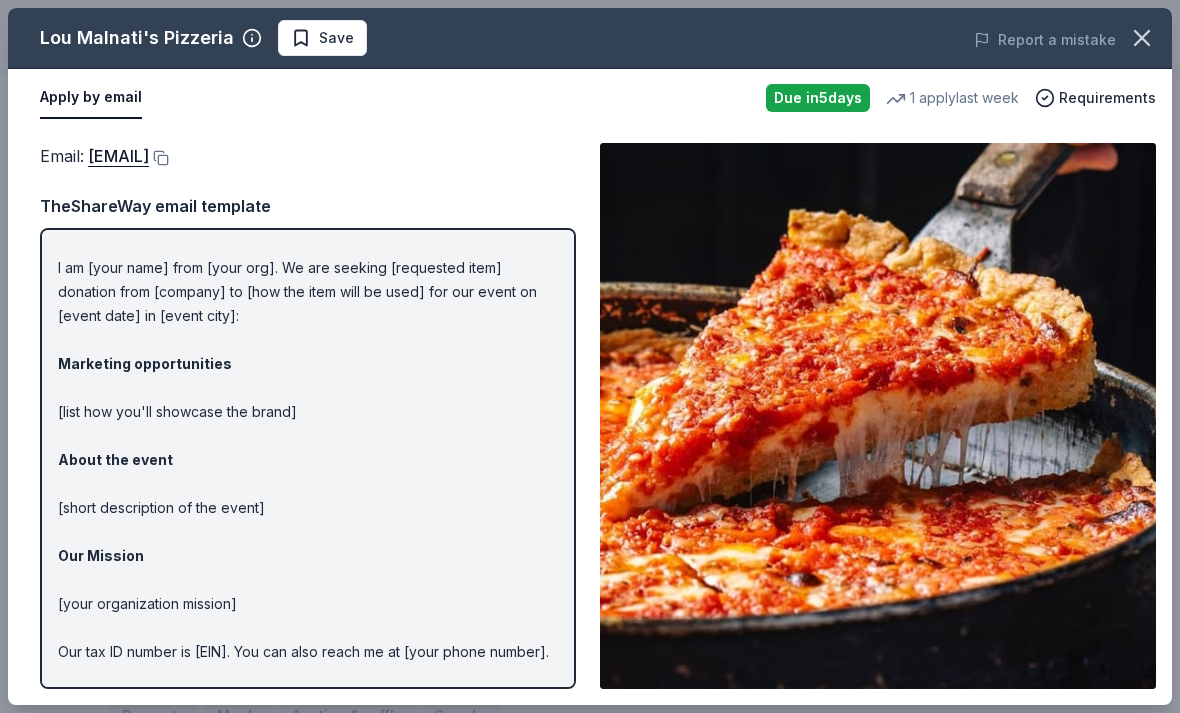click on "Hi [name/there],
I am [your name] from [your org]. We are seeking [requested item] donation from [company] to [how the item will be used] for our event on [event date] in [event city]:
Marketing opportunities
[list how you'll showcase the brand]
About the event
[short description of the event]
Our Mission
[your organization mission]
Our tax ID number is [EIN]. You can also reach me at [your phone number].
Best,
[your name]" at bounding box center [308, 472] 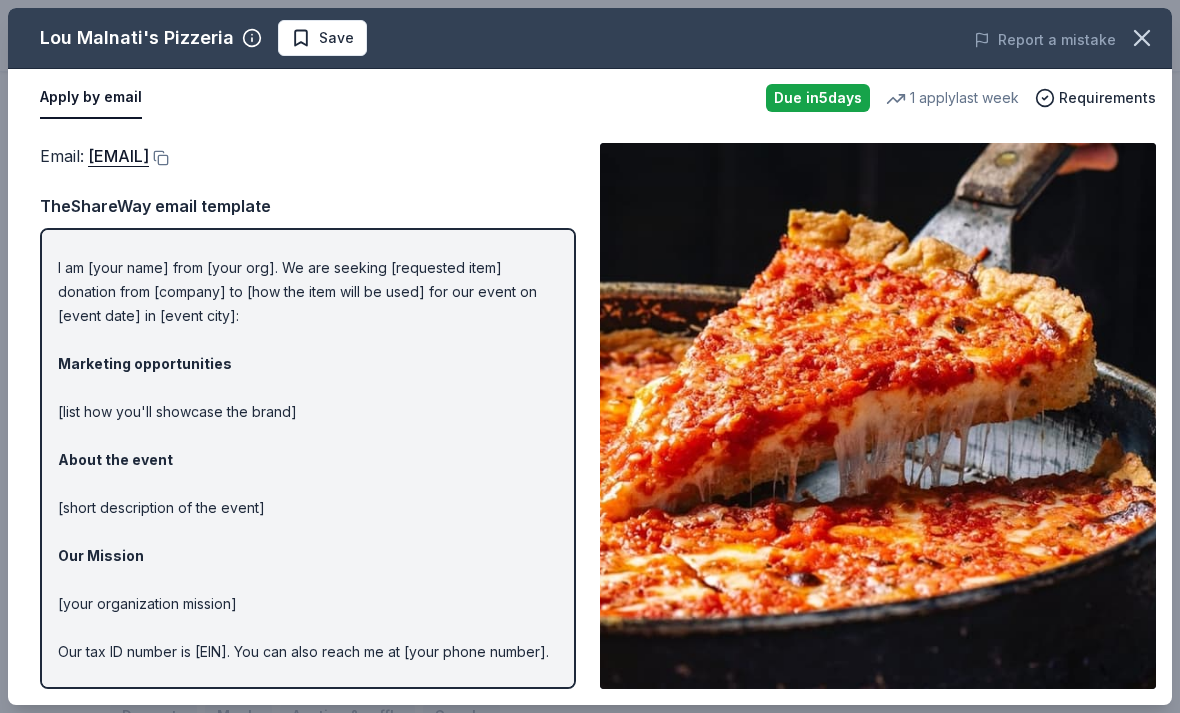 click on "Hi [name/there],
I am [your name] from [your org]. We are seeking [requested item] donation from [company] to [how the item will be used] for our event on [event date] in [event city]:
Marketing opportunities
[list how you'll showcase the brand]
About the event
[short description of the event]
Our Mission
[your organization mission]
Our tax ID number is [EIN]. You can also reach me at [your phone number].
Best,
[your name]" at bounding box center [308, 458] 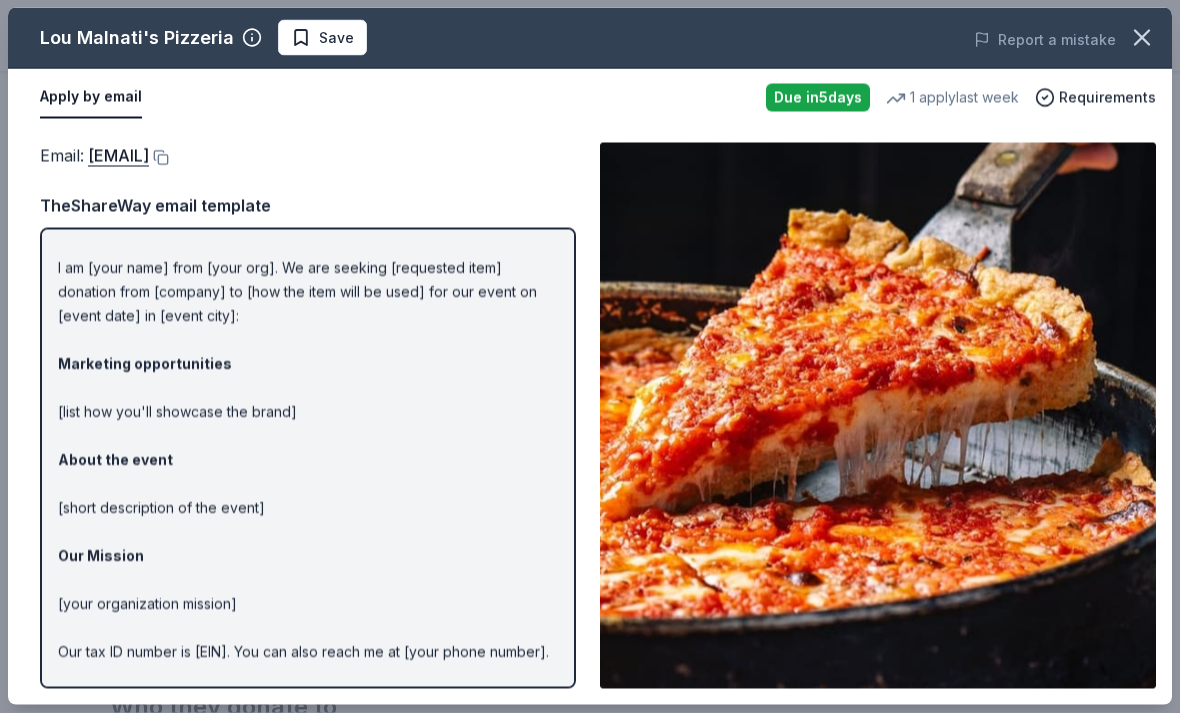 scroll, scrollTop: 551, scrollLeft: 0, axis: vertical 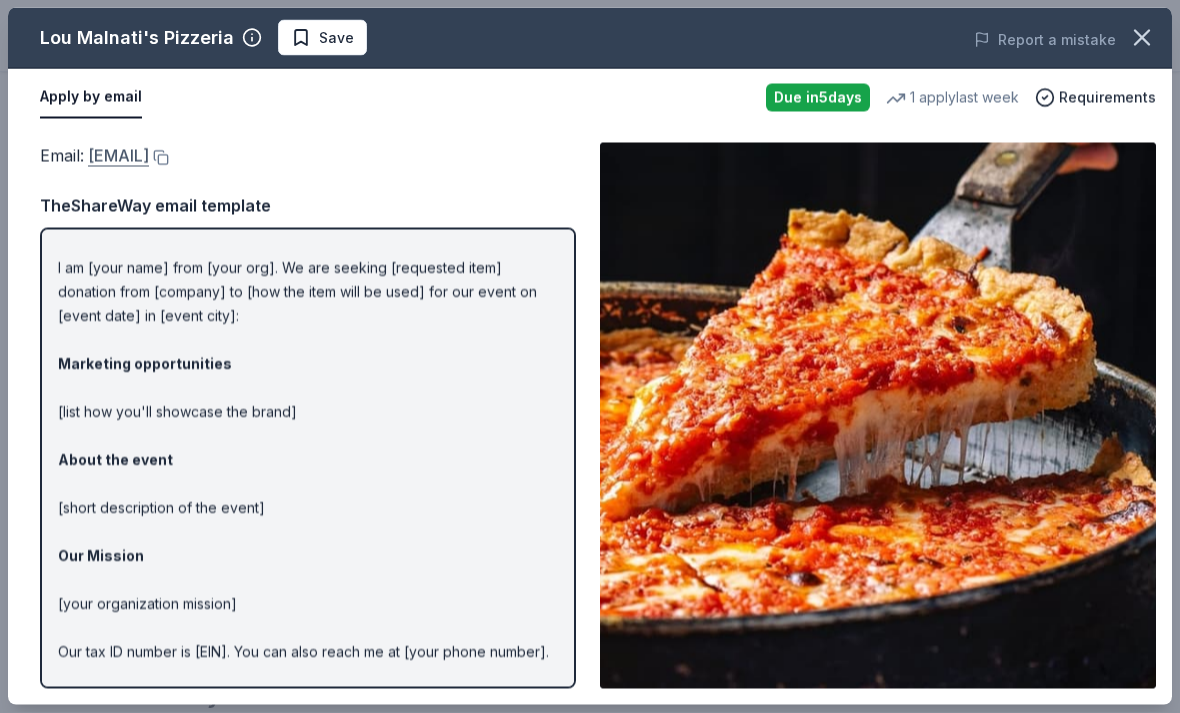 click on "donations@loumalnatis.com" at bounding box center [118, 156] 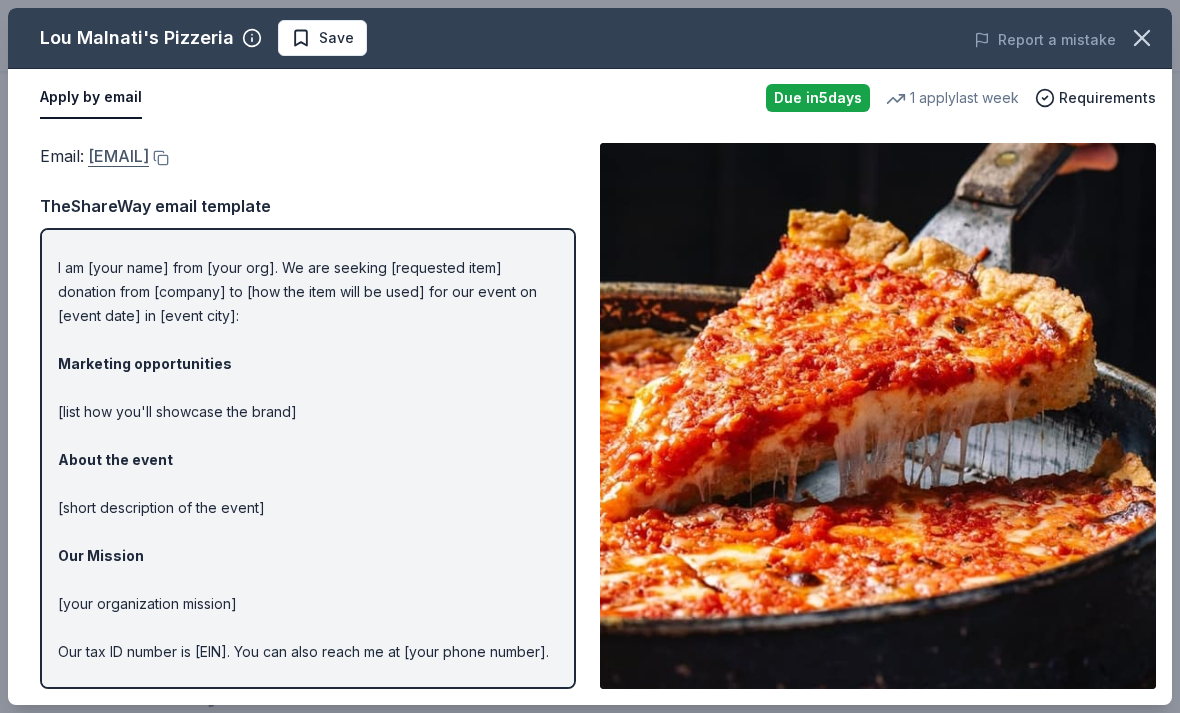 scroll, scrollTop: 0, scrollLeft: 0, axis: both 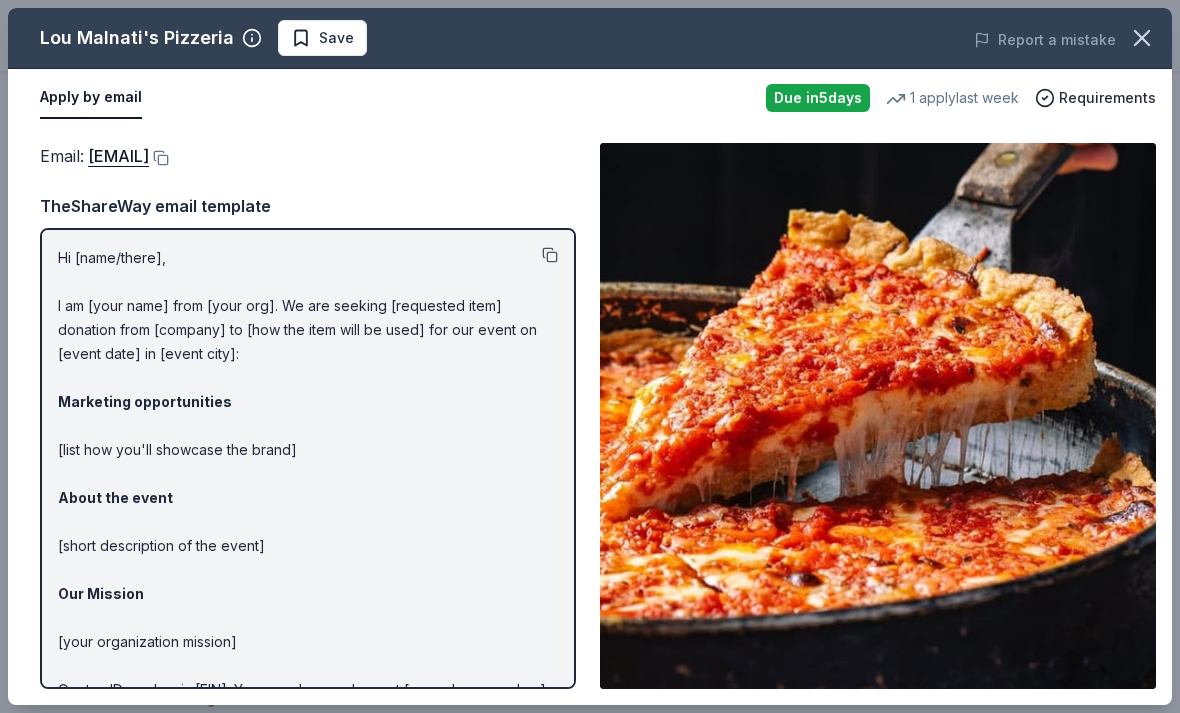 click at bounding box center [550, 255] 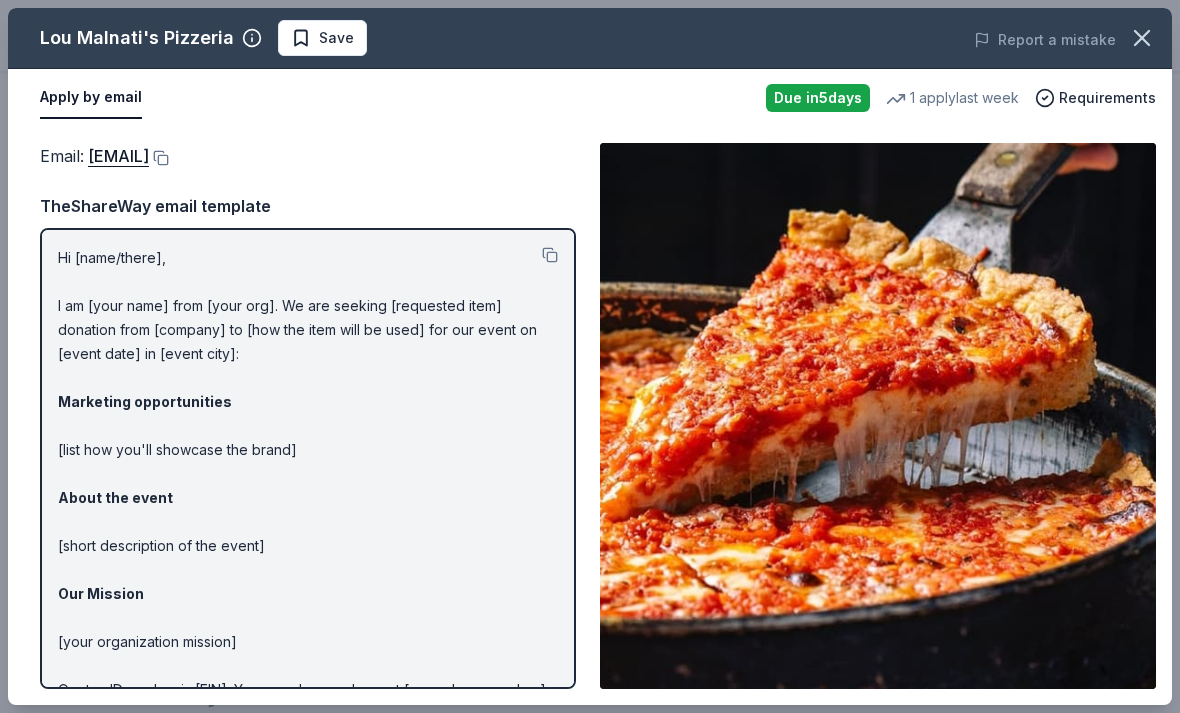 scroll, scrollTop: 293, scrollLeft: 0, axis: vertical 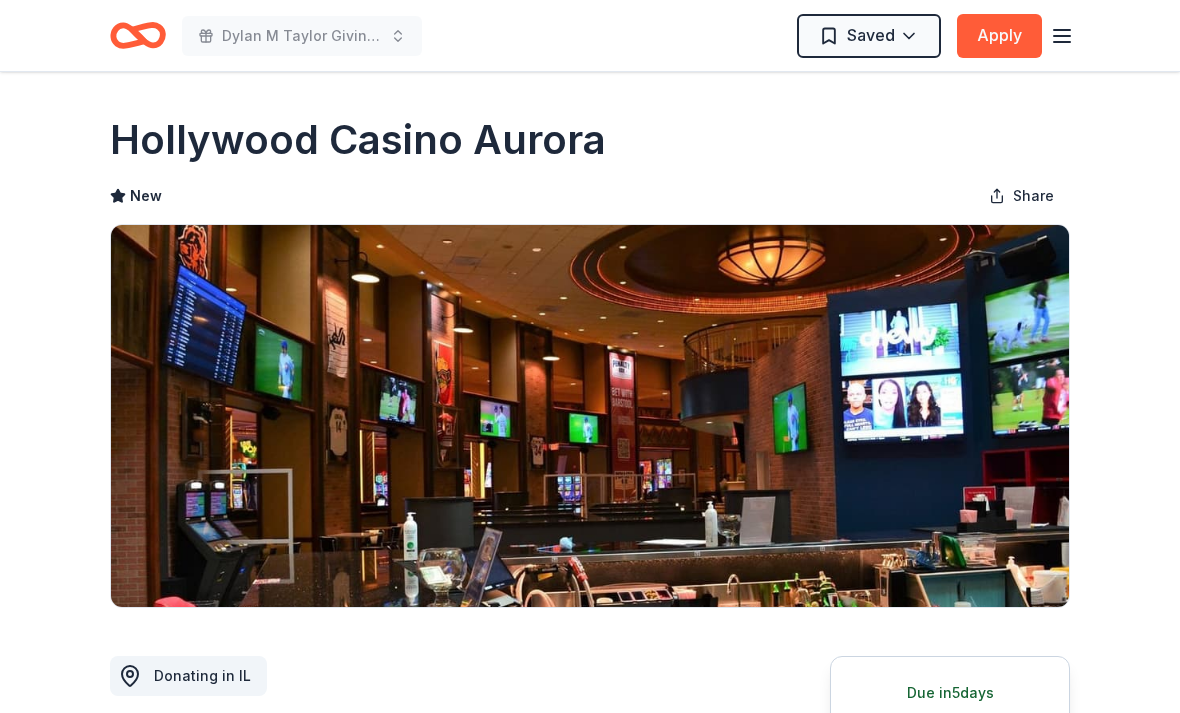 click 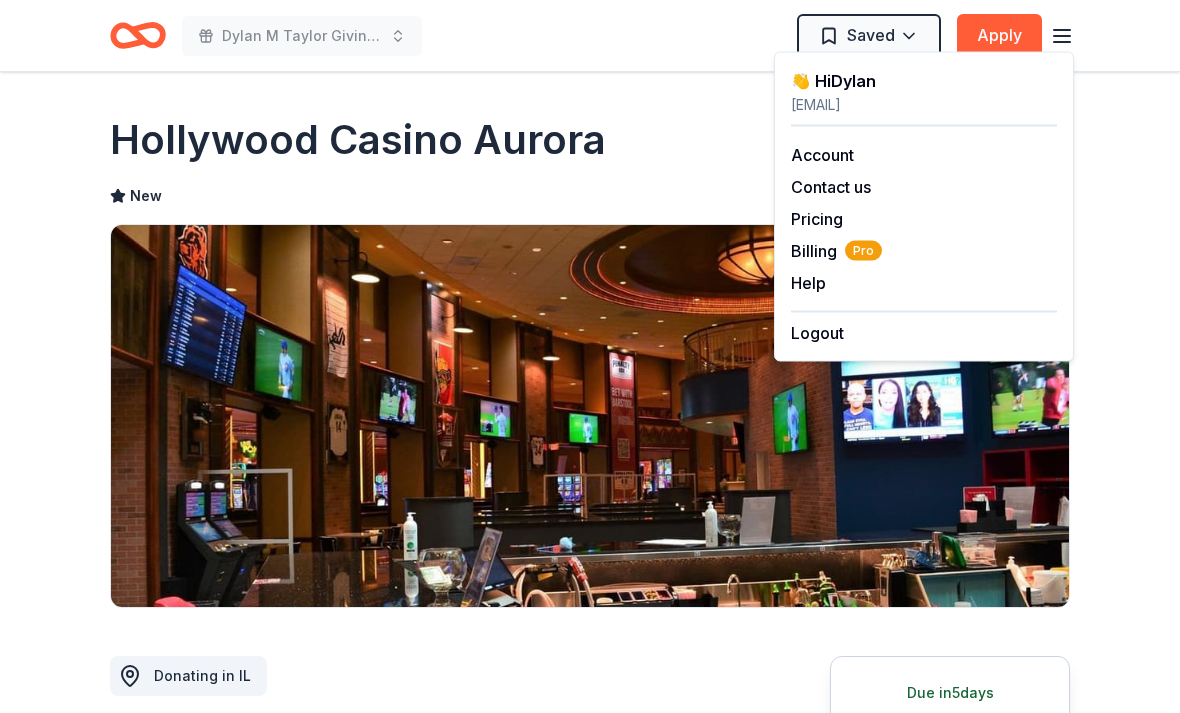 click on "Due in  5  days Share Hollywood Casino Aurora New Share Donating in [STATE]  Hollywood Casino Aurora offers over 1,000 slot machines, table games, a sportsbook, and diverse dining options, providing an exciting entertainment experience in [CITY], [STATE]. What they donate Gift certificate(s), hotel package Meals Auction & raffle Donation is small & easy to send to guests Who they donate to  Preferred Supports community development, human services, cultural affairs & diversity, and health & medical-related programs Art & Culture Health Social Justice 501(c)(3) required We ' re collecting data on   approval rate ; check back soon. We ' re collecting data on   donation value ; check back soon. Due in  5  days Apply Saved Application takes 10 min Updated  about 2 months  ago Report a mistake New Be the first to review this company! Leave a review Similar donors 5  days left Culver's  New Food, gift card(s) Local 5  days left Online app Home Run Inn Pizza New Pizza, gift card(s), merchandise Local 5  days left Online app 1" at bounding box center (590, 1355) 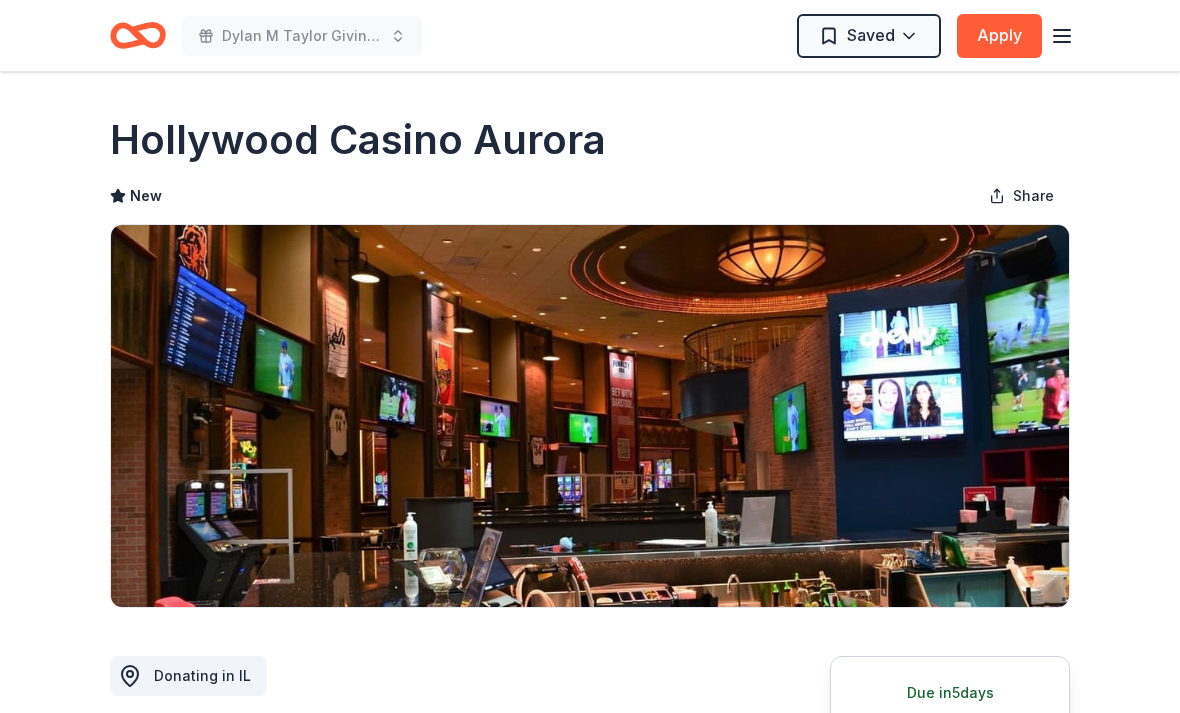 click on "Hollywood Casino Aurora New Share Donating in [STATE]  Hollywood Casino Aurora offers over 1,000 slot machines, table games, a sportsbook, and diverse dining options, providing an exciting entertainment experience in [CITY], [STATE]. What they donate Gift certificate(s), hotel package Meals Auction & raffle Donation is small & easy to send to guests Who they donate to  Preferred Supports community development, human services, cultural affairs & diversity, and health & medical-related programs Art & Culture Health Social Justice 501(c)(3) required We ' re collecting data on   approval rate ; check back soon. We ' re collecting data on   donation value ; check back soon. Due in  5  days Apply Saved Application takes 10 min Updated  about 2 months  ago Report a mistake New Be the first to review this company! Leave a review Similar donors 5  days left Culver's  New Food, gift card(s) Local 5  days left Online app Home Run Inn Pizza New Pizza, gift card(s), merchandise Local 5  days left Online app Boka Restaurant Group 1" at bounding box center [590, 1355] 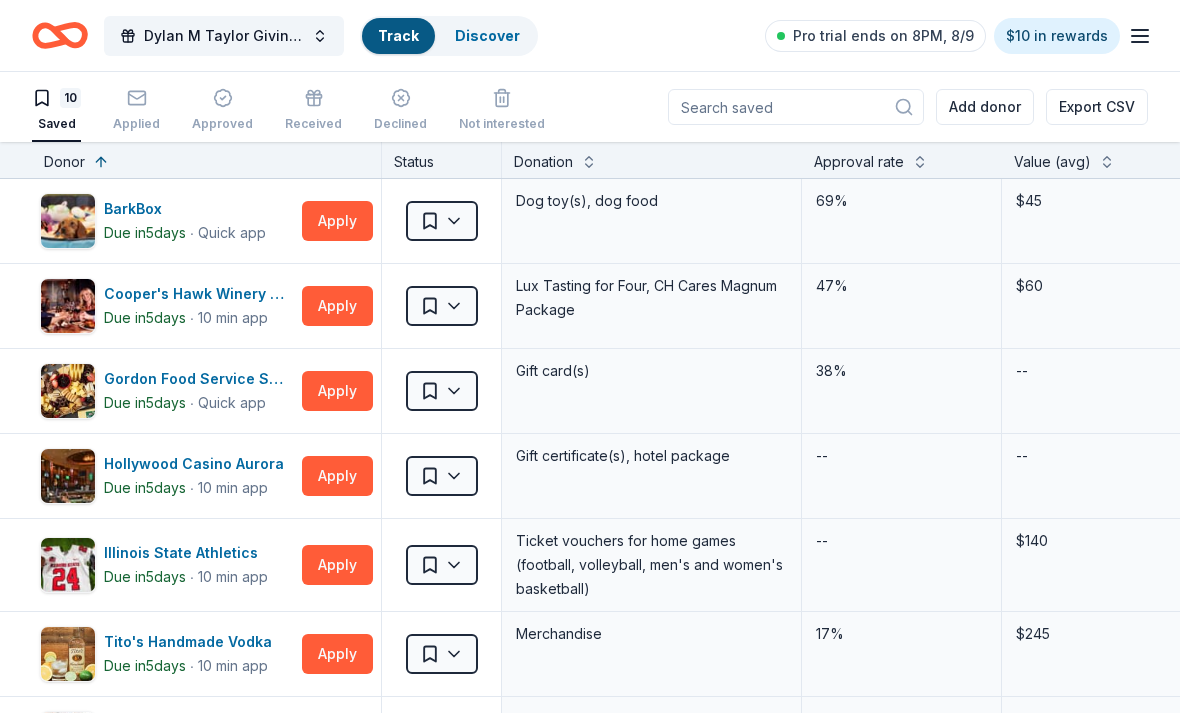 scroll, scrollTop: 0, scrollLeft: 0, axis: both 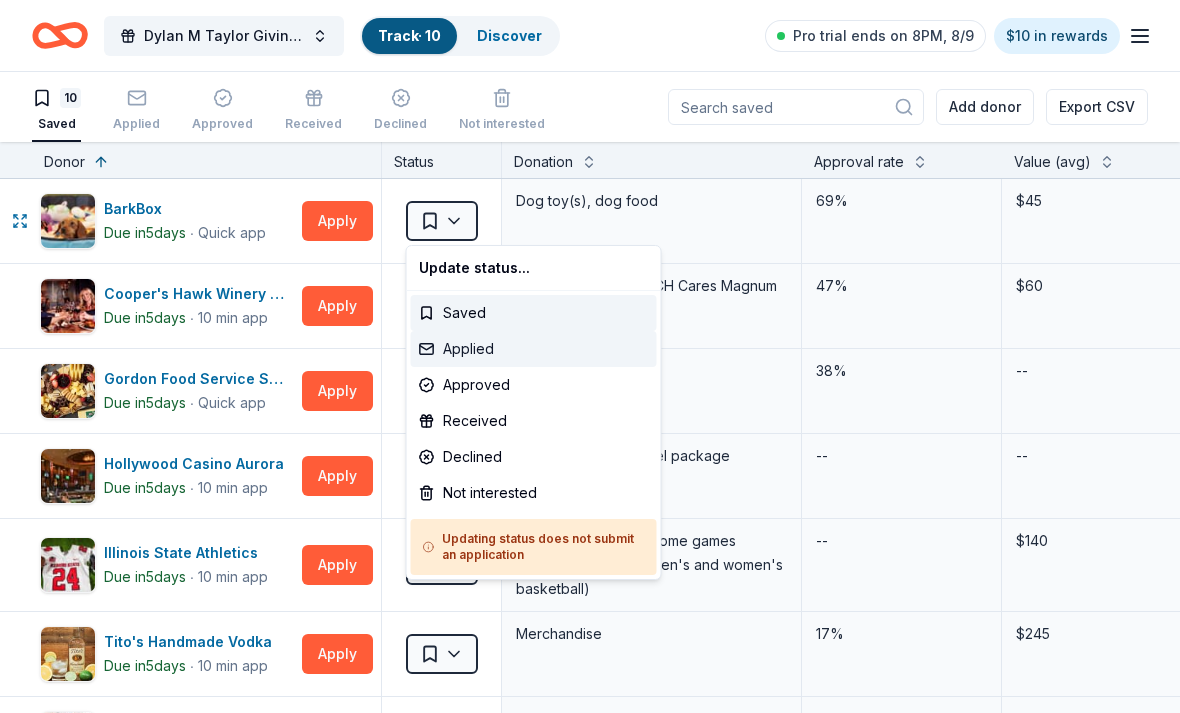 click on "Applied" at bounding box center (534, 349) 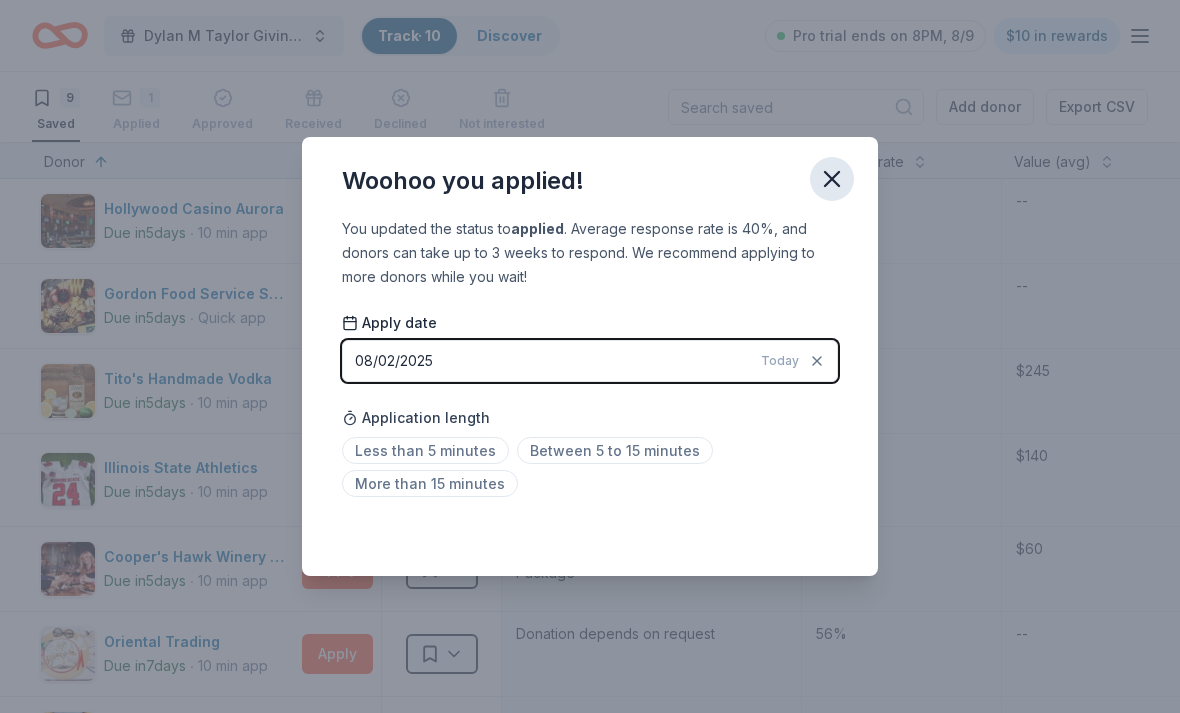 click 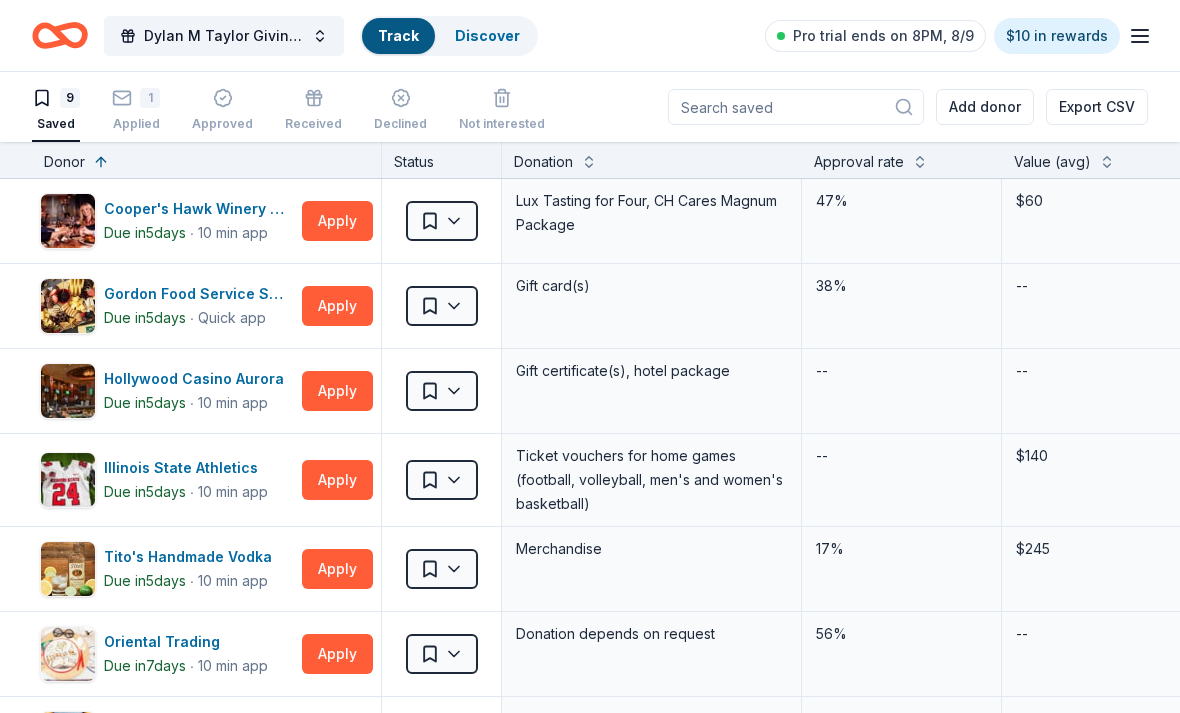 scroll, scrollTop: 0, scrollLeft: 0, axis: both 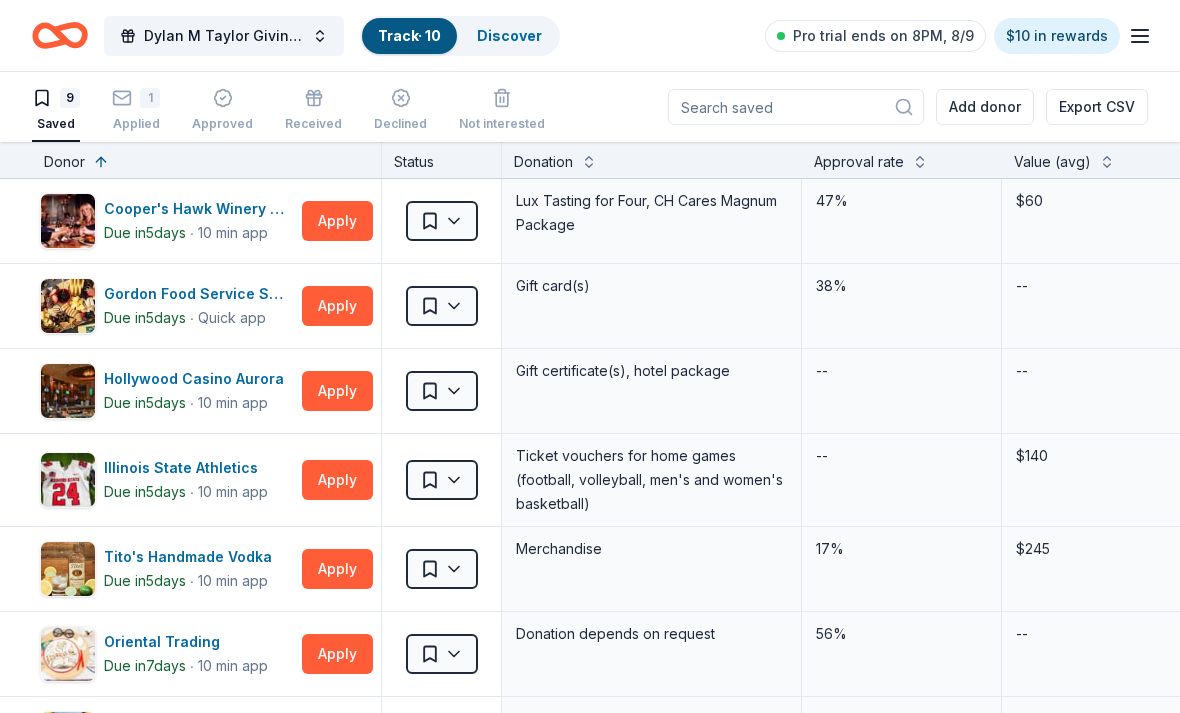 click on "Track  · 10" at bounding box center (409, 36) 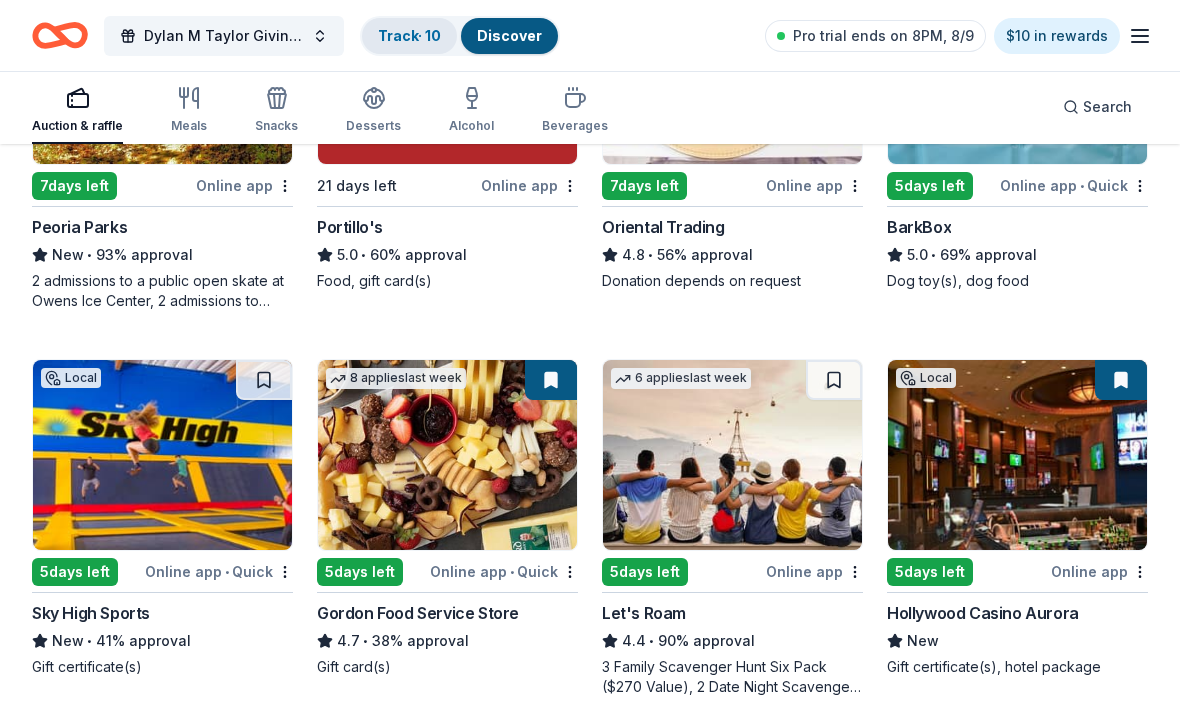 scroll, scrollTop: 395, scrollLeft: 0, axis: vertical 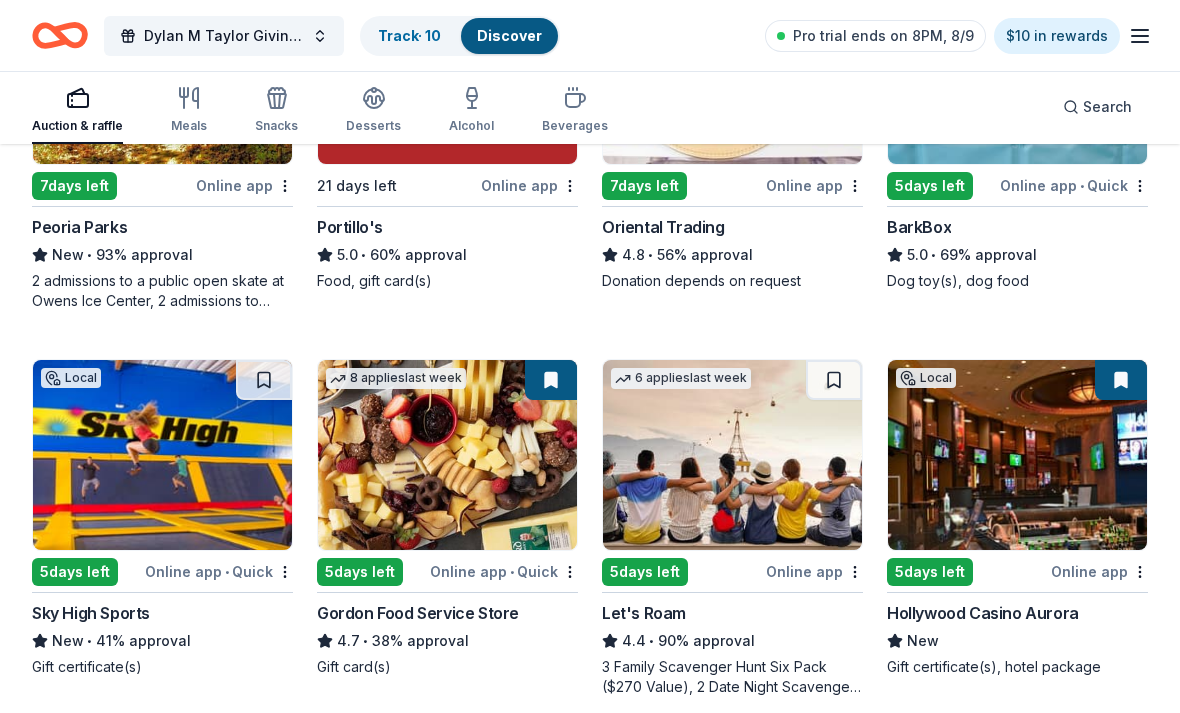 click on "Gift card(s)" at bounding box center (447, 667) 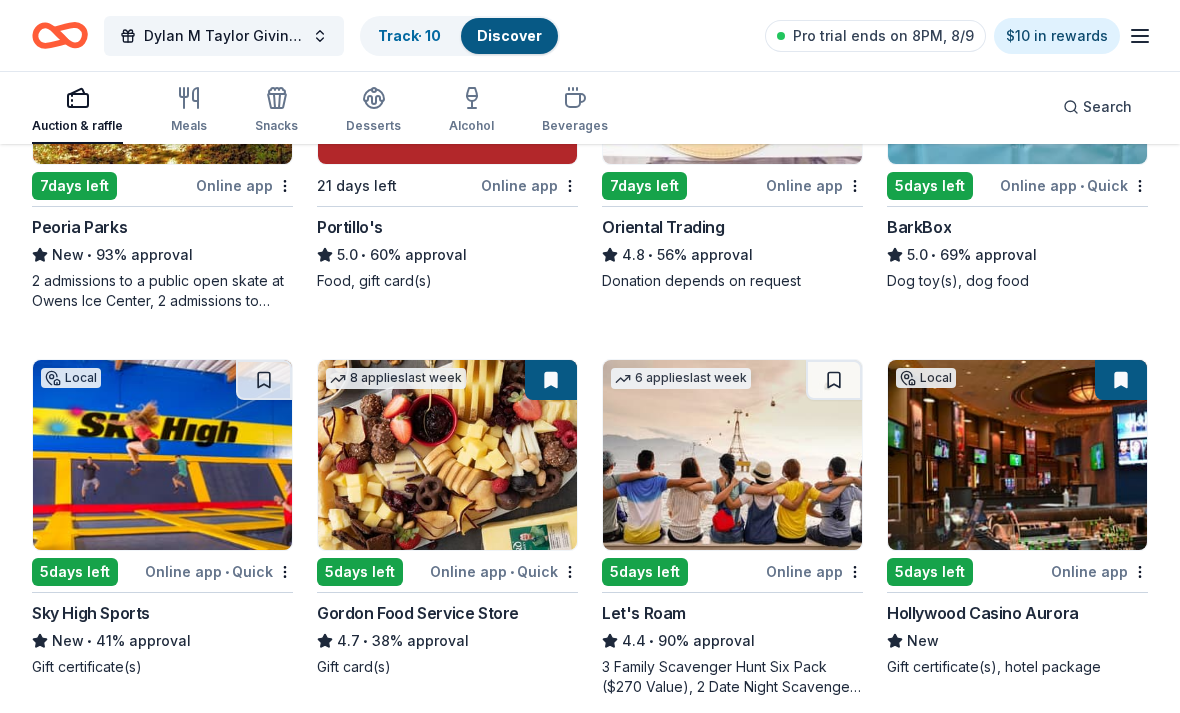 scroll, scrollTop: 427, scrollLeft: 0, axis: vertical 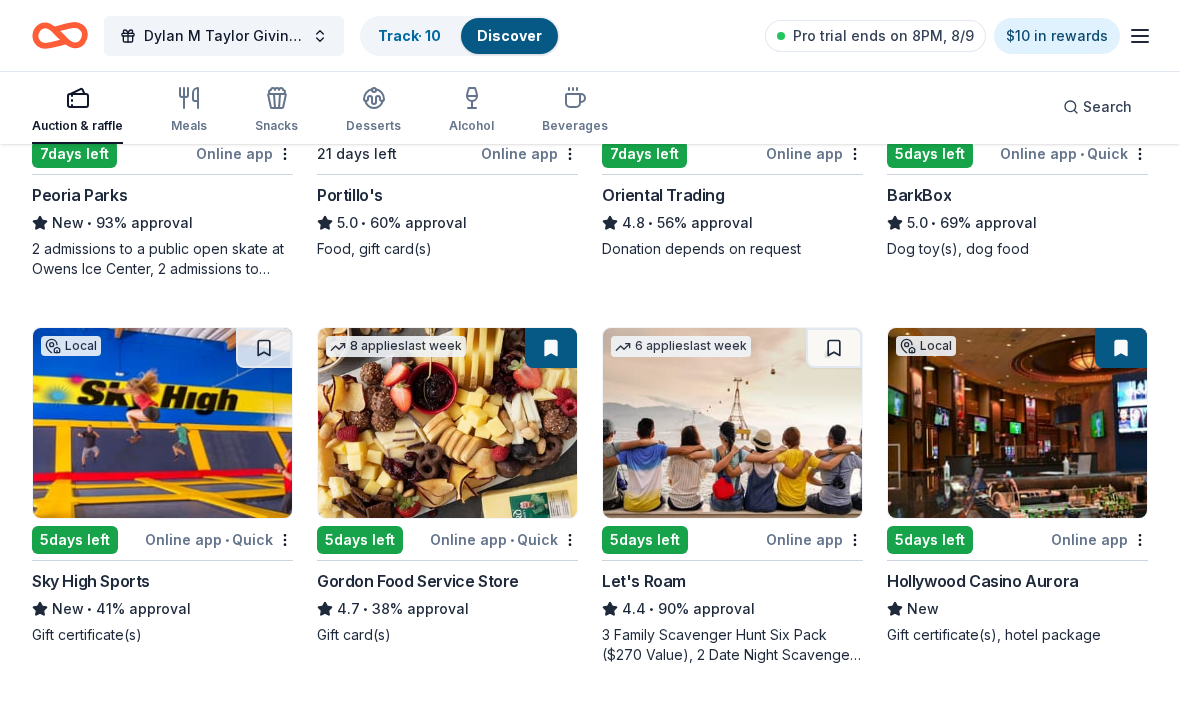 click at bounding box center (1017, 423) 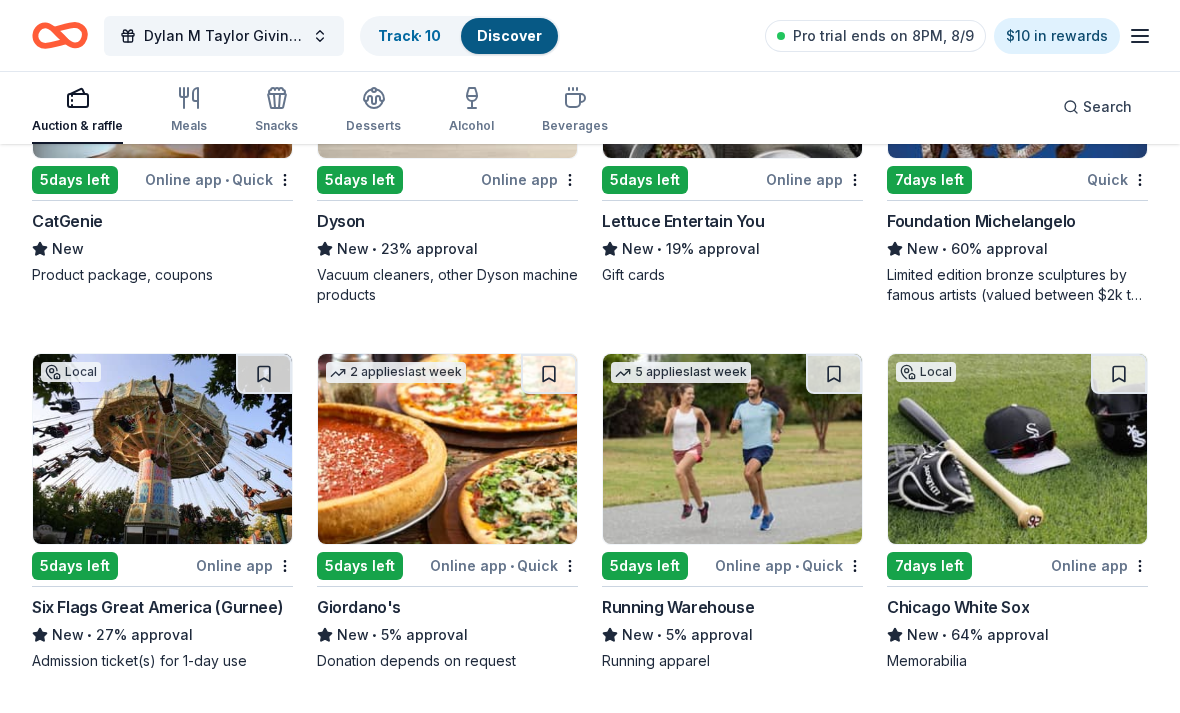 scroll, scrollTop: 6131, scrollLeft: 0, axis: vertical 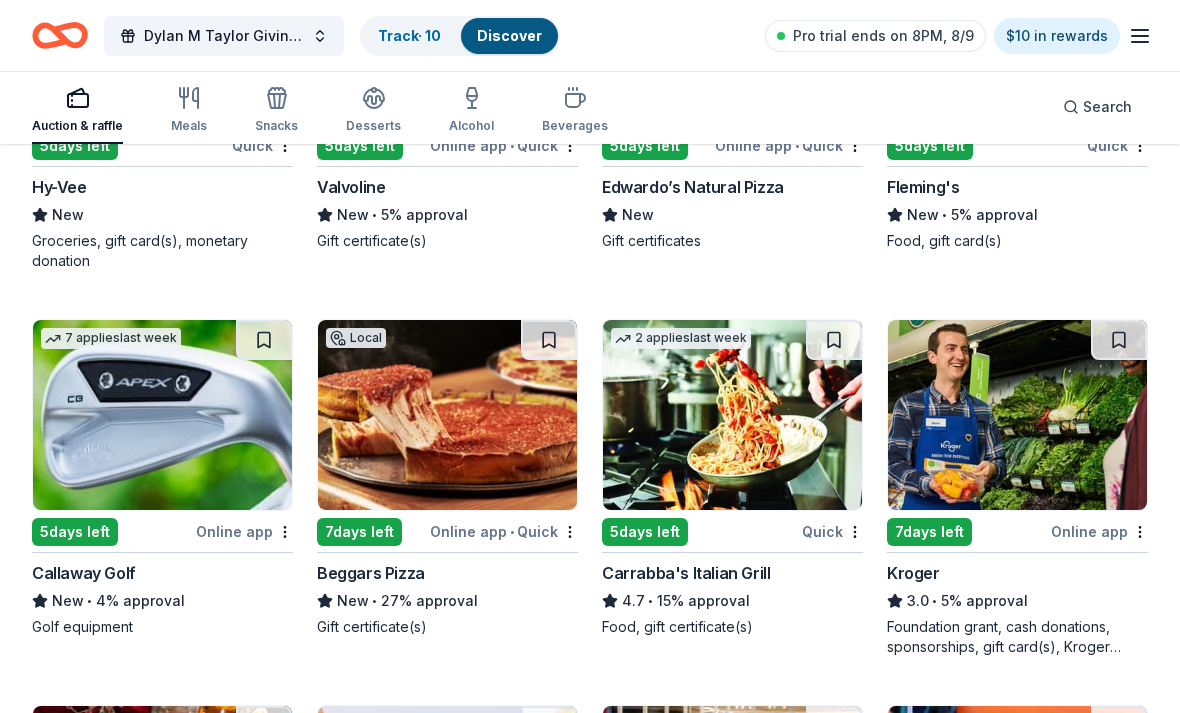 click at bounding box center (162, 415) 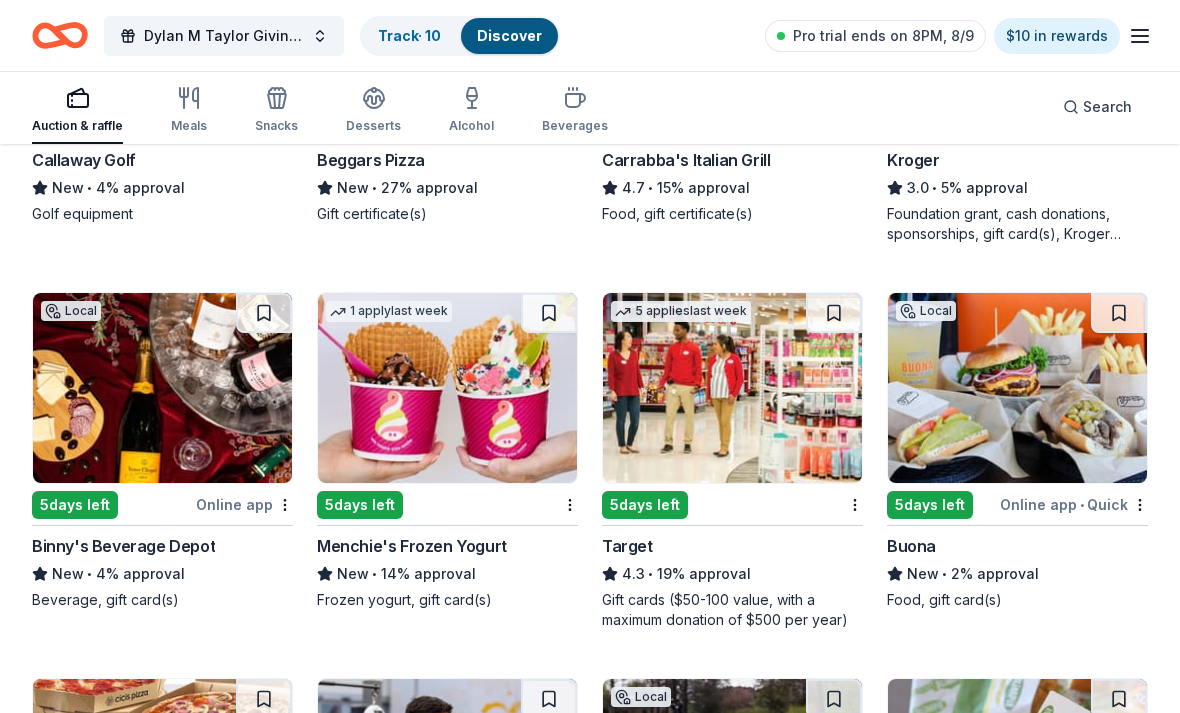 scroll, scrollTop: 10877, scrollLeft: 0, axis: vertical 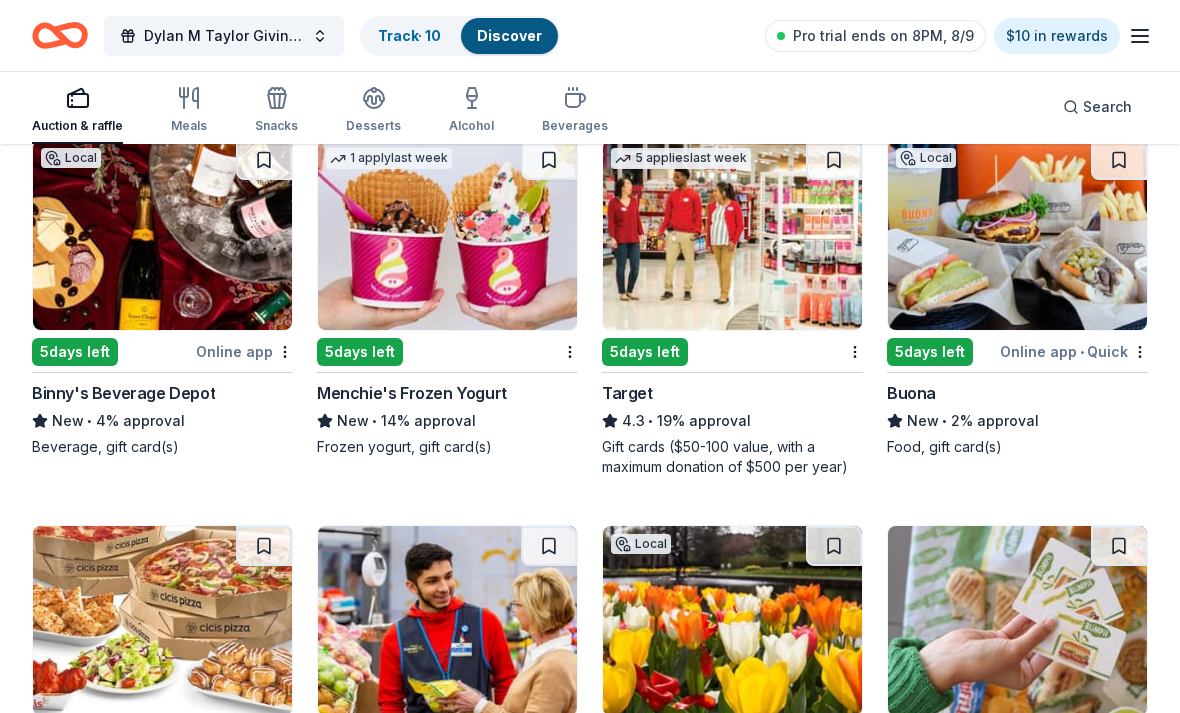 click at bounding box center (732, 235) 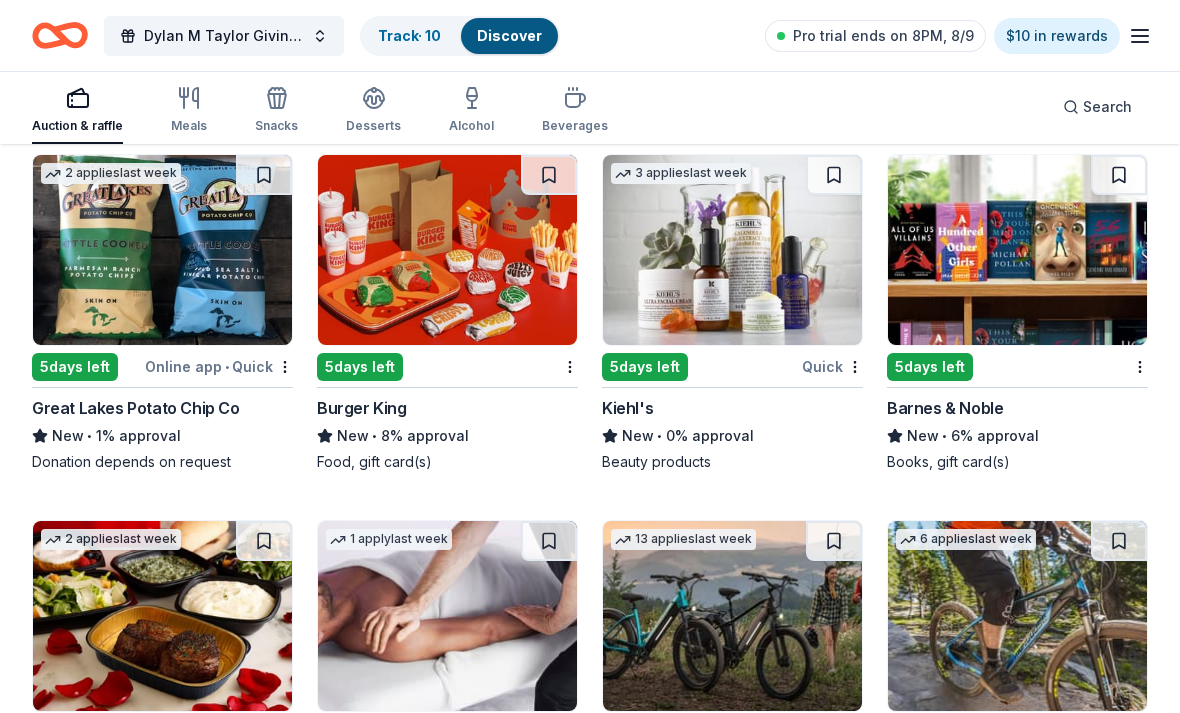 scroll, scrollTop: 13874, scrollLeft: 0, axis: vertical 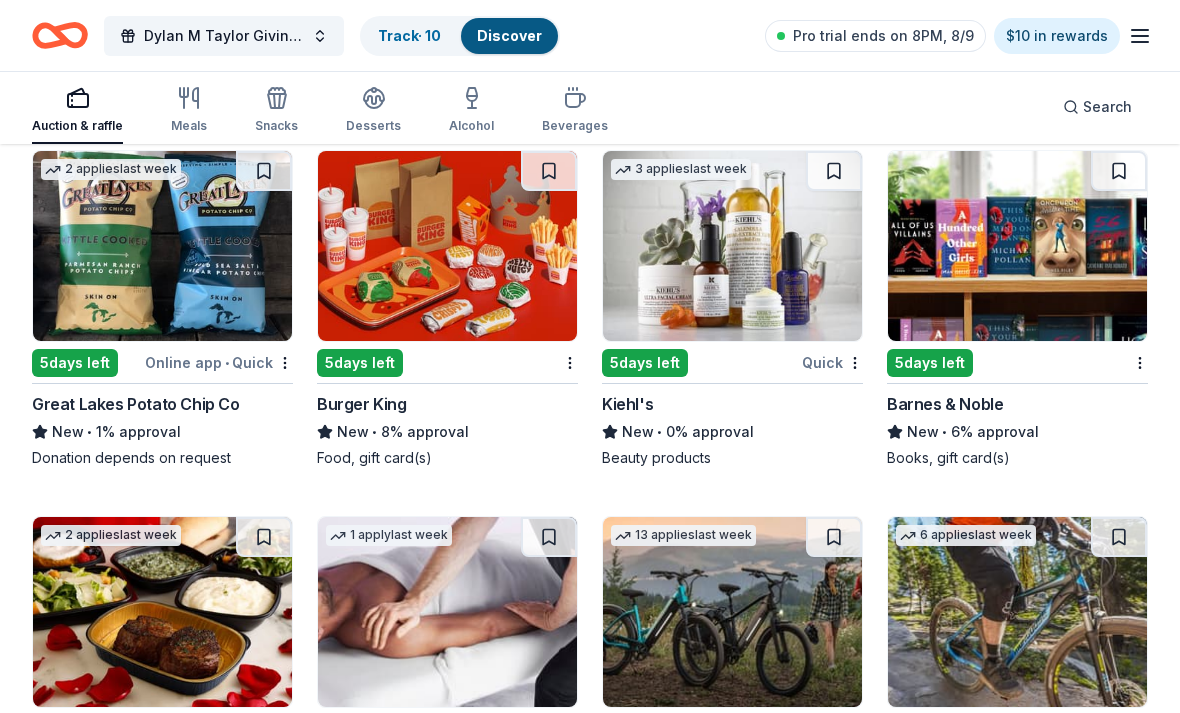 click at bounding box center [1017, 246] 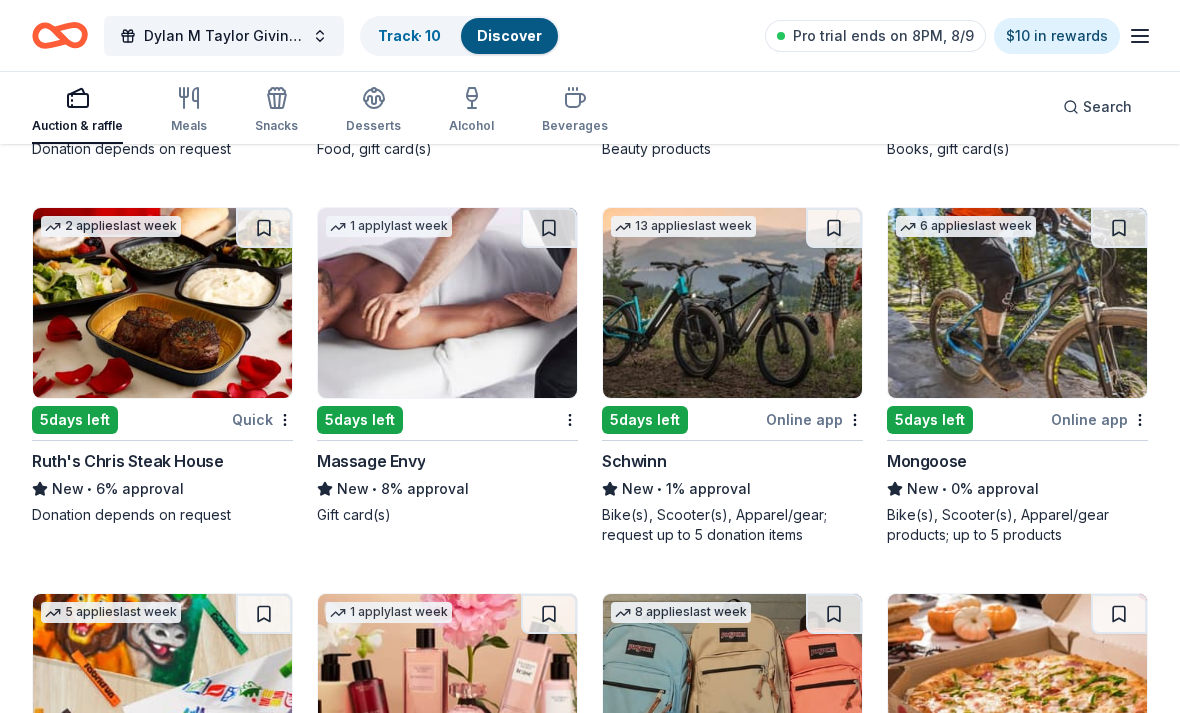 scroll, scrollTop: 14183, scrollLeft: 0, axis: vertical 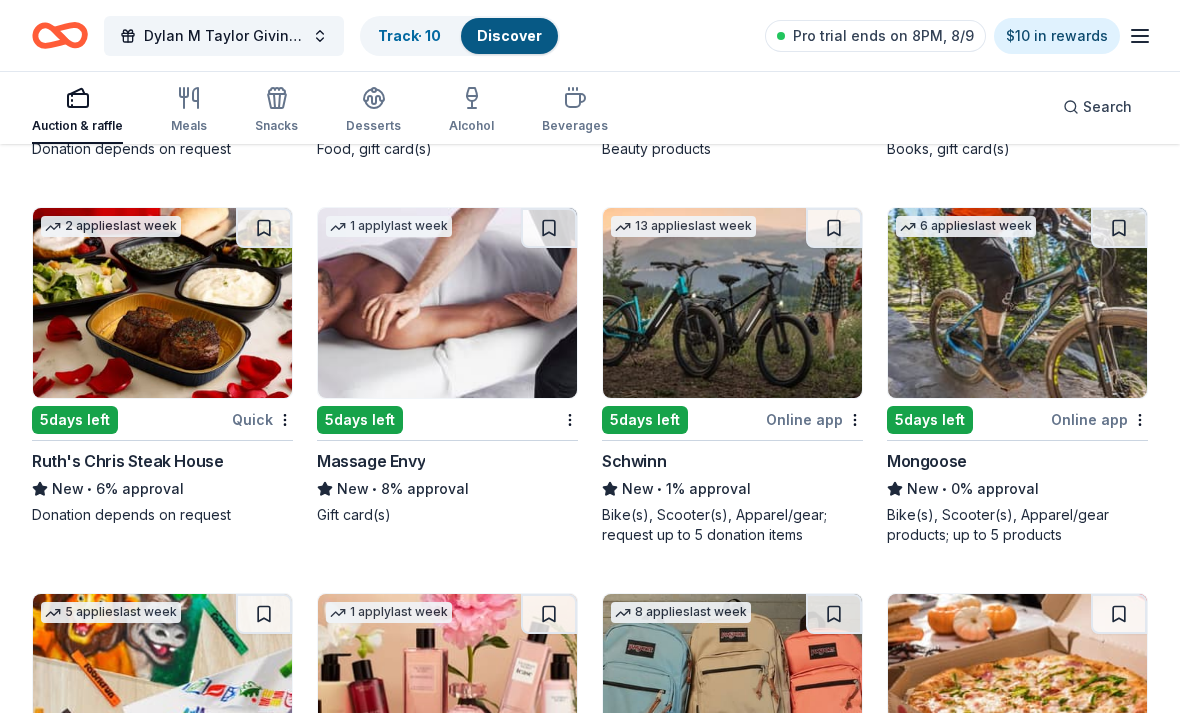 click at bounding box center [447, 303] 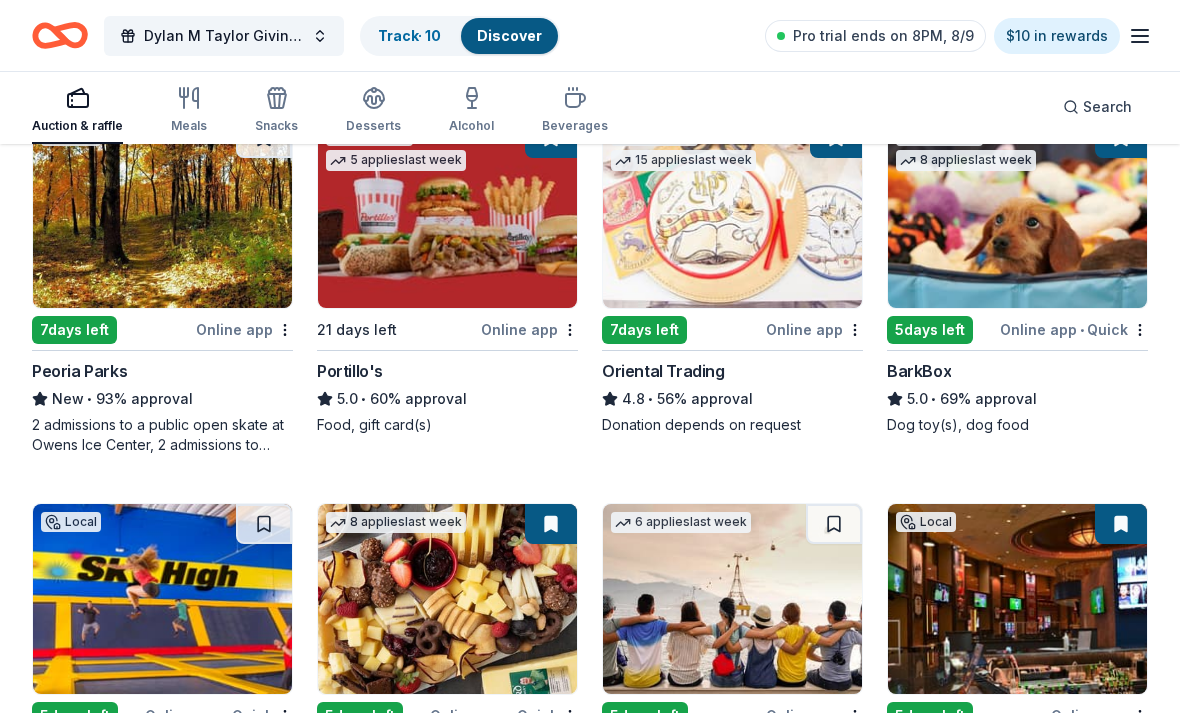 scroll, scrollTop: 0, scrollLeft: 0, axis: both 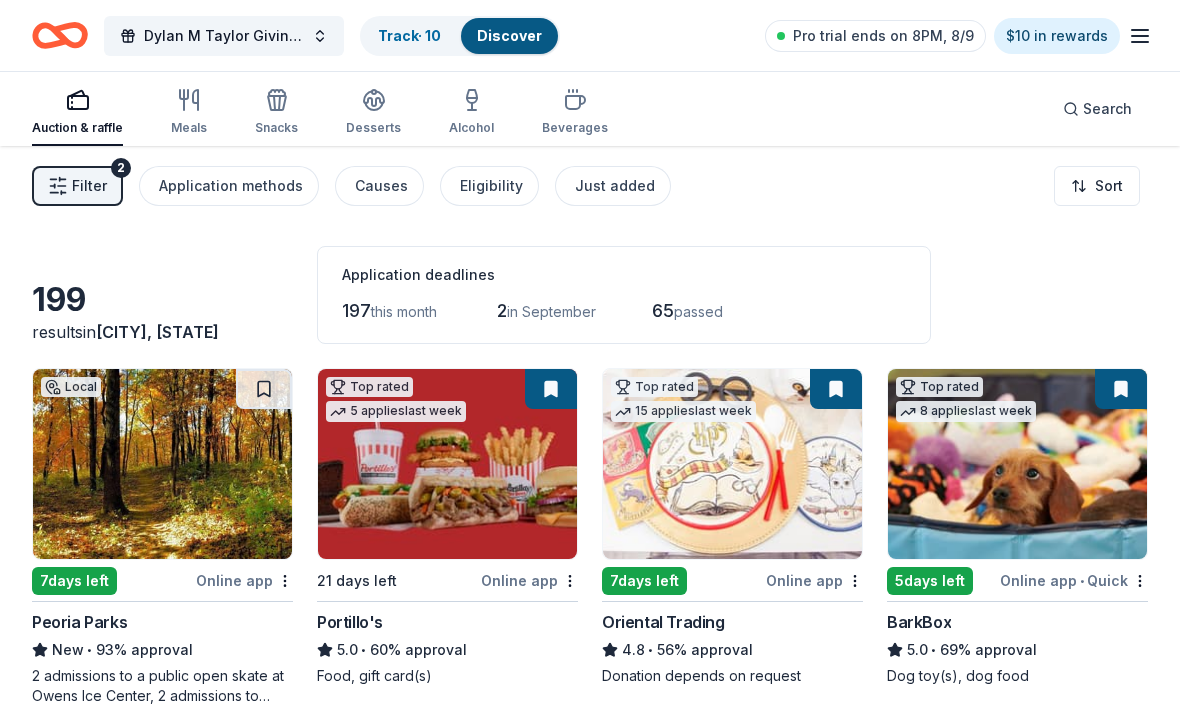 click on "Filter 2 Application methods Causes Eligibility Just added Sort" at bounding box center [590, 186] 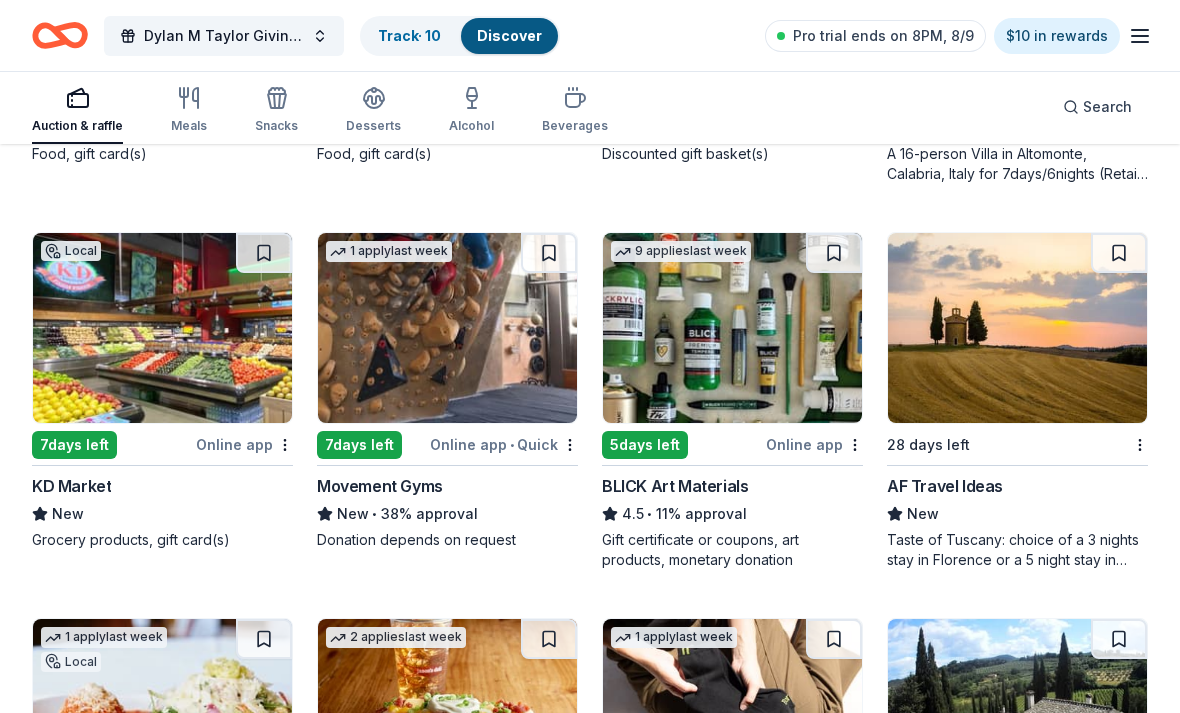 scroll, scrollTop: 4101, scrollLeft: 0, axis: vertical 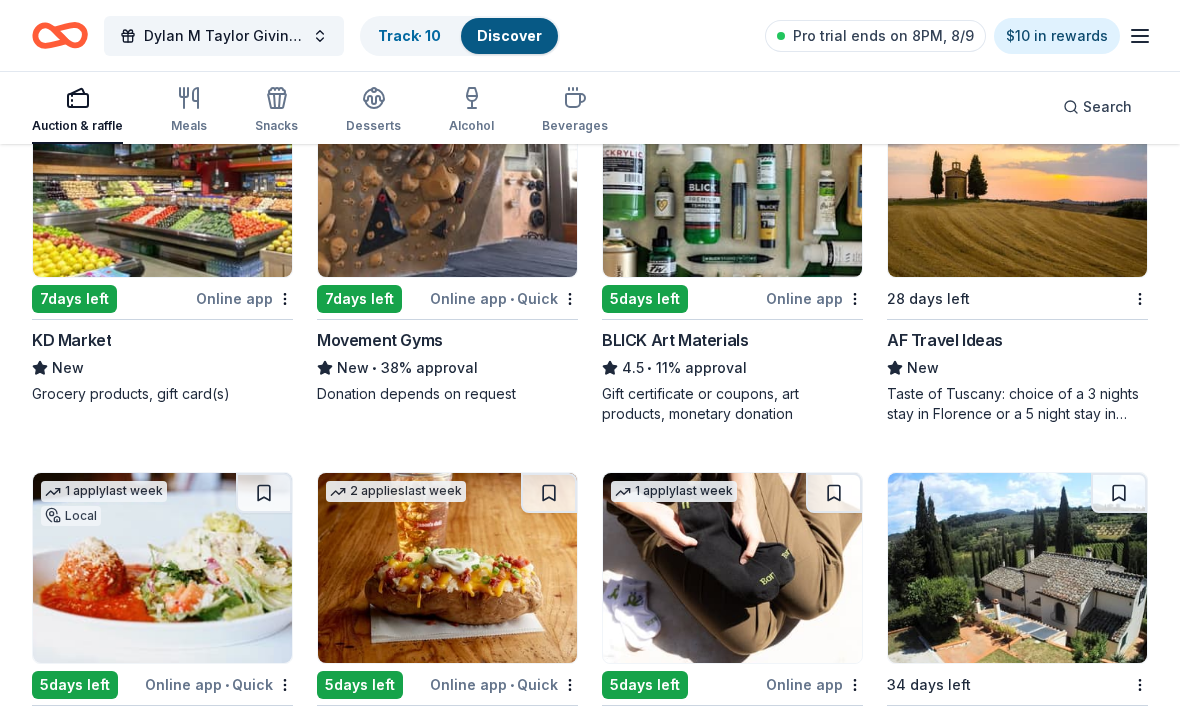 click at bounding box center (1017, 569) 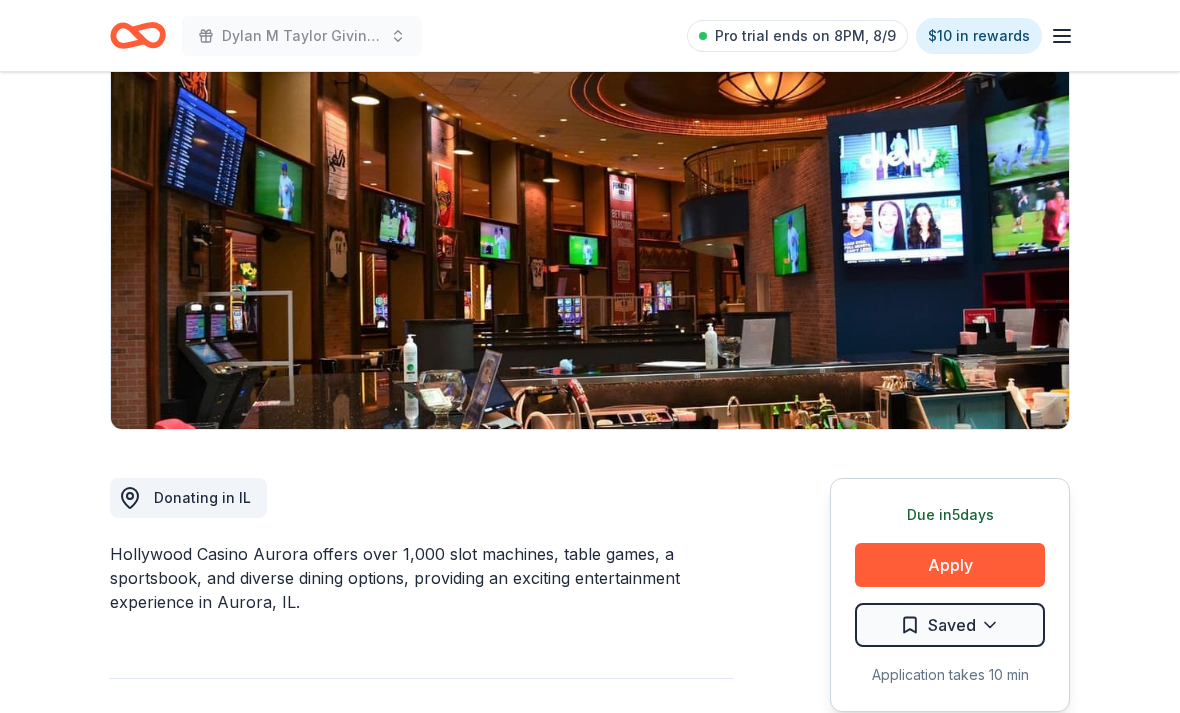 scroll, scrollTop: 178, scrollLeft: 0, axis: vertical 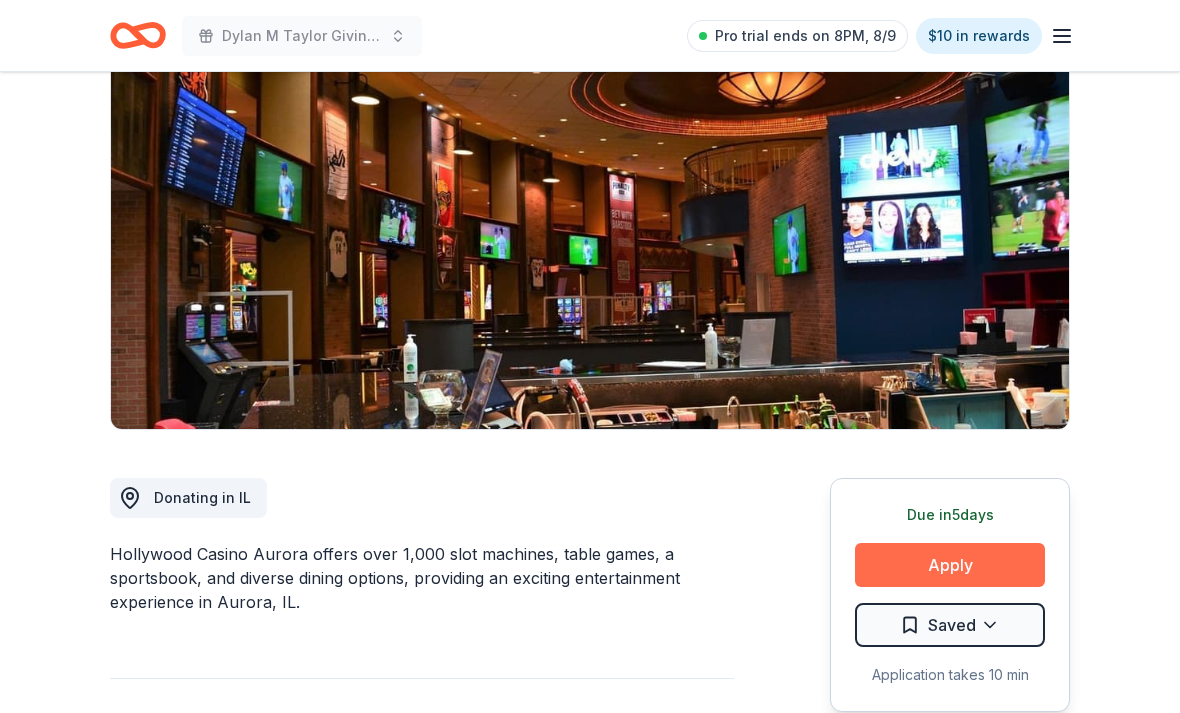 click on "Apply" at bounding box center (950, 565) 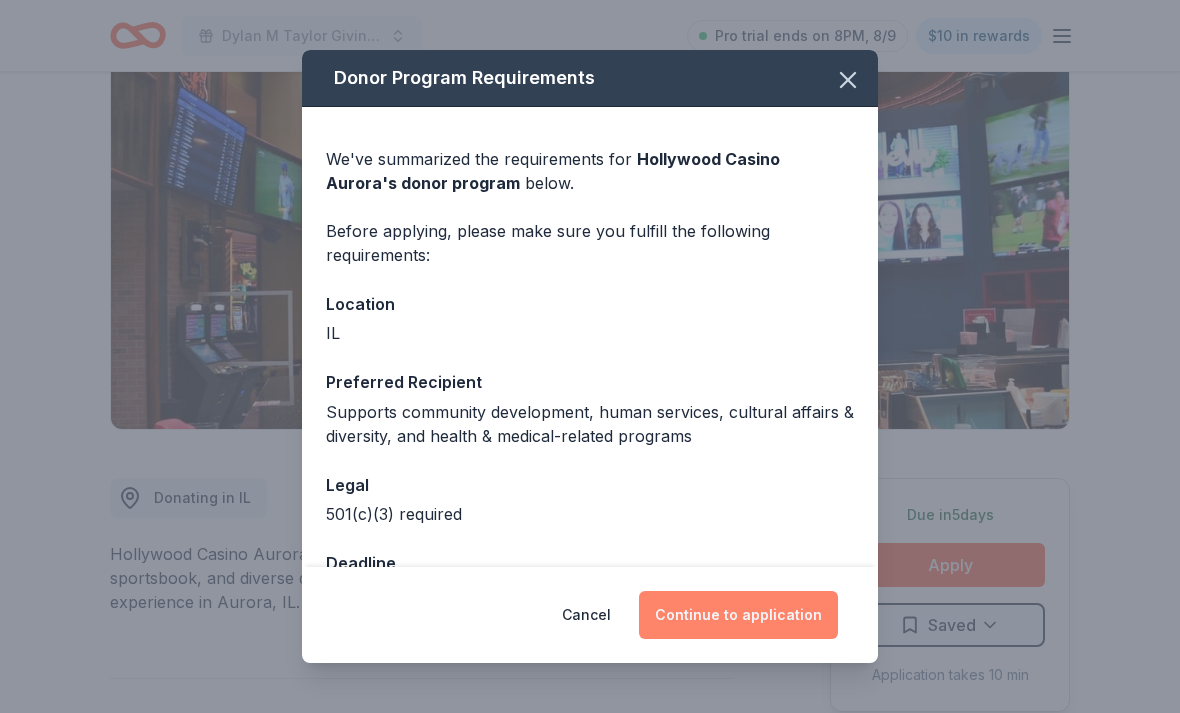 click on "Continue to application" at bounding box center [738, 615] 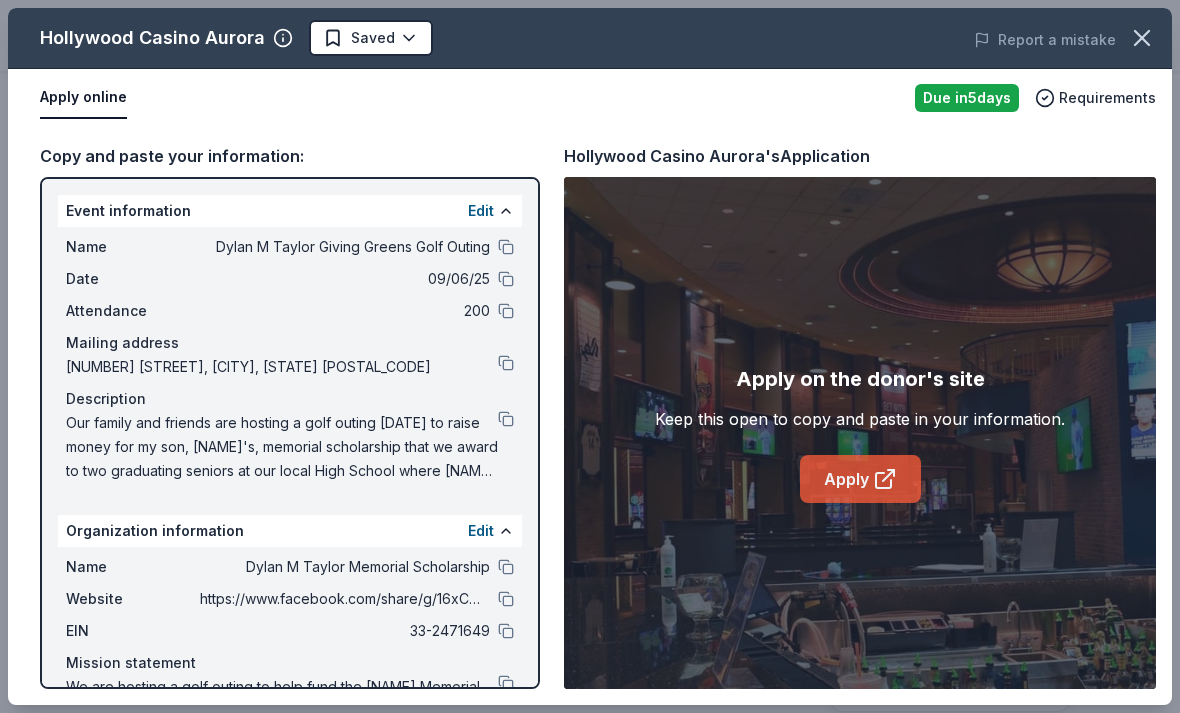 click 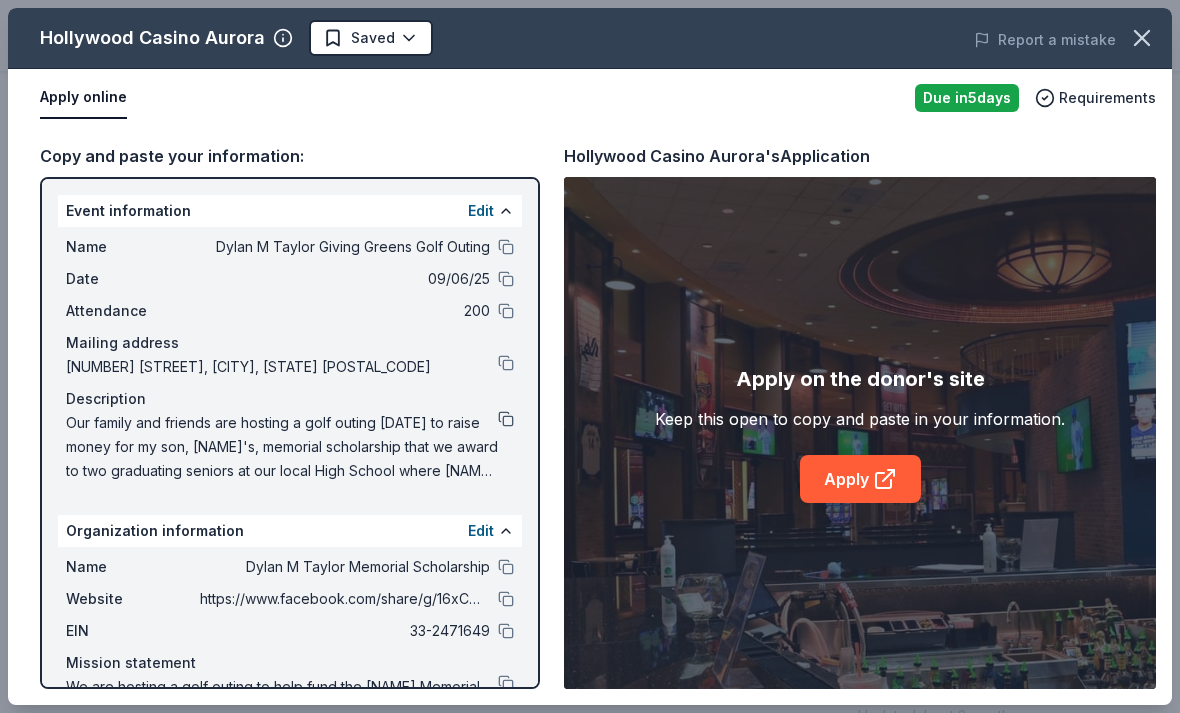 click at bounding box center [506, 419] 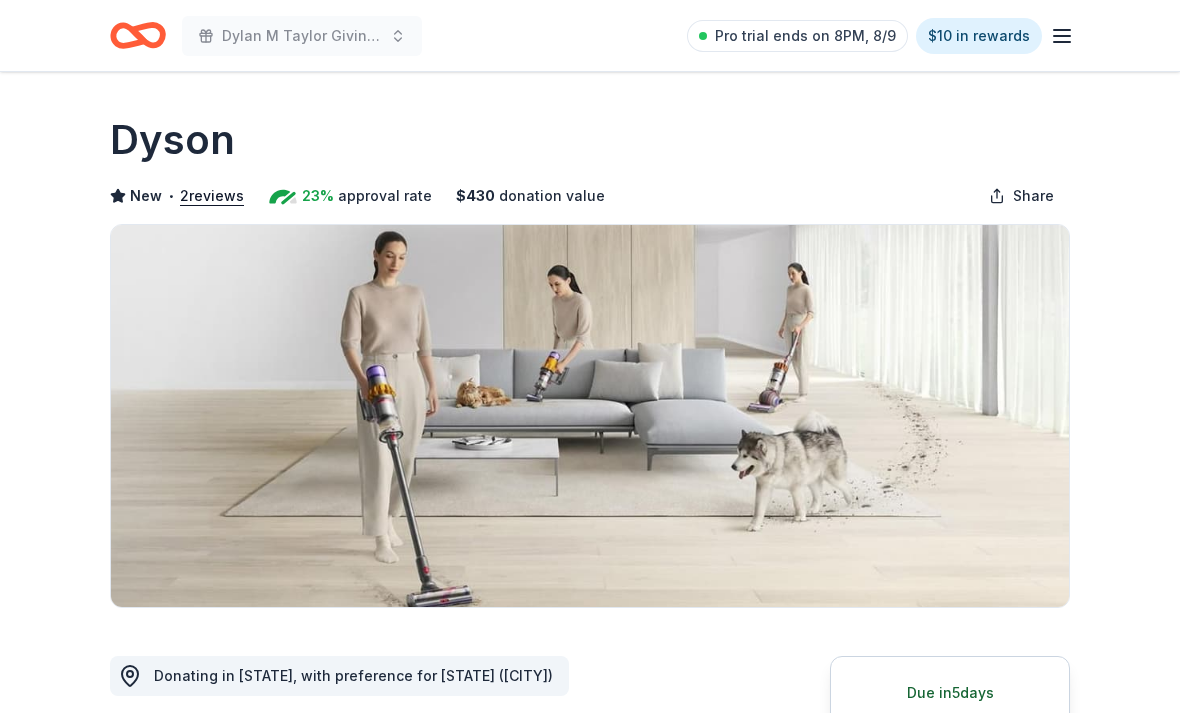 scroll, scrollTop: 0, scrollLeft: 0, axis: both 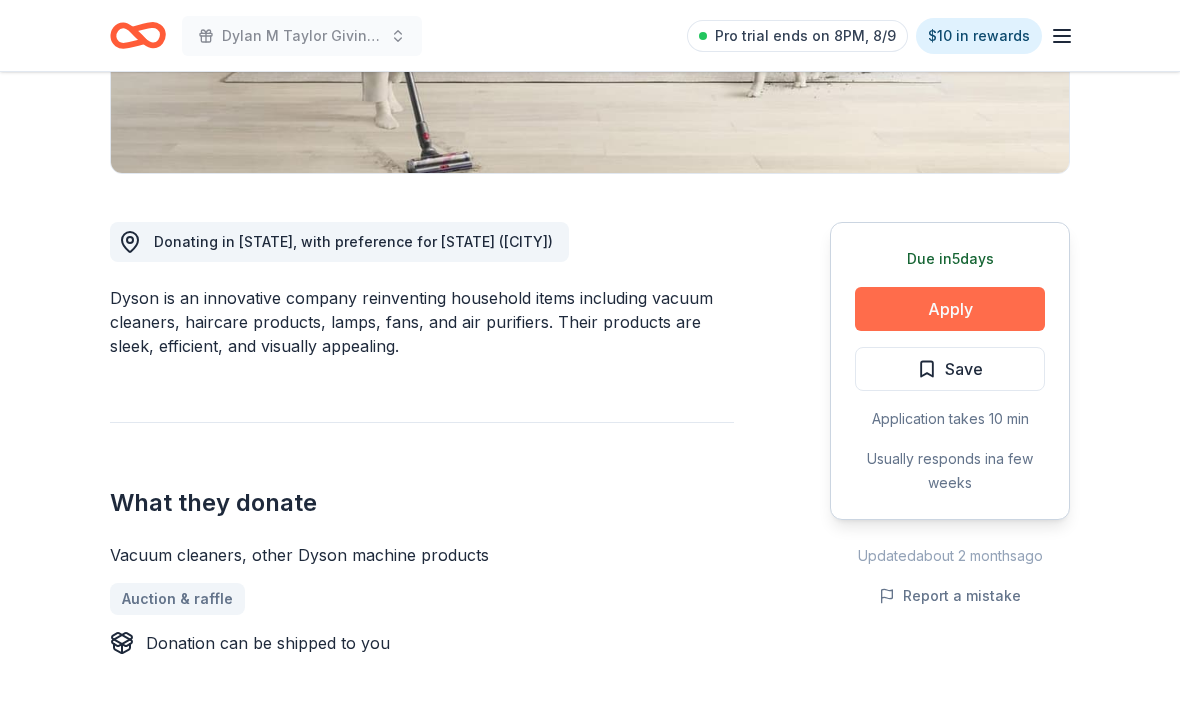 click on "Apply" at bounding box center (950, 310) 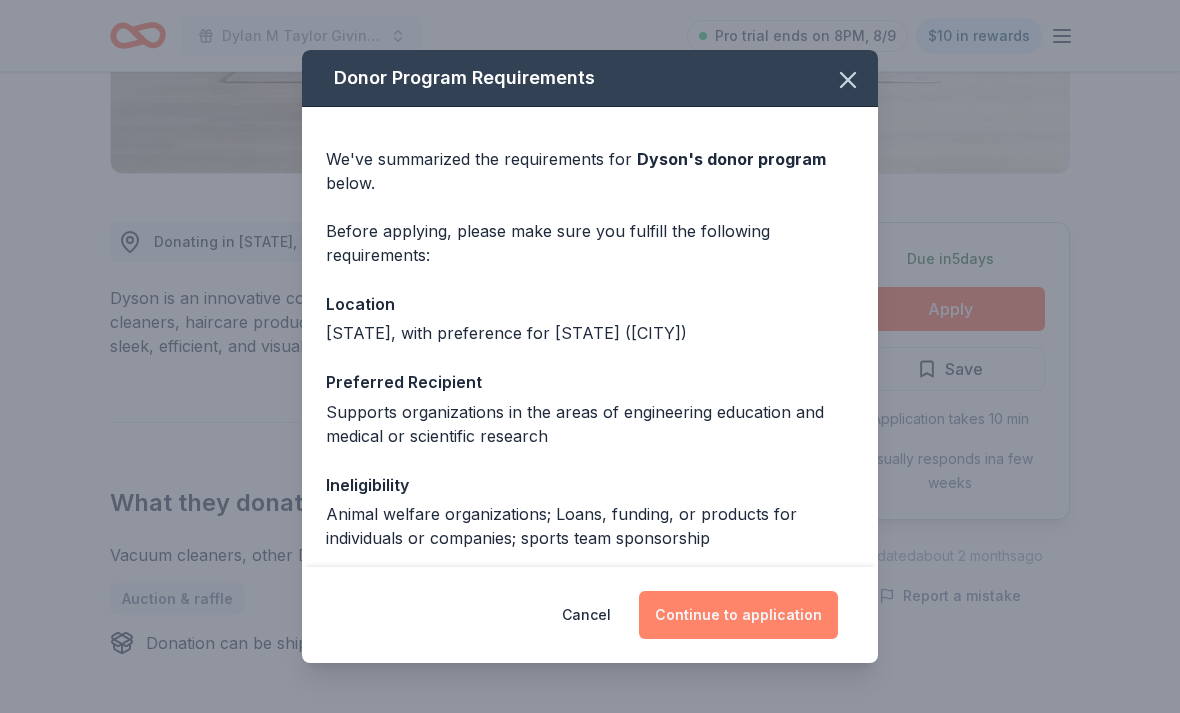 click on "Continue to application" at bounding box center (738, 615) 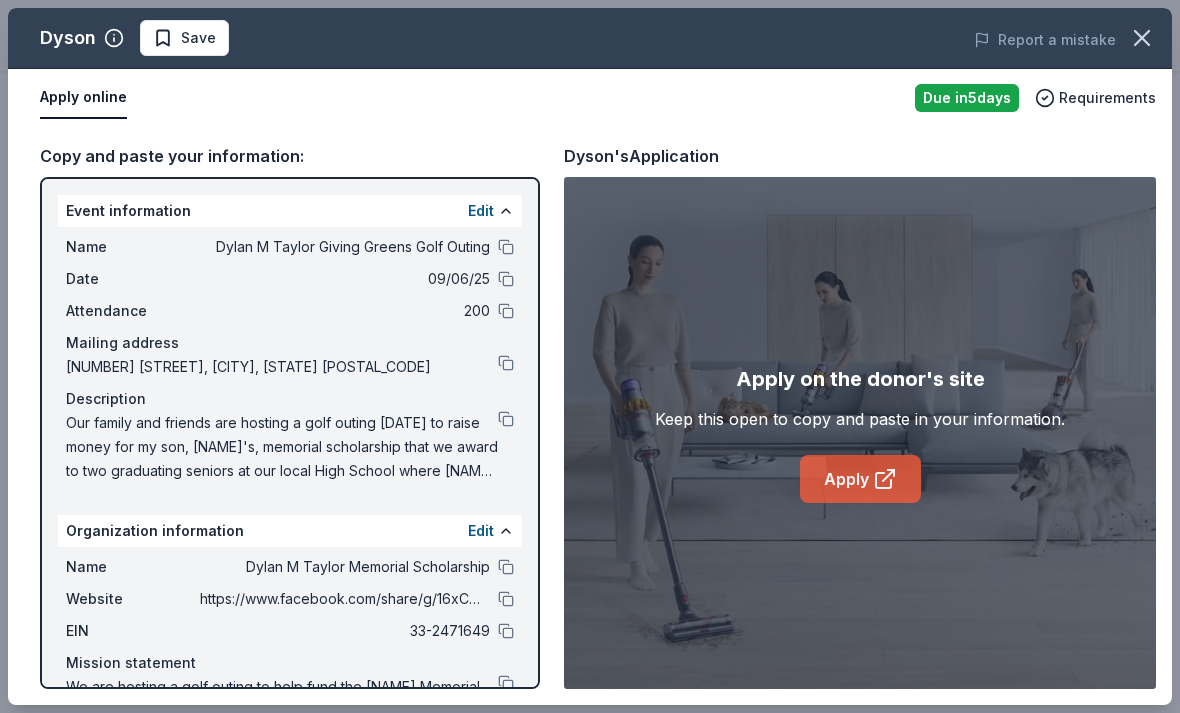 click 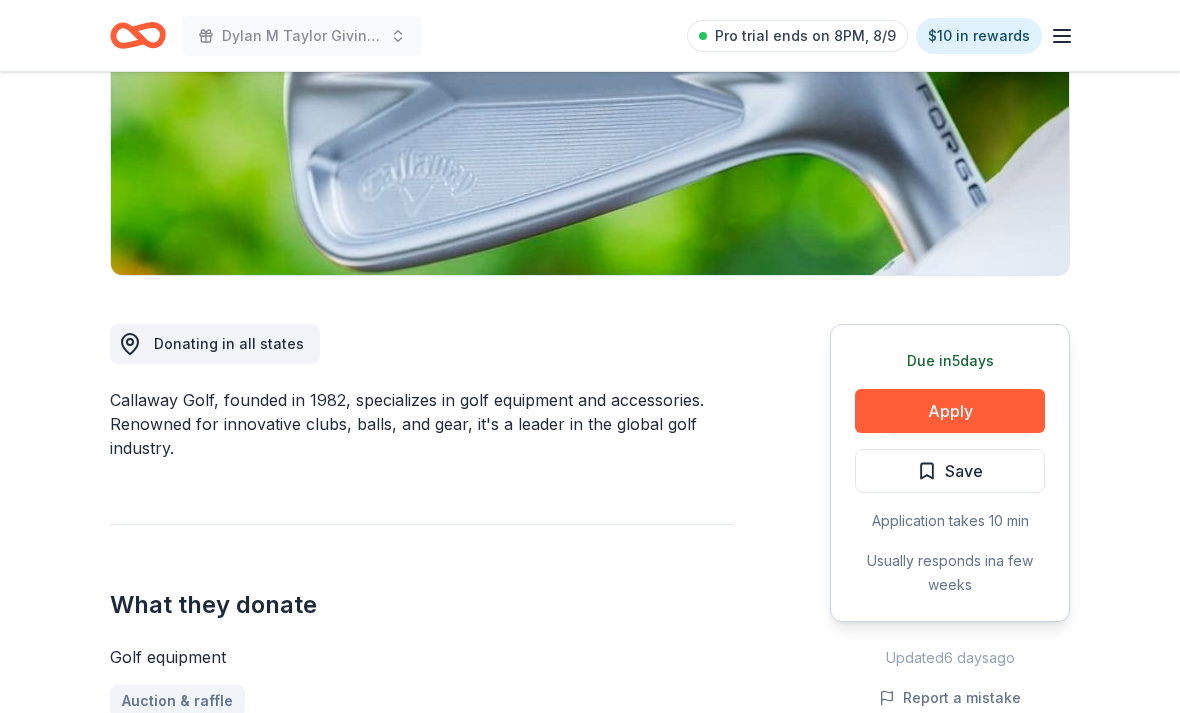 scroll, scrollTop: 333, scrollLeft: 0, axis: vertical 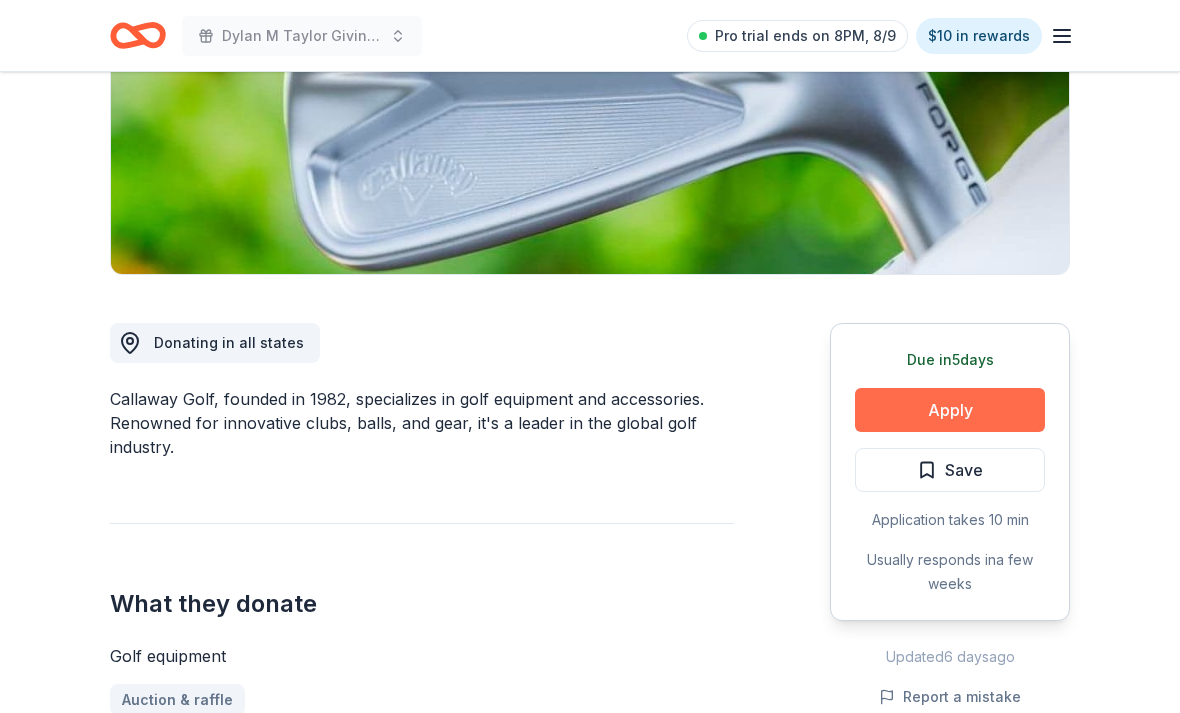click on "Apply" at bounding box center (950, 410) 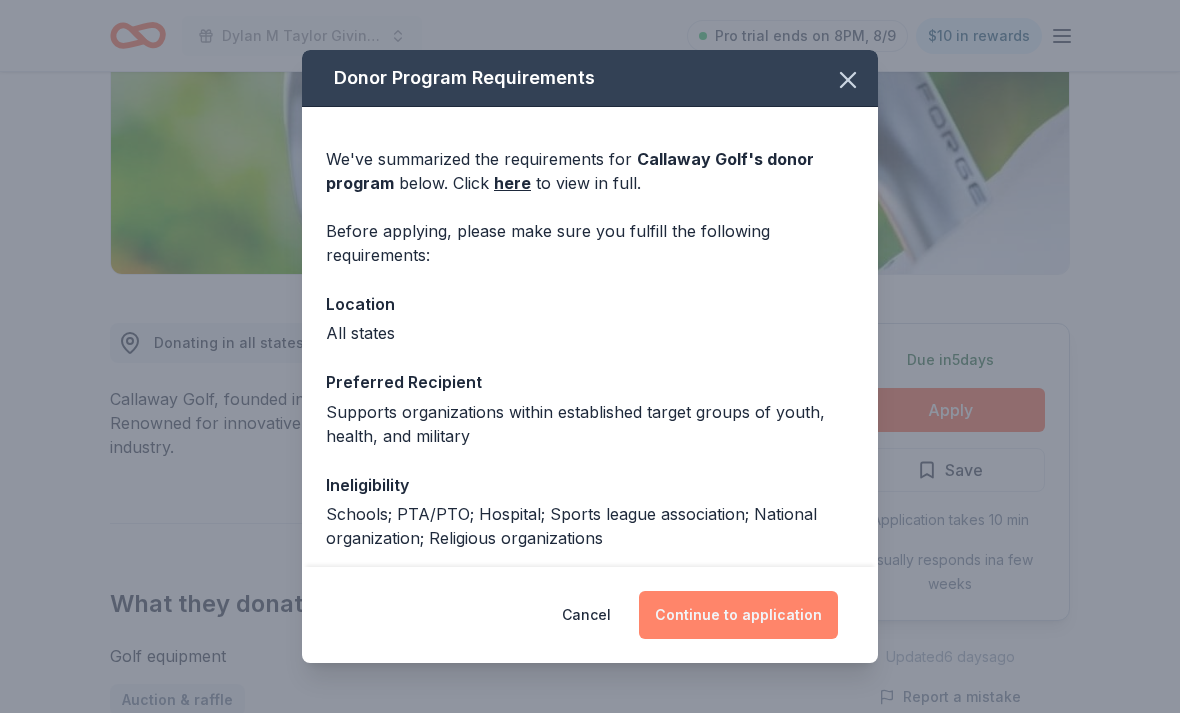 click on "Continue to application" at bounding box center [738, 615] 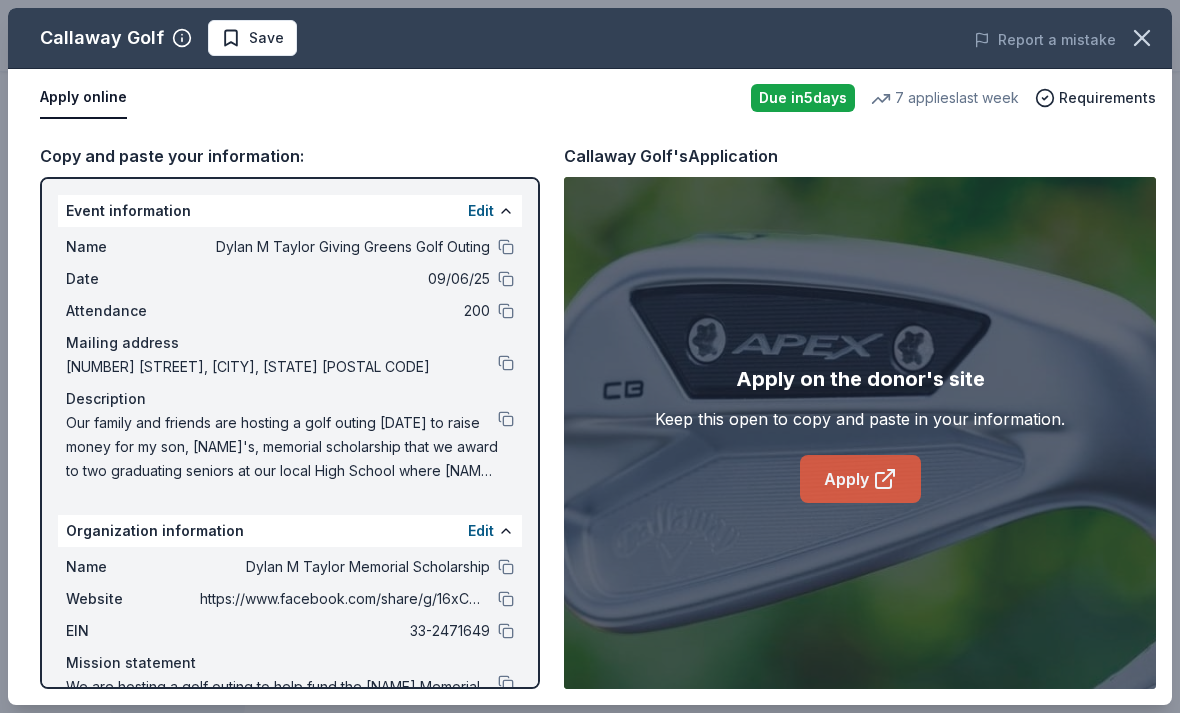 click on "Apply" at bounding box center [860, 479] 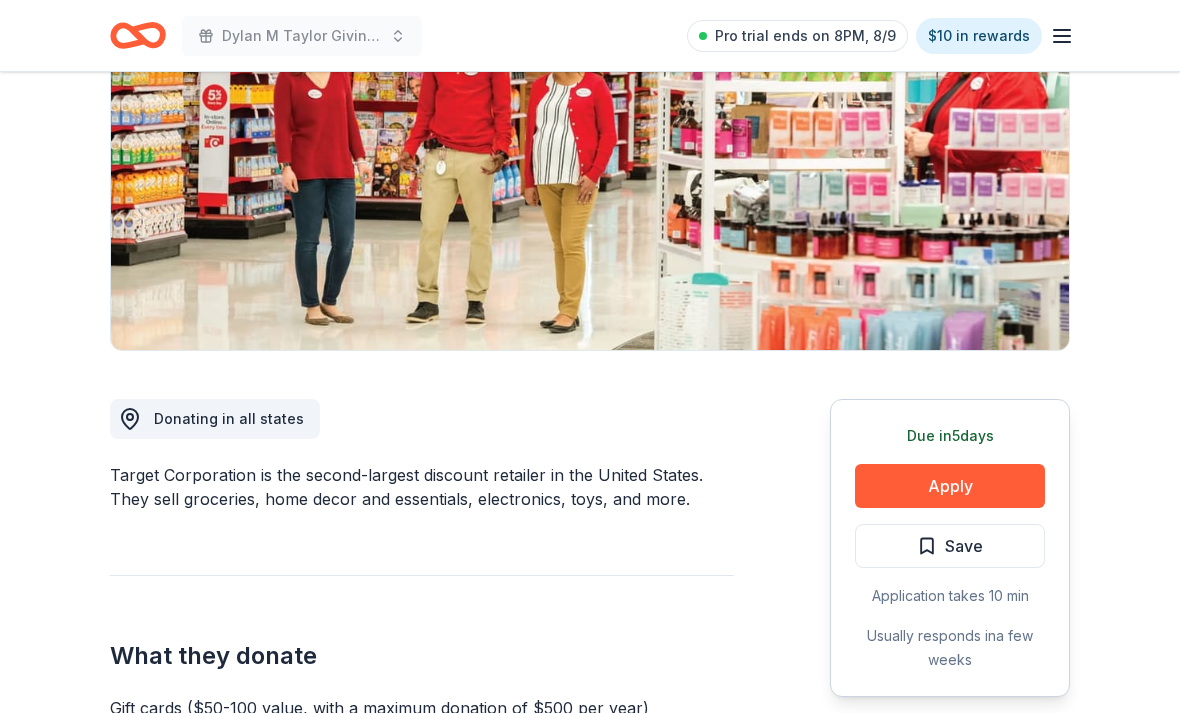 scroll, scrollTop: 283, scrollLeft: 0, axis: vertical 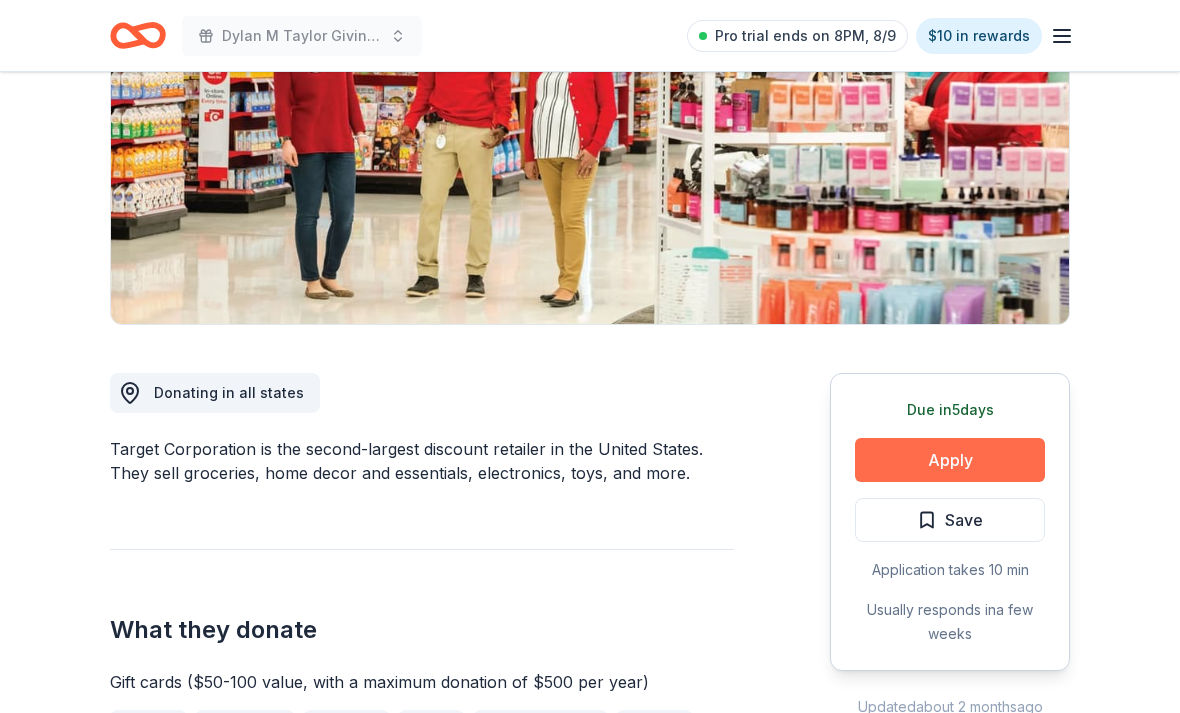 click on "Apply" at bounding box center [950, 460] 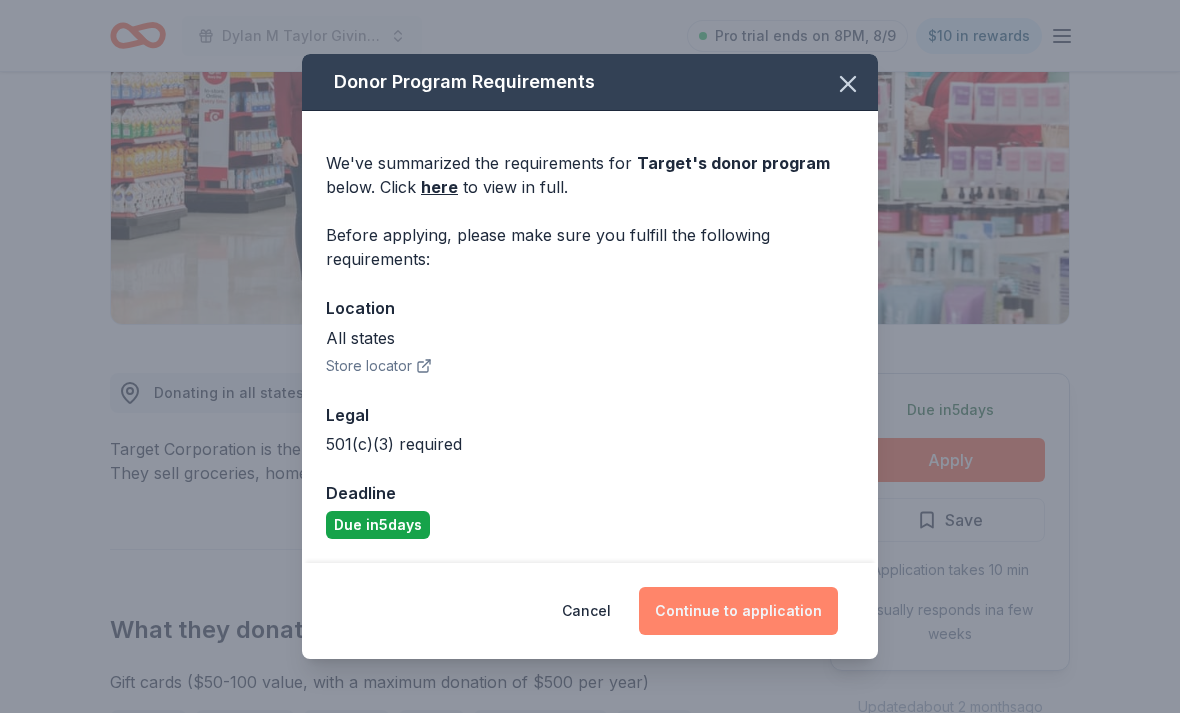 click on "Continue to application" at bounding box center [738, 611] 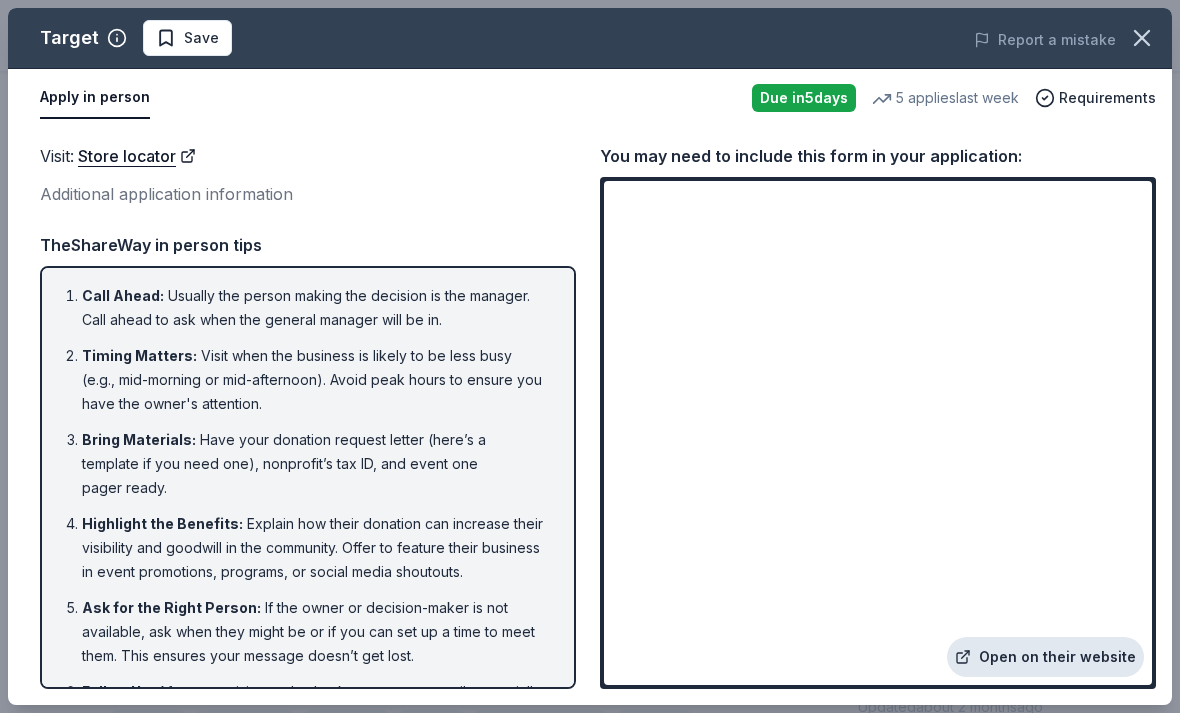 click on "Open on their website" at bounding box center [1045, 657] 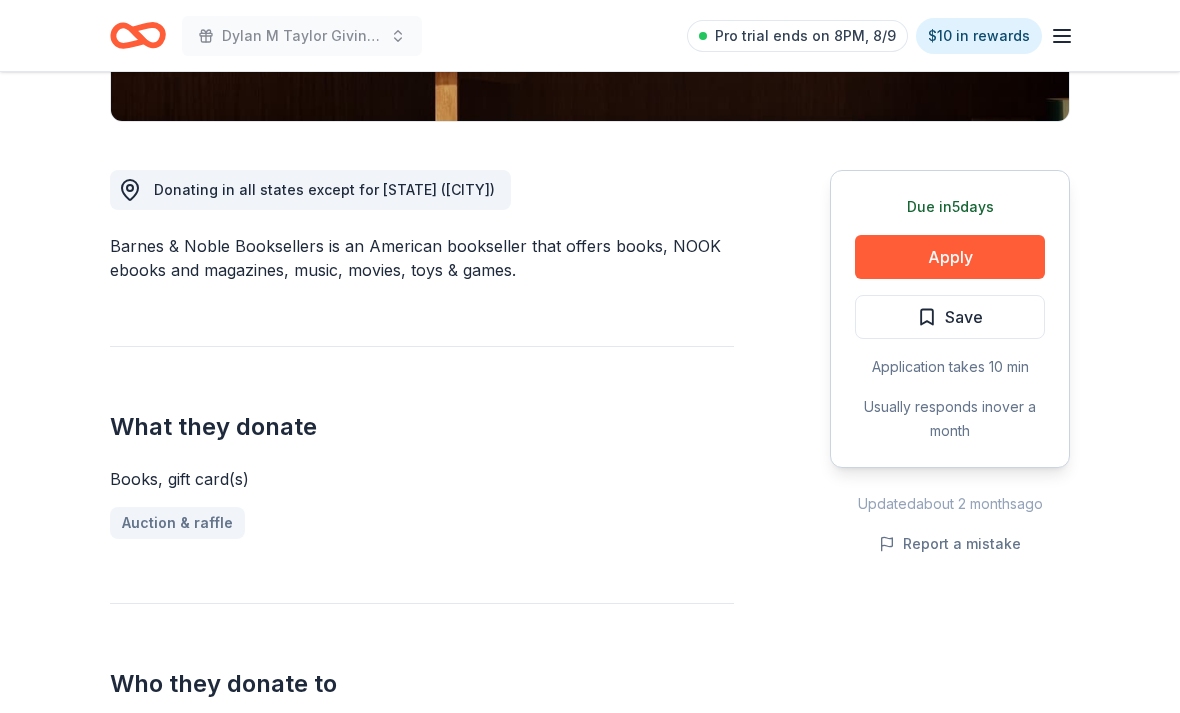 scroll, scrollTop: 486, scrollLeft: 0, axis: vertical 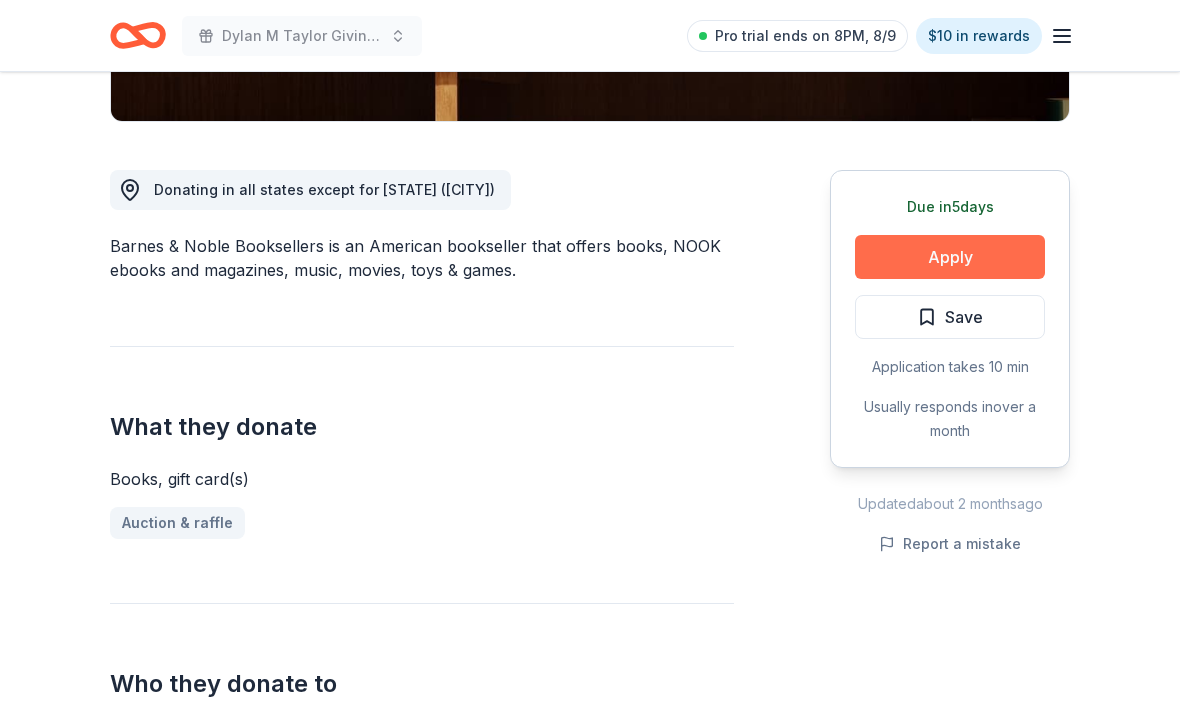 click on "Apply" at bounding box center [950, 257] 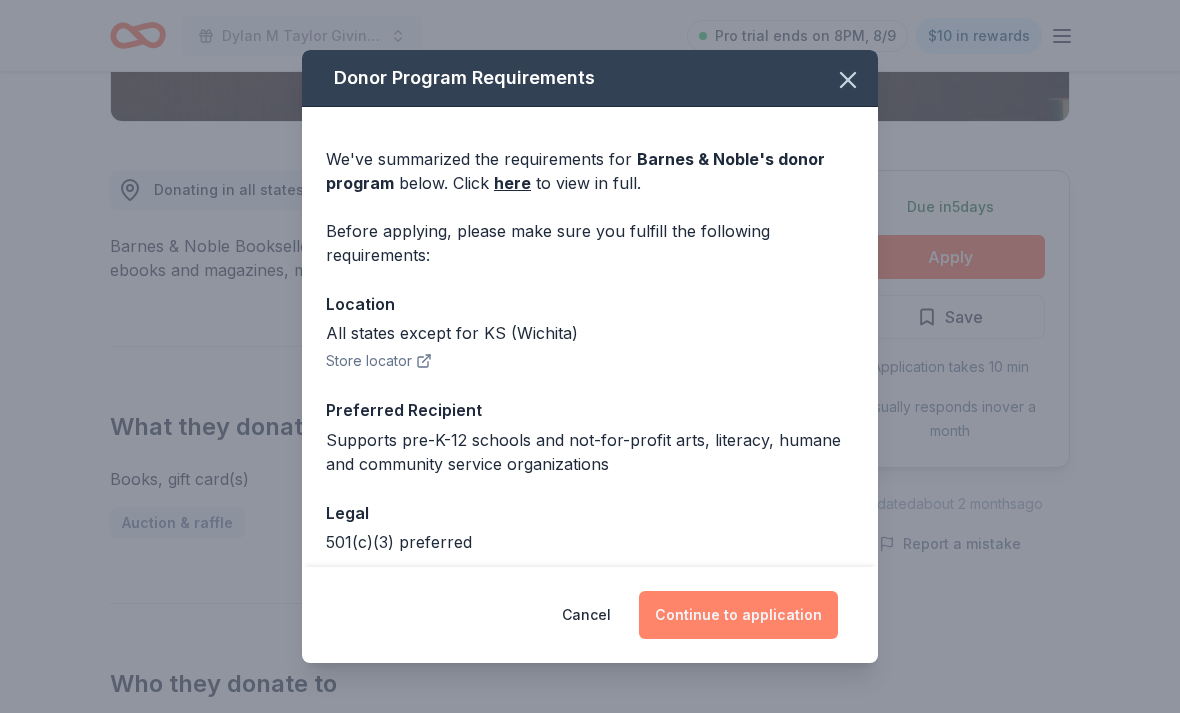 click on "Continue to application" at bounding box center [738, 615] 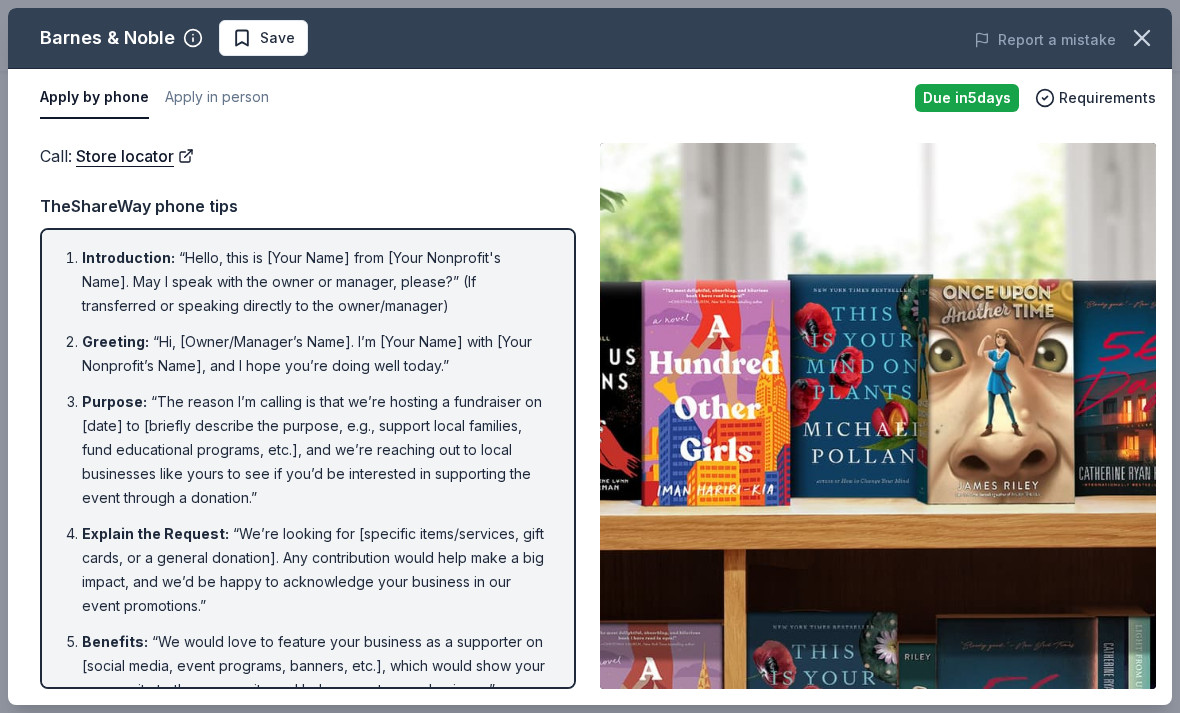 scroll, scrollTop: 0, scrollLeft: 0, axis: both 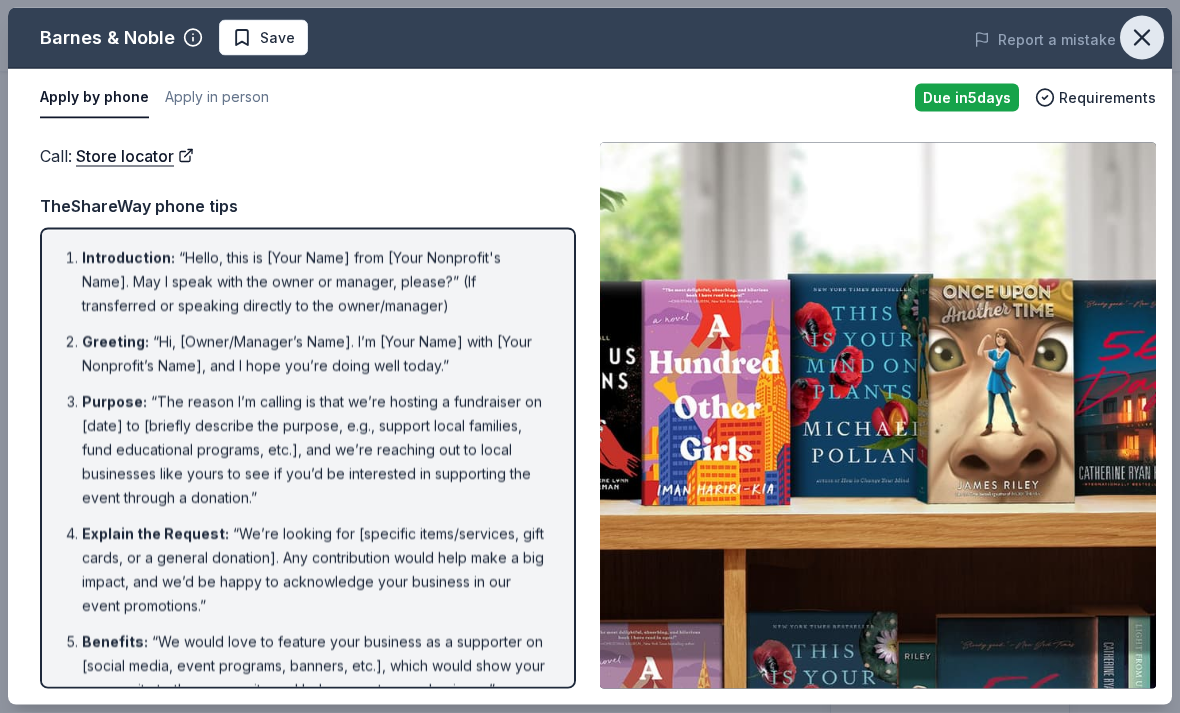 click at bounding box center (1142, 38) 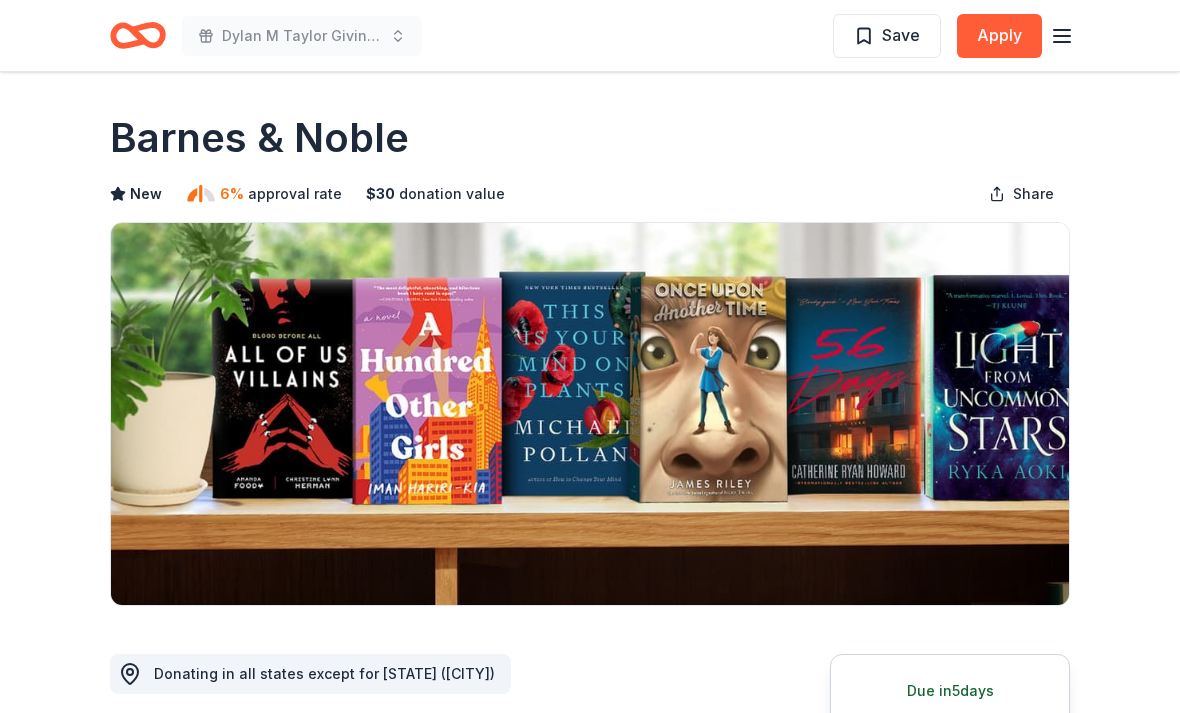 scroll, scrollTop: 0, scrollLeft: 0, axis: both 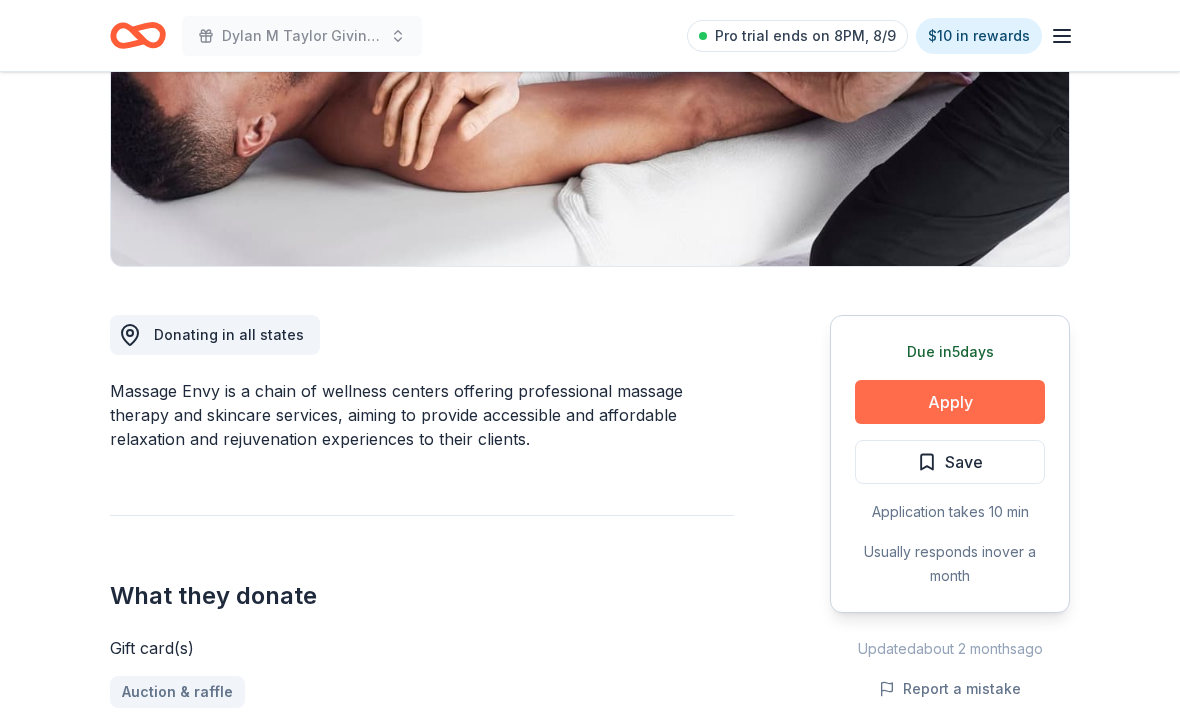 click on "Apply" at bounding box center (950, 402) 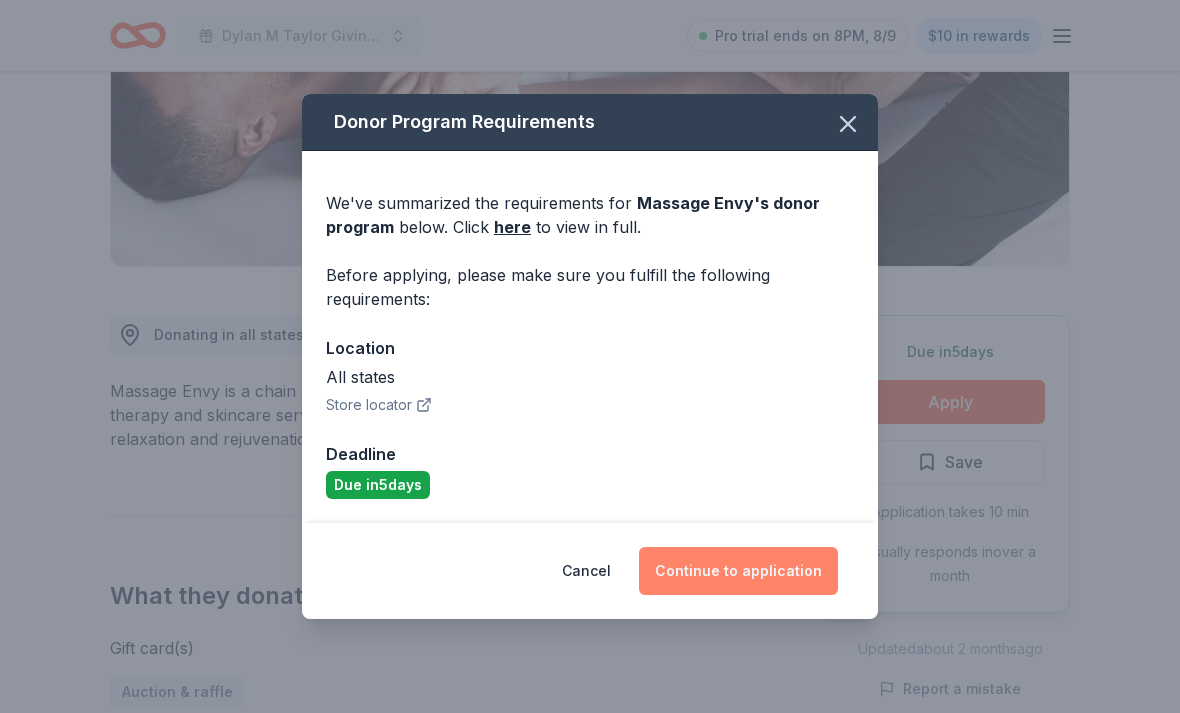 click on "Continue to application" at bounding box center [738, 571] 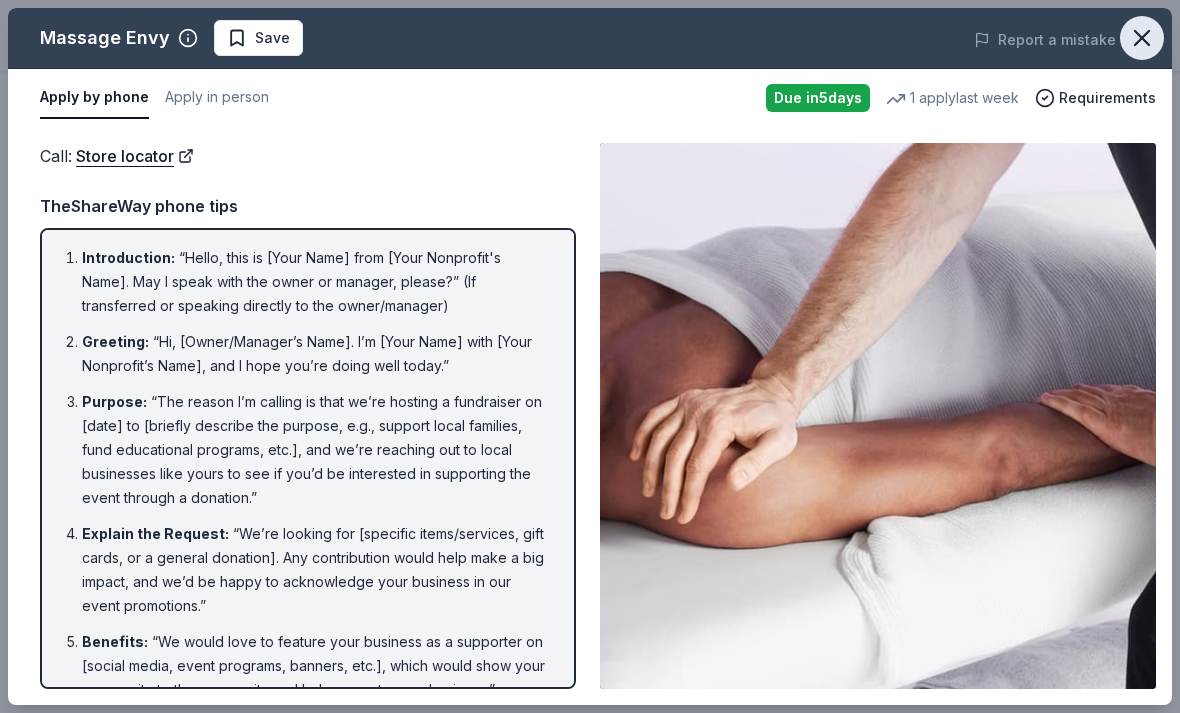 click 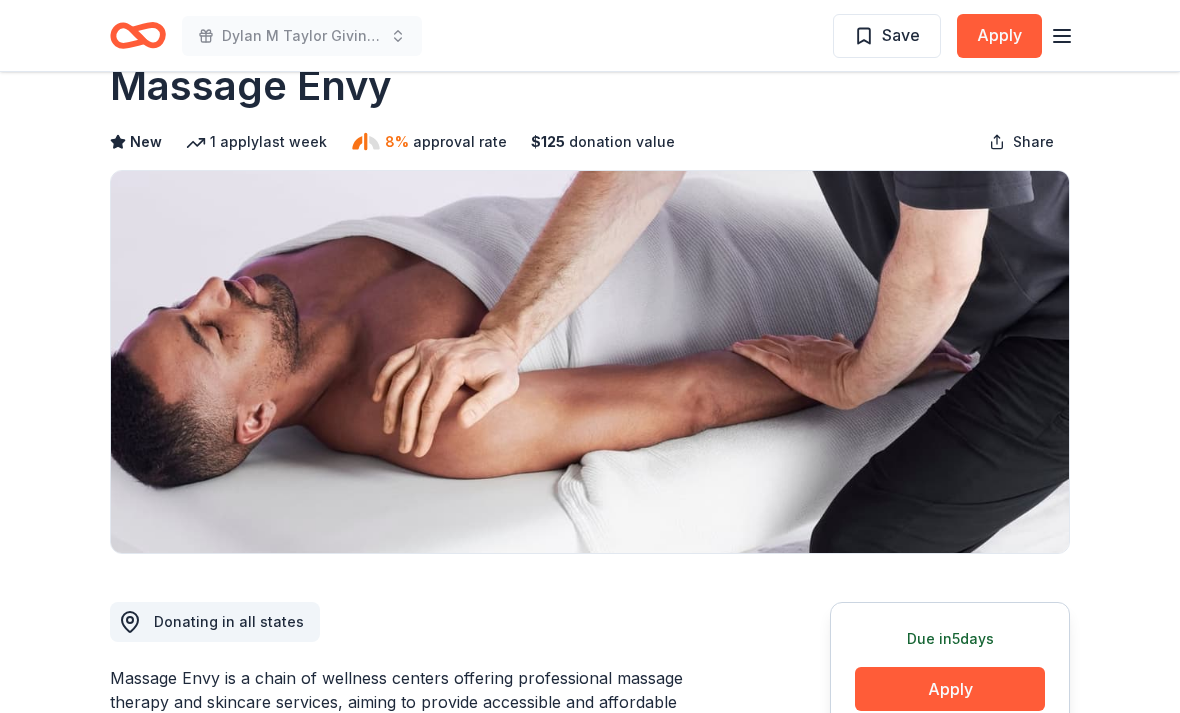 scroll, scrollTop: 0, scrollLeft: 0, axis: both 